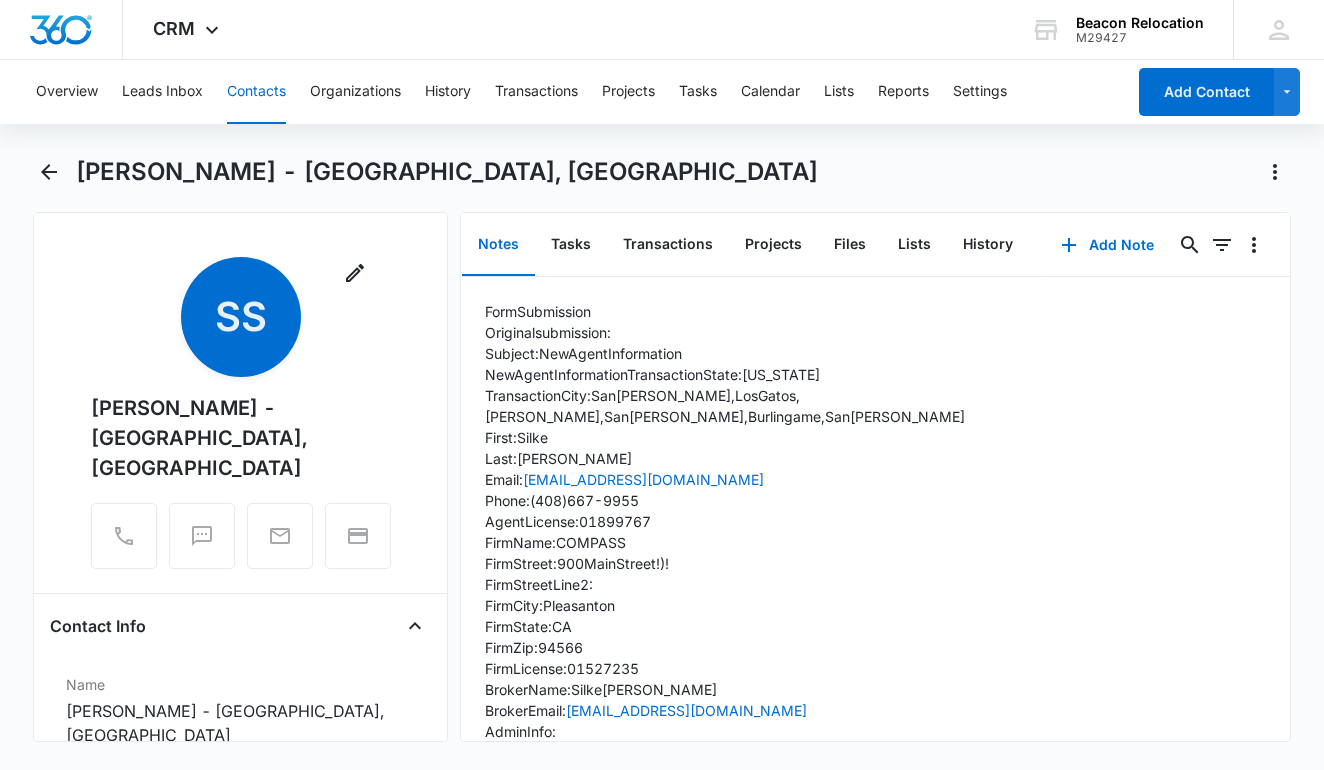 scroll, scrollTop: 0, scrollLeft: 0, axis: both 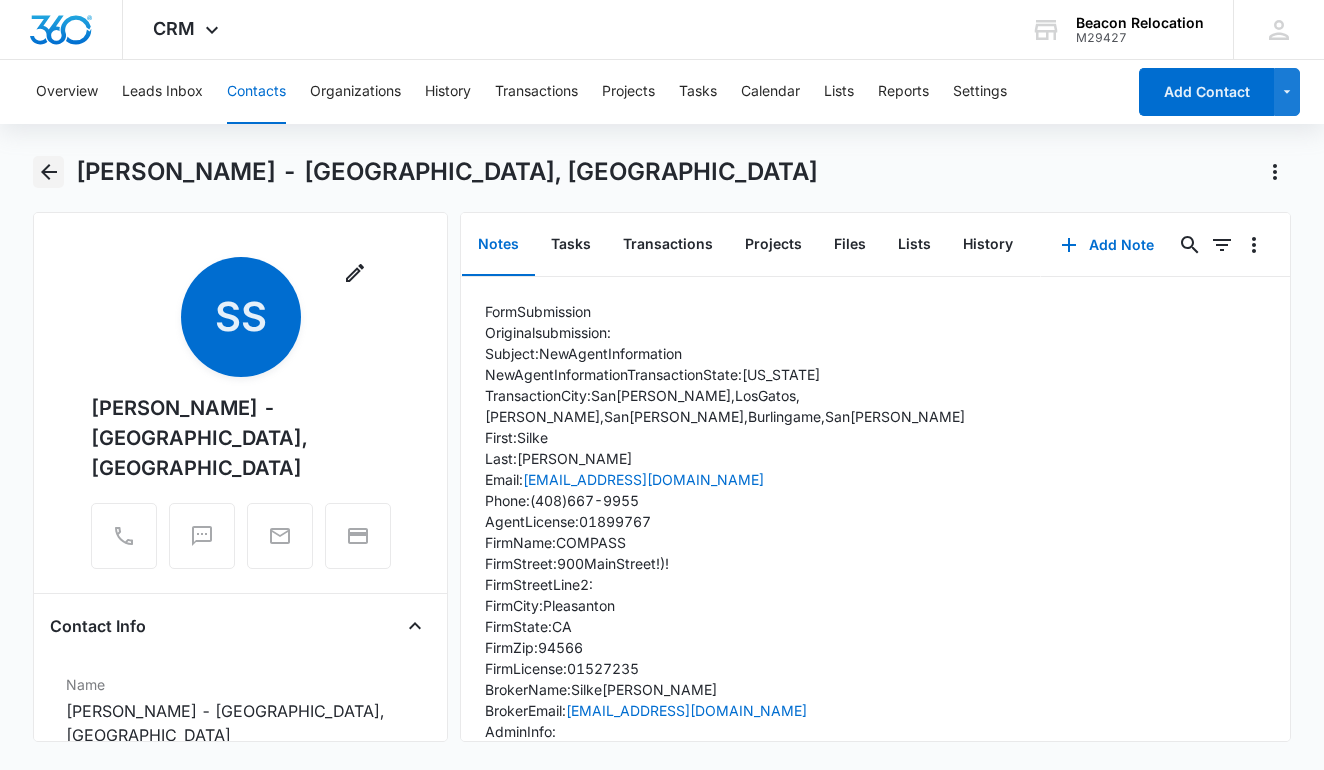 click 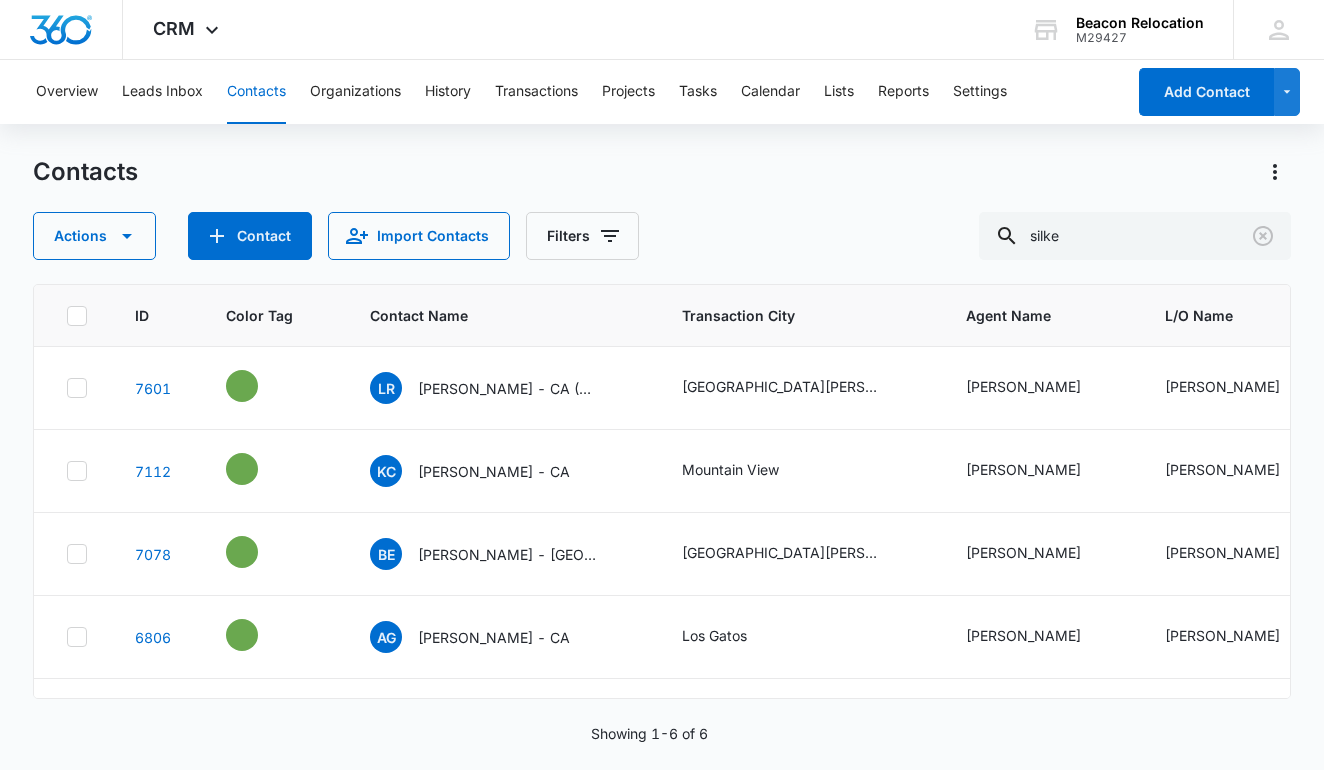 scroll, scrollTop: 146, scrollLeft: 0, axis: vertical 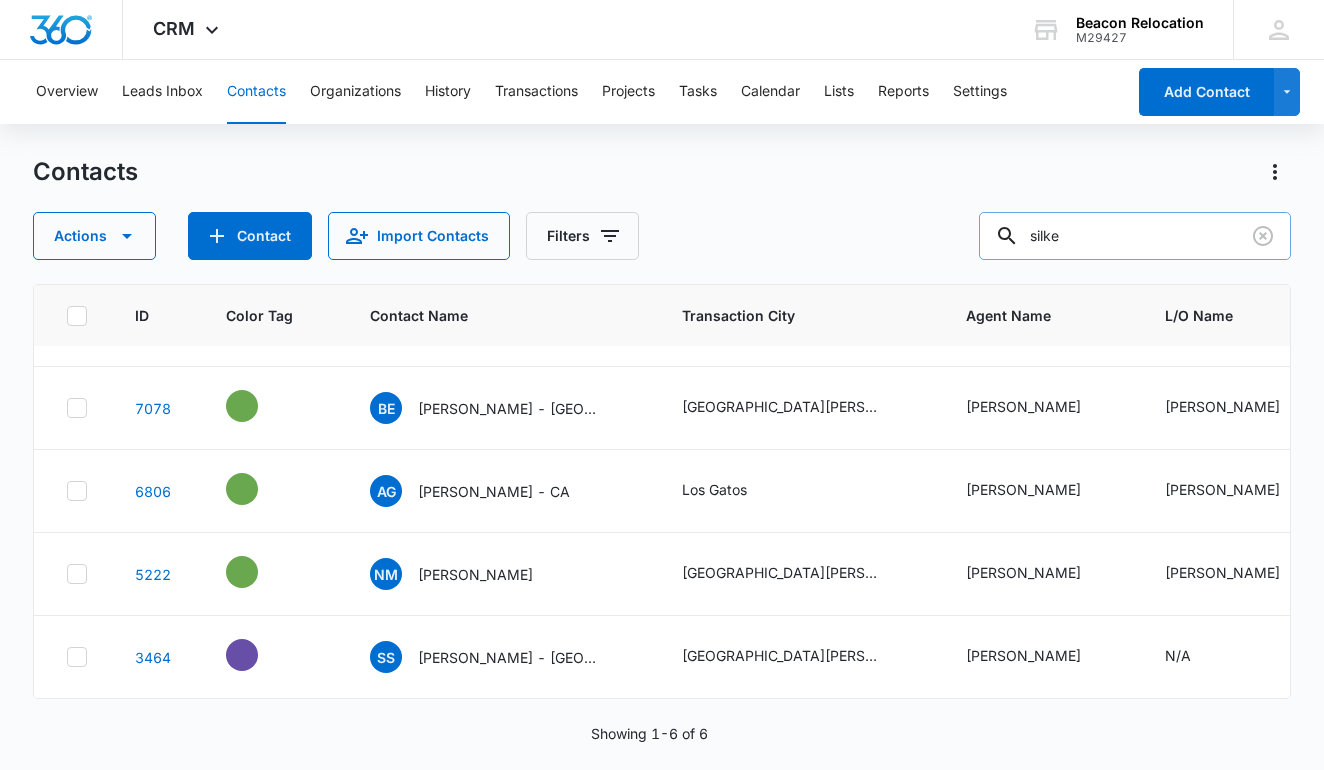 drag, startPoint x: 1101, startPoint y: 243, endPoint x: 1002, endPoint y: 240, distance: 99.04544 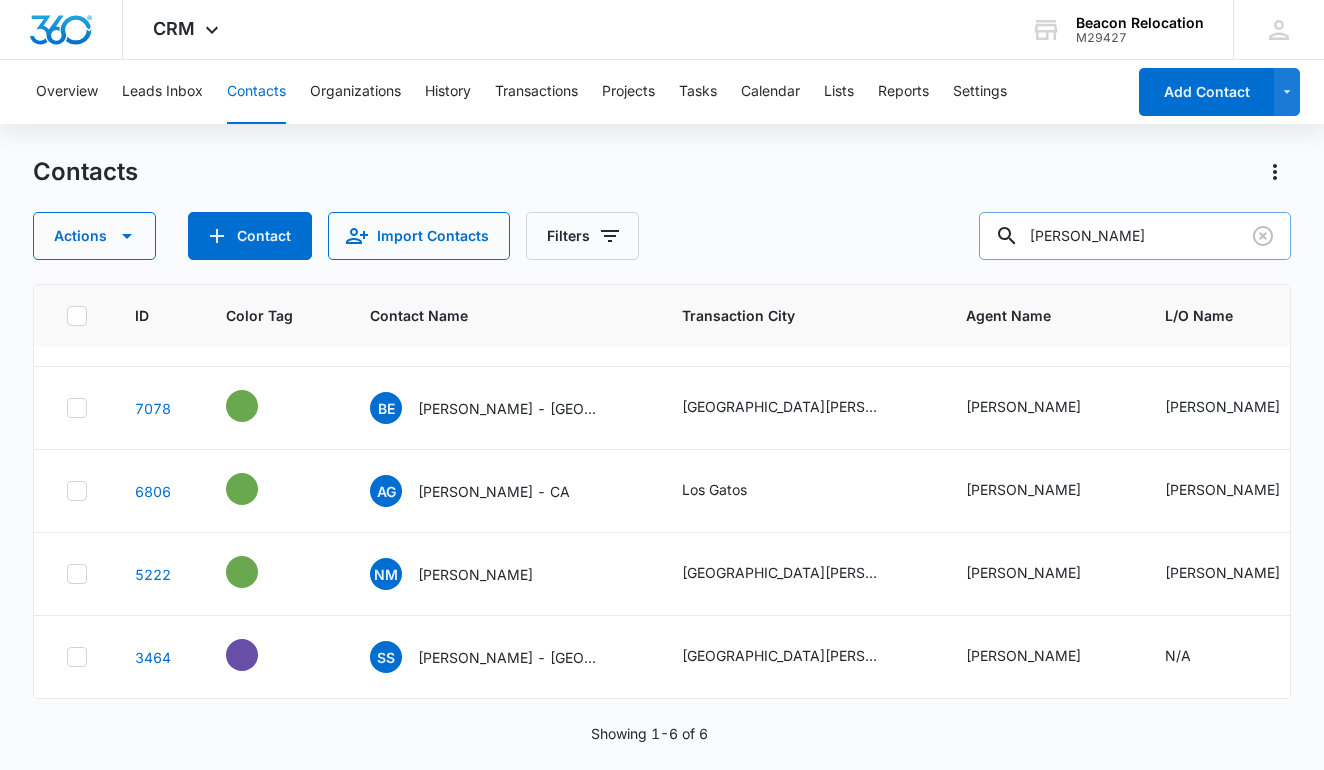 type on "[PERSON_NAME]" 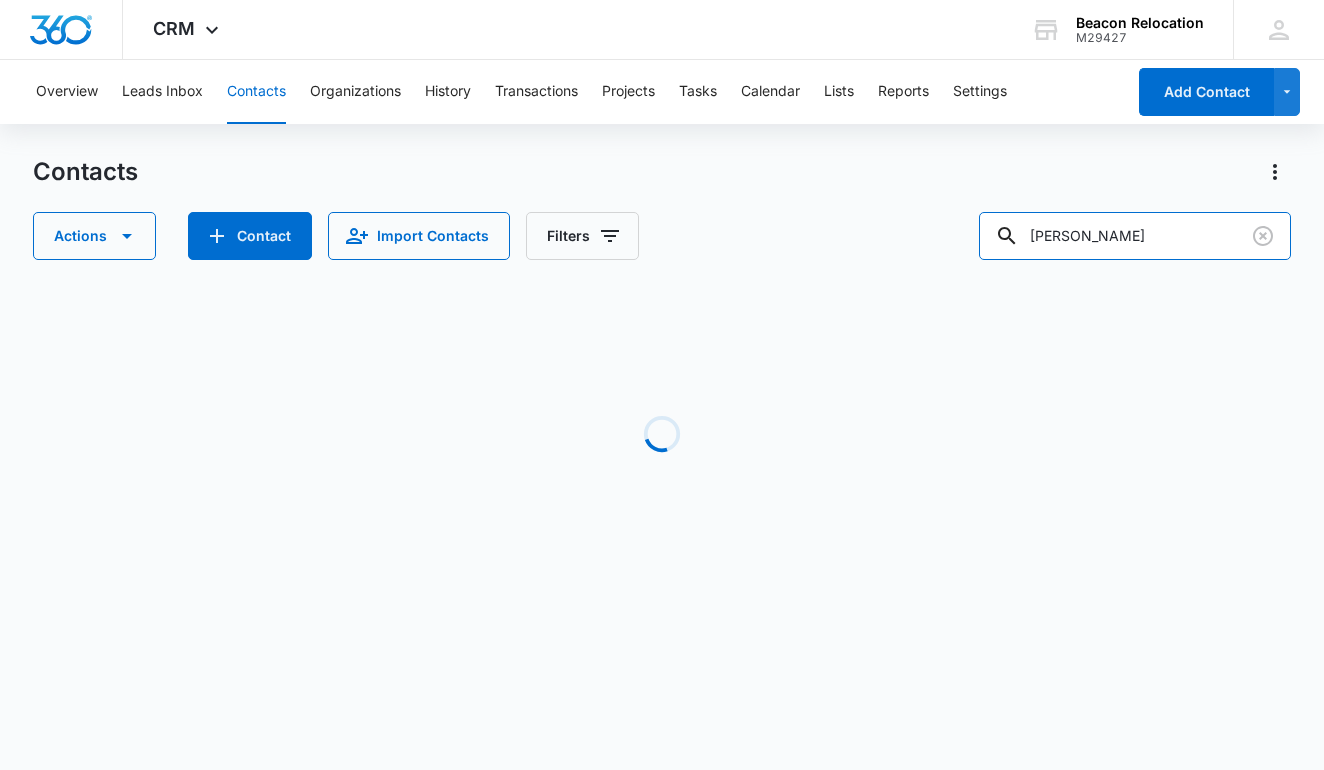 scroll, scrollTop: 0, scrollLeft: 0, axis: both 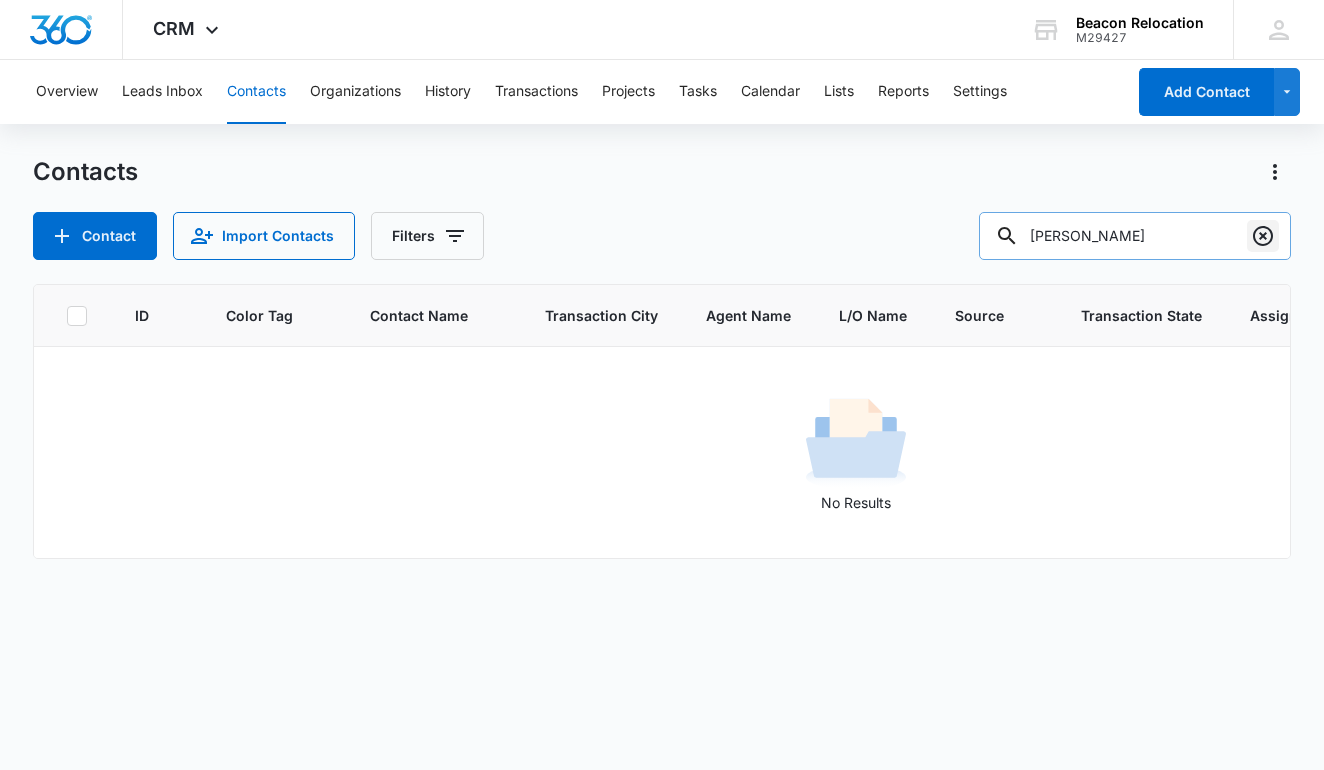 click 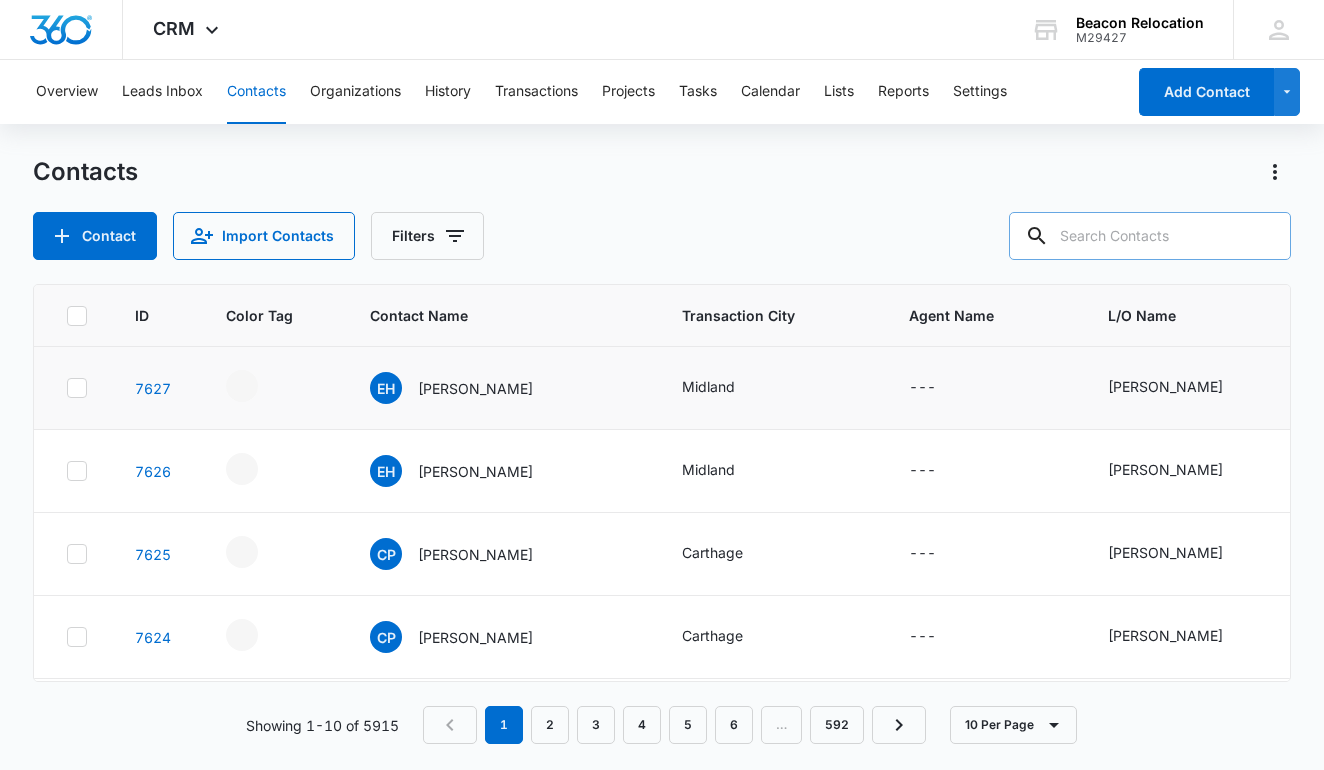 scroll, scrollTop: 0, scrollLeft: 0, axis: both 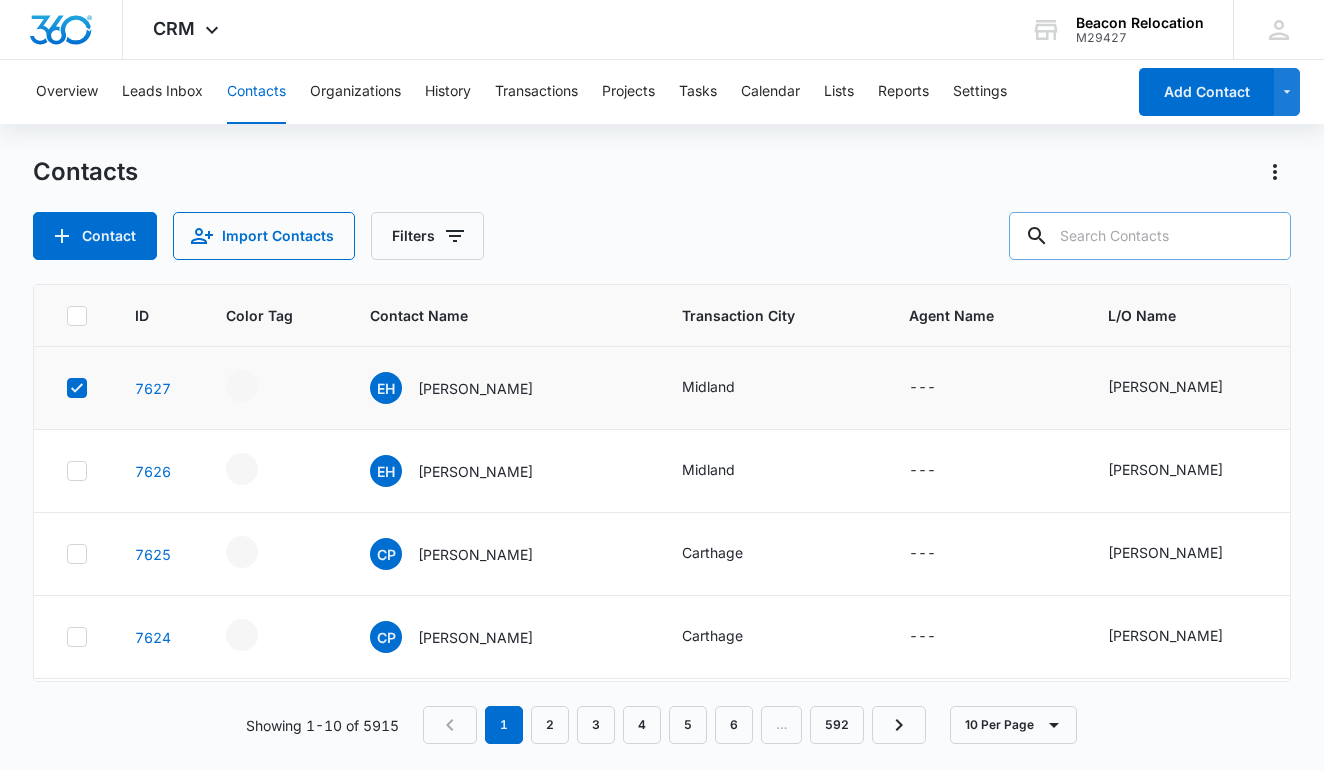 checkbox on "true" 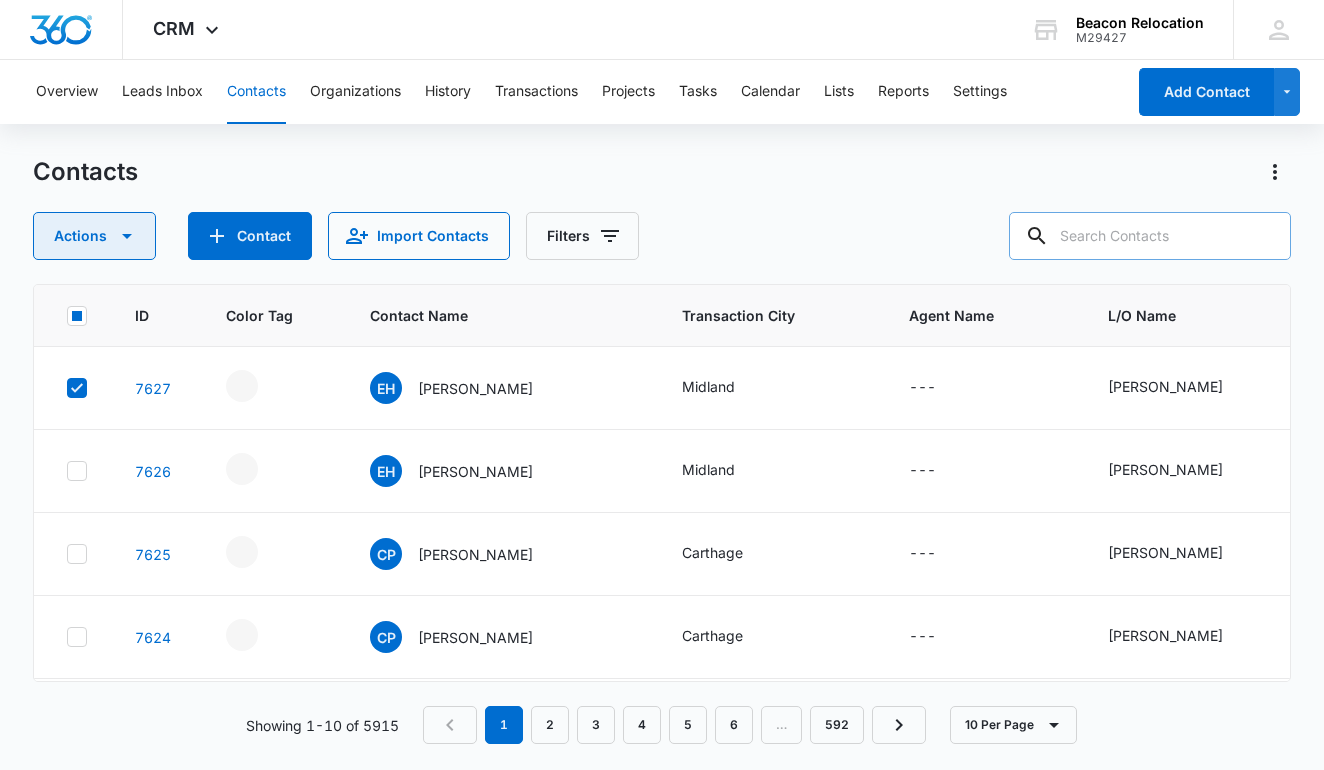 click 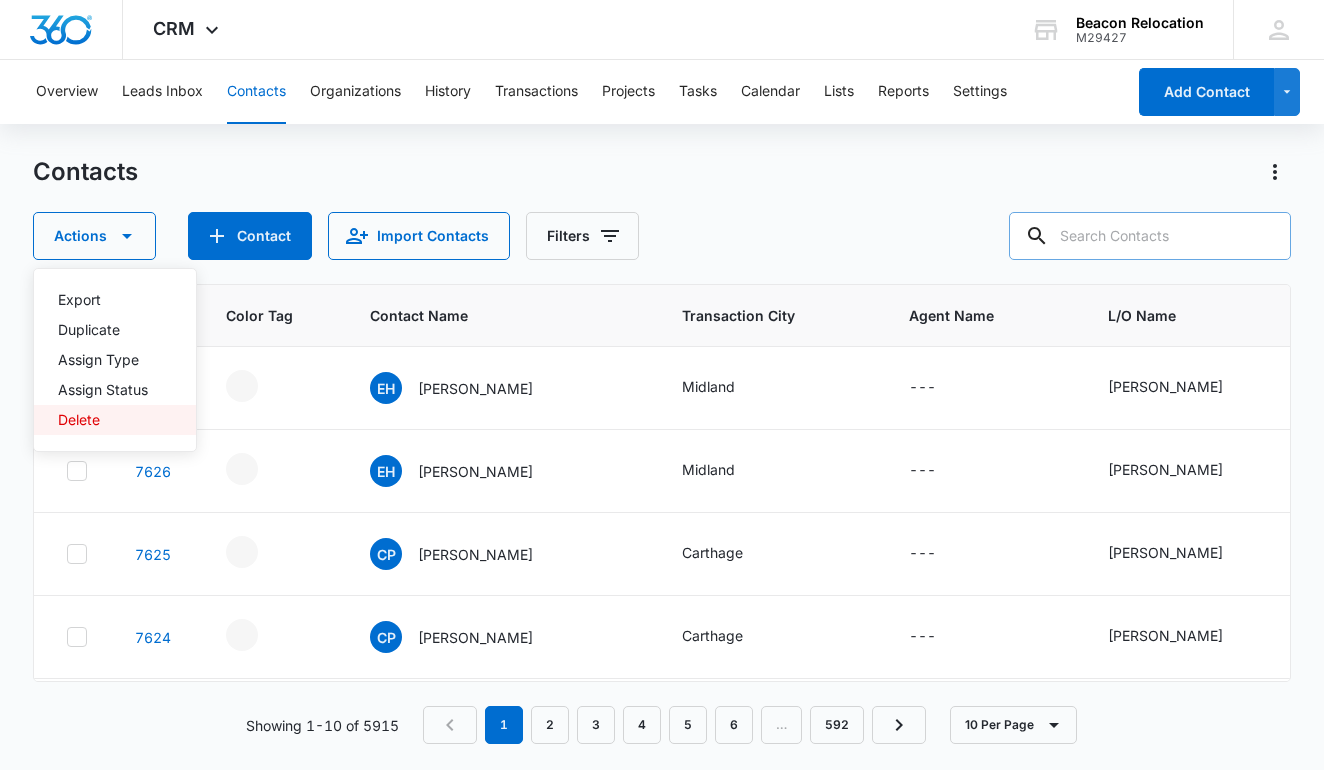 click on "Delete" at bounding box center [103, 420] 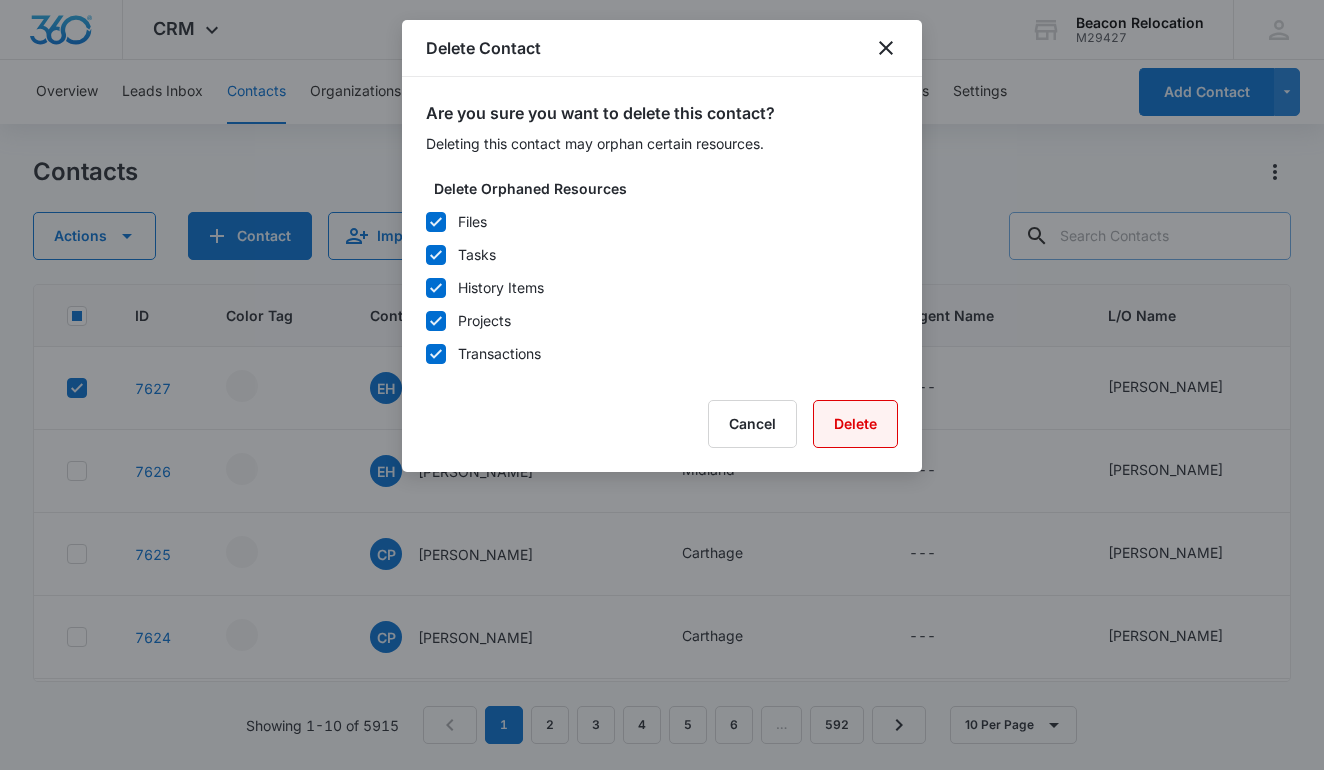 click on "Delete" at bounding box center [855, 424] 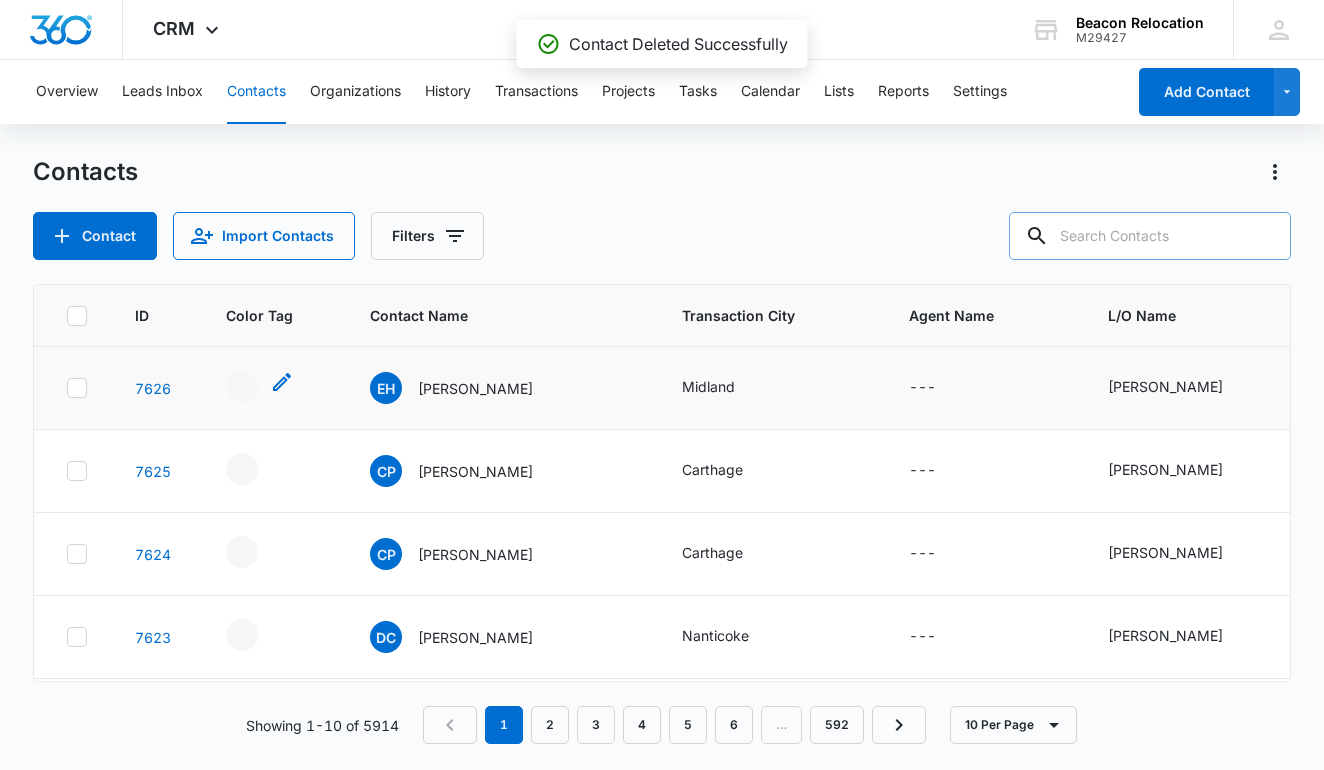 click 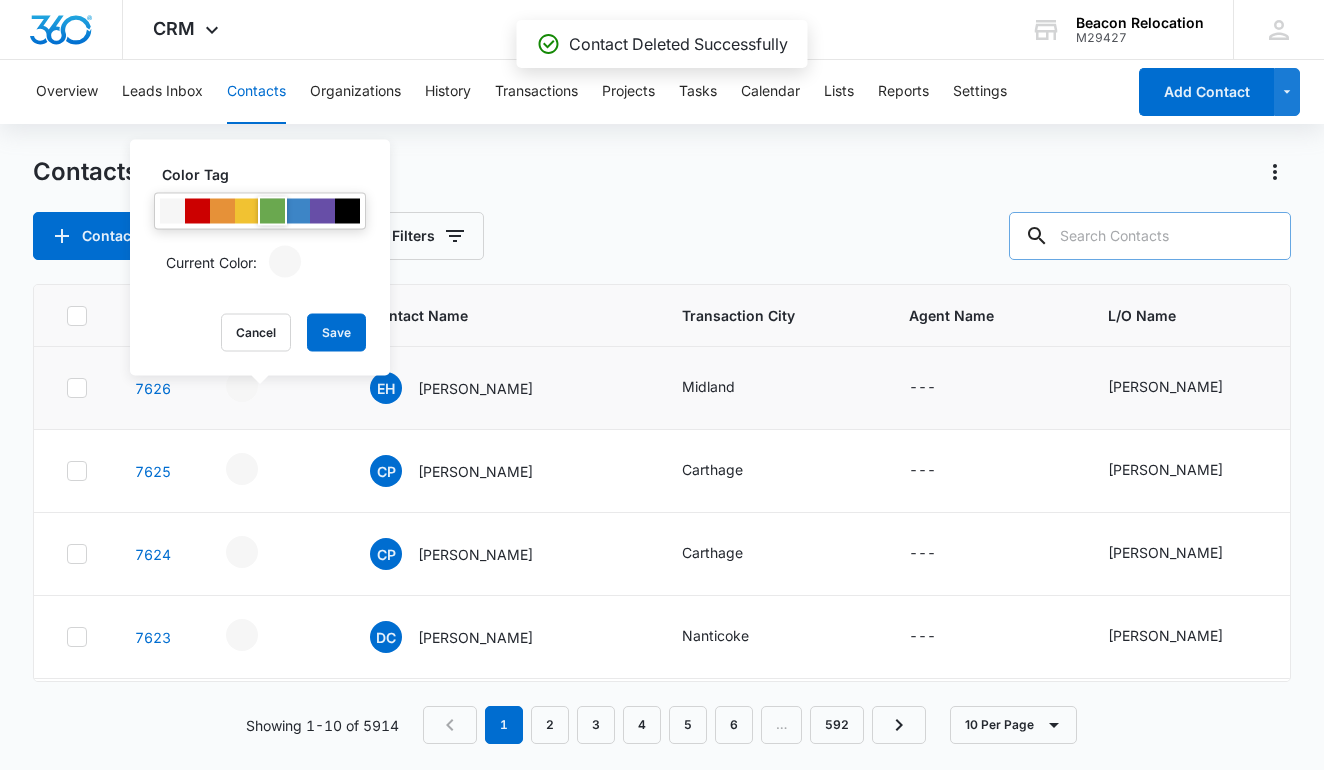 click at bounding box center (272, 211) 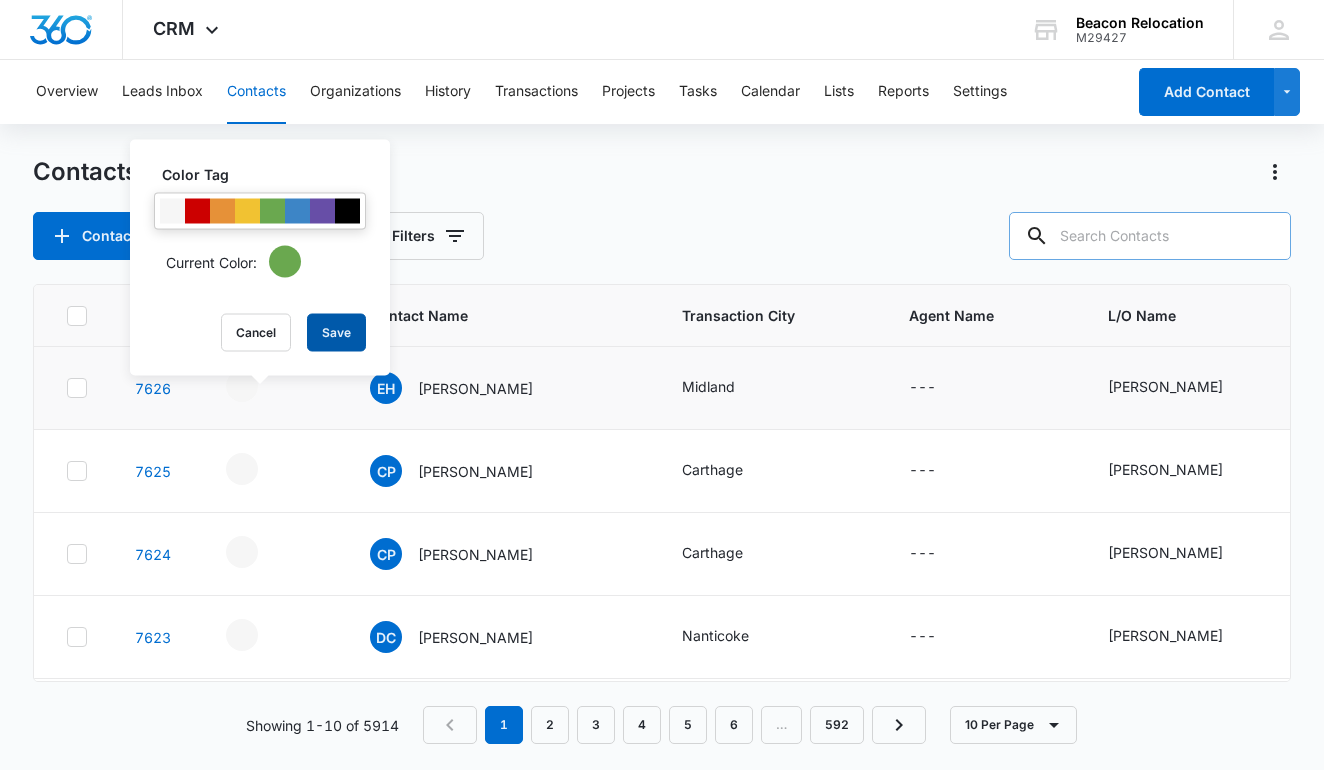 click on "Save" at bounding box center [336, 333] 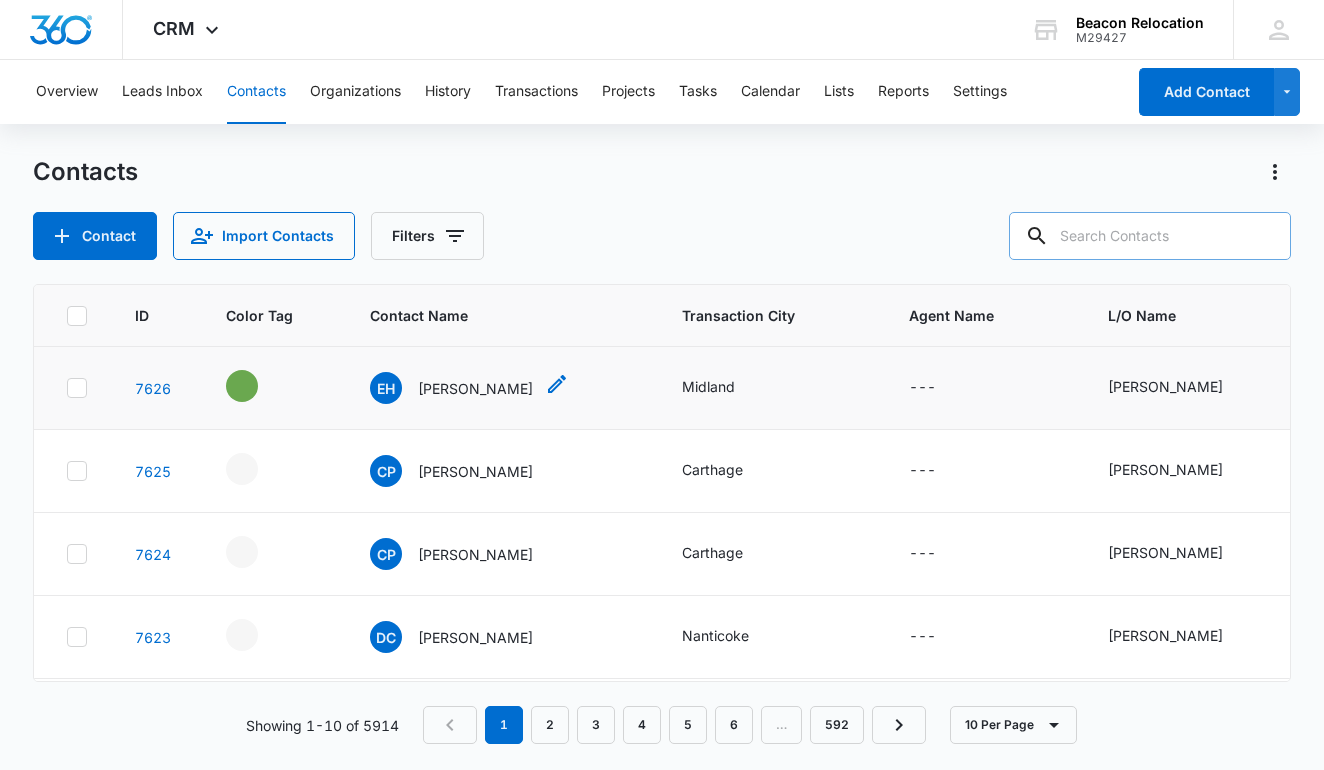 click 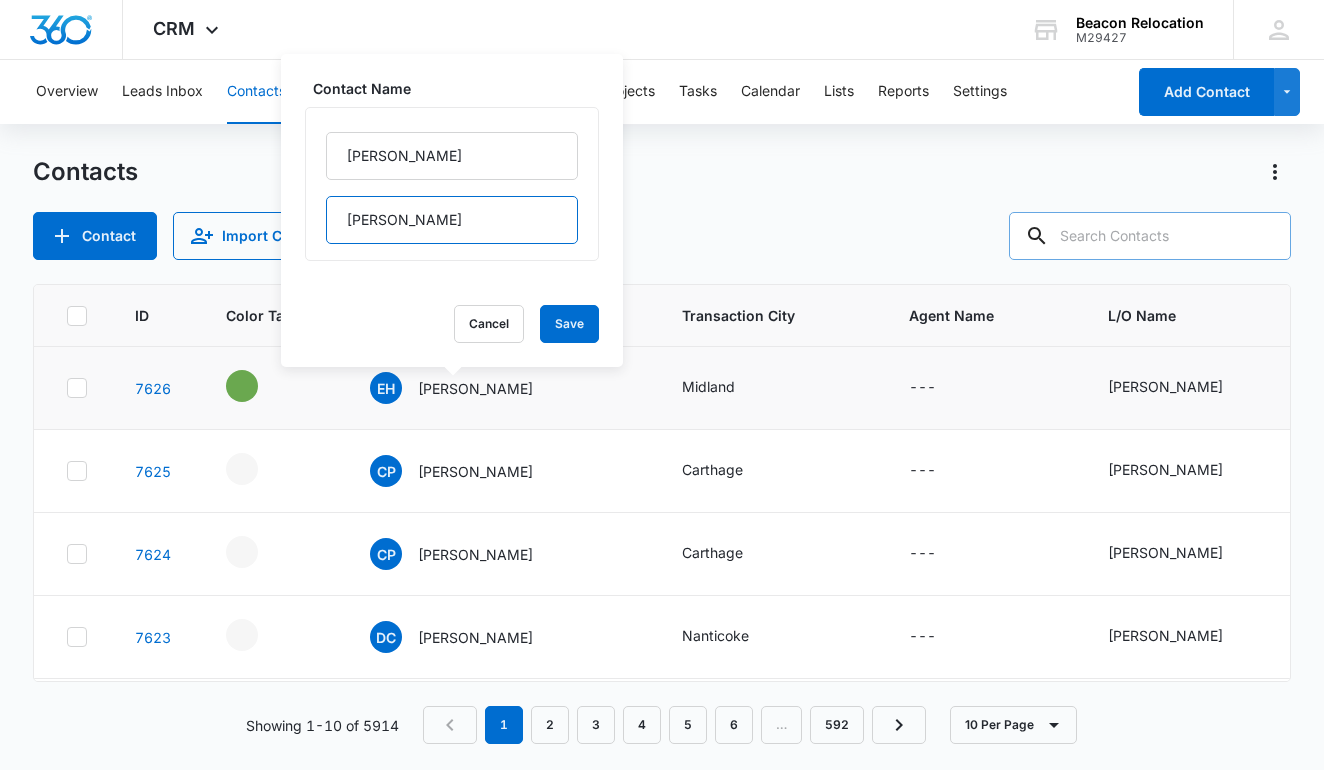 click on "[PERSON_NAME]" at bounding box center (452, 220) 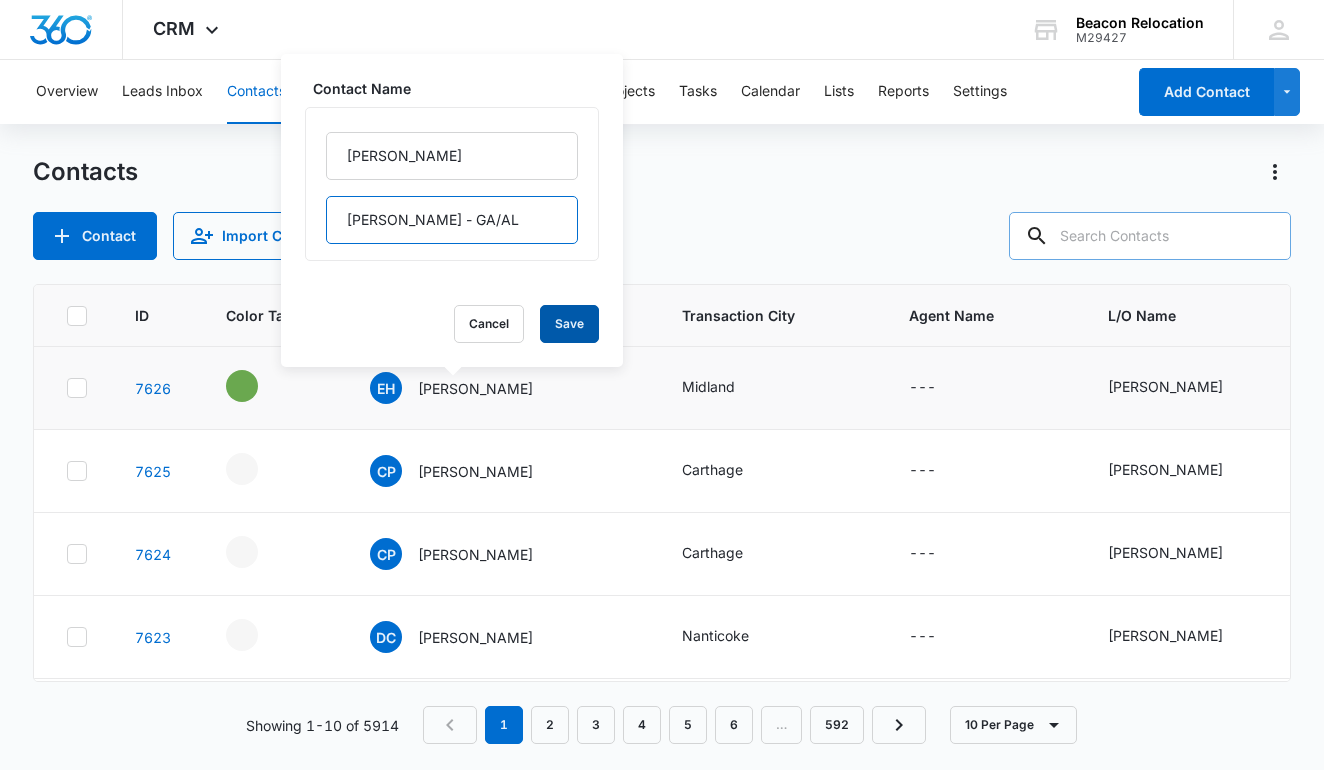 type on "[PERSON_NAME] - GA/AL" 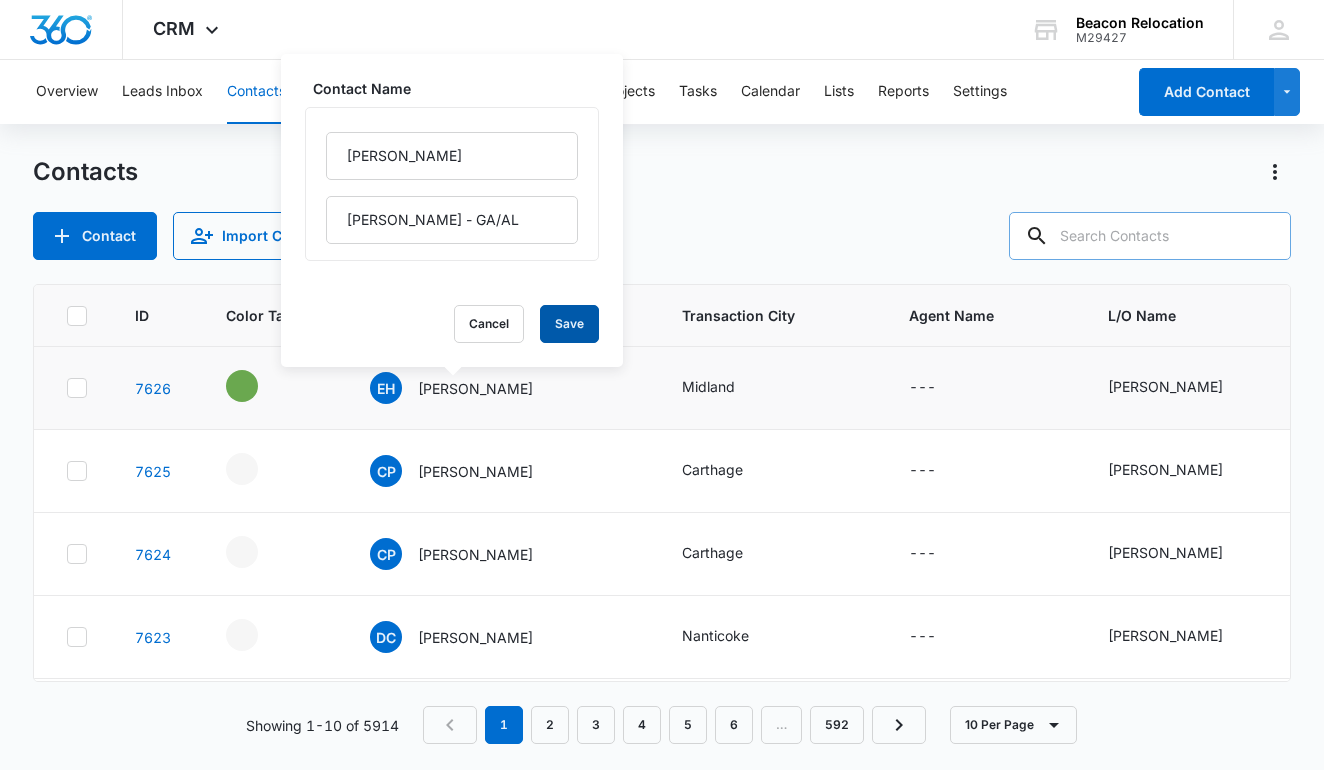 click on "Save" at bounding box center (569, 324) 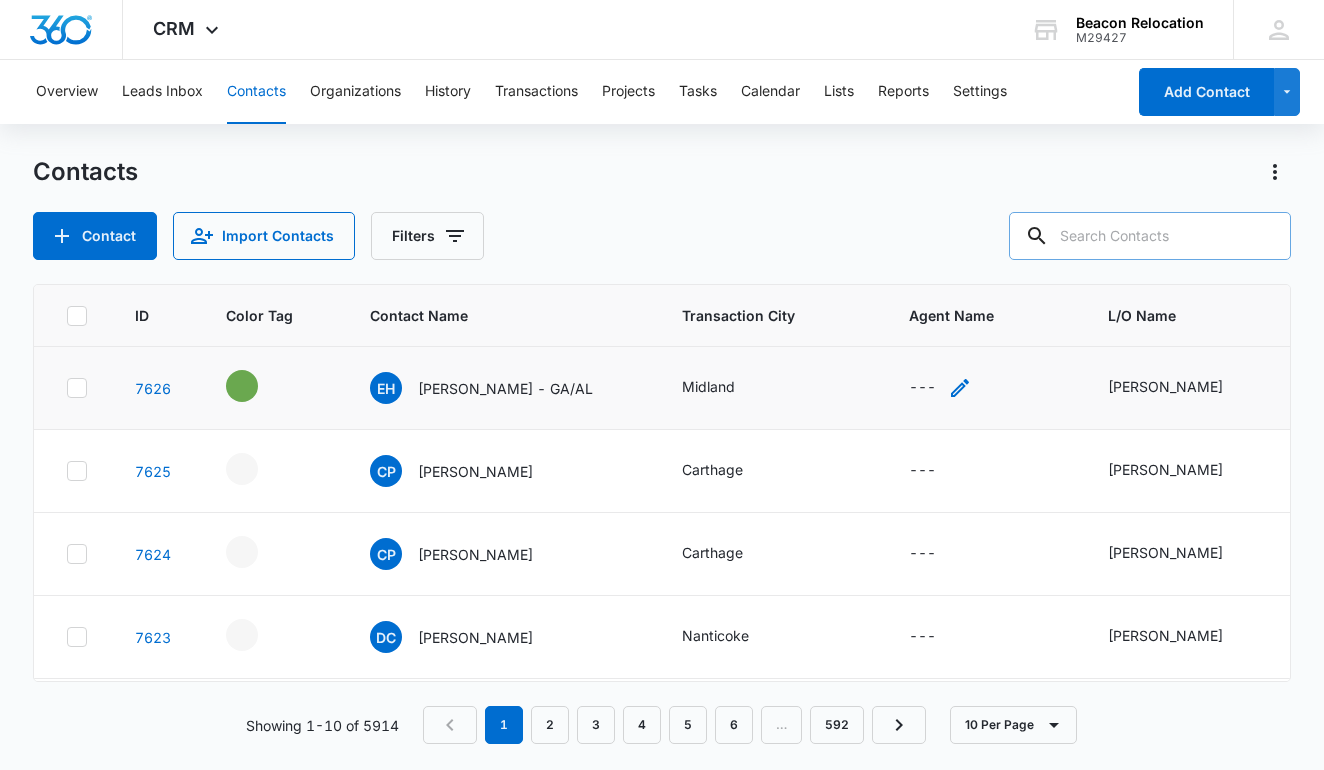 click 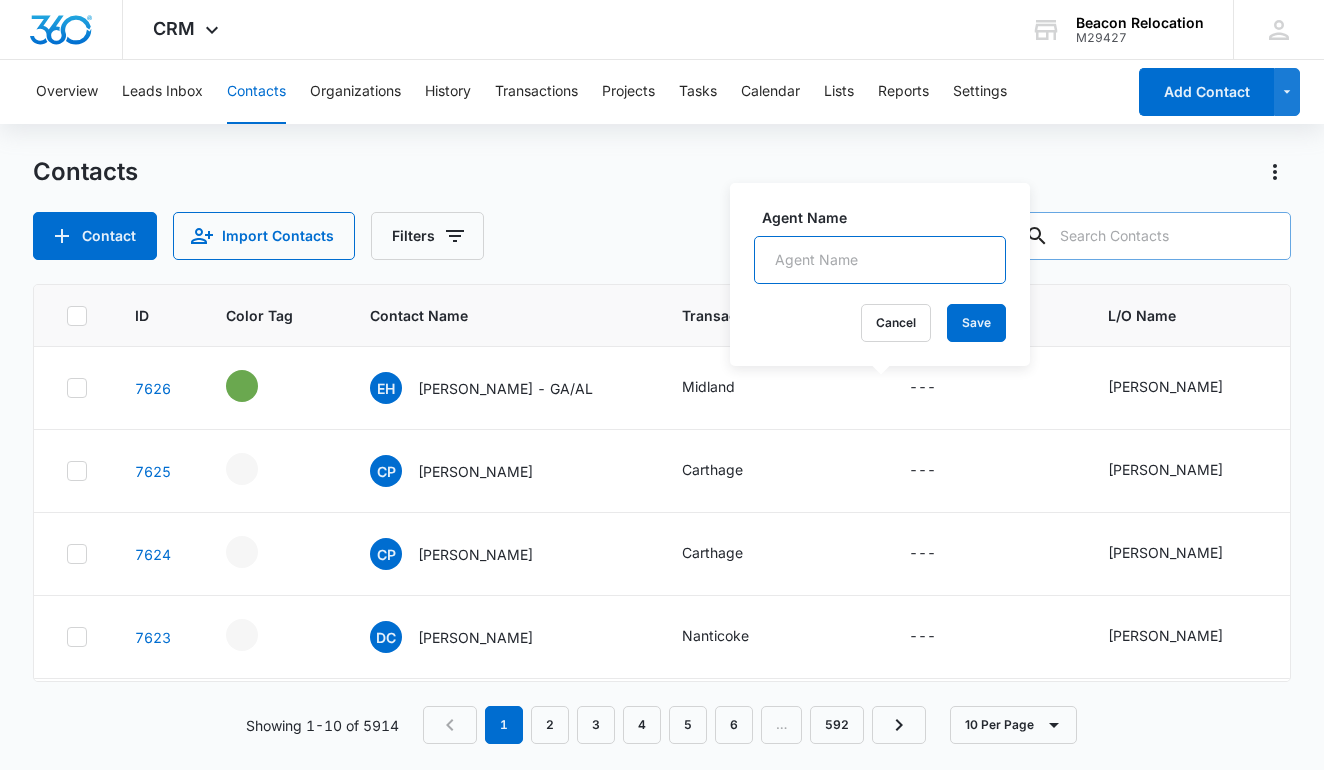 click on "Agent Name" at bounding box center (880, 260) 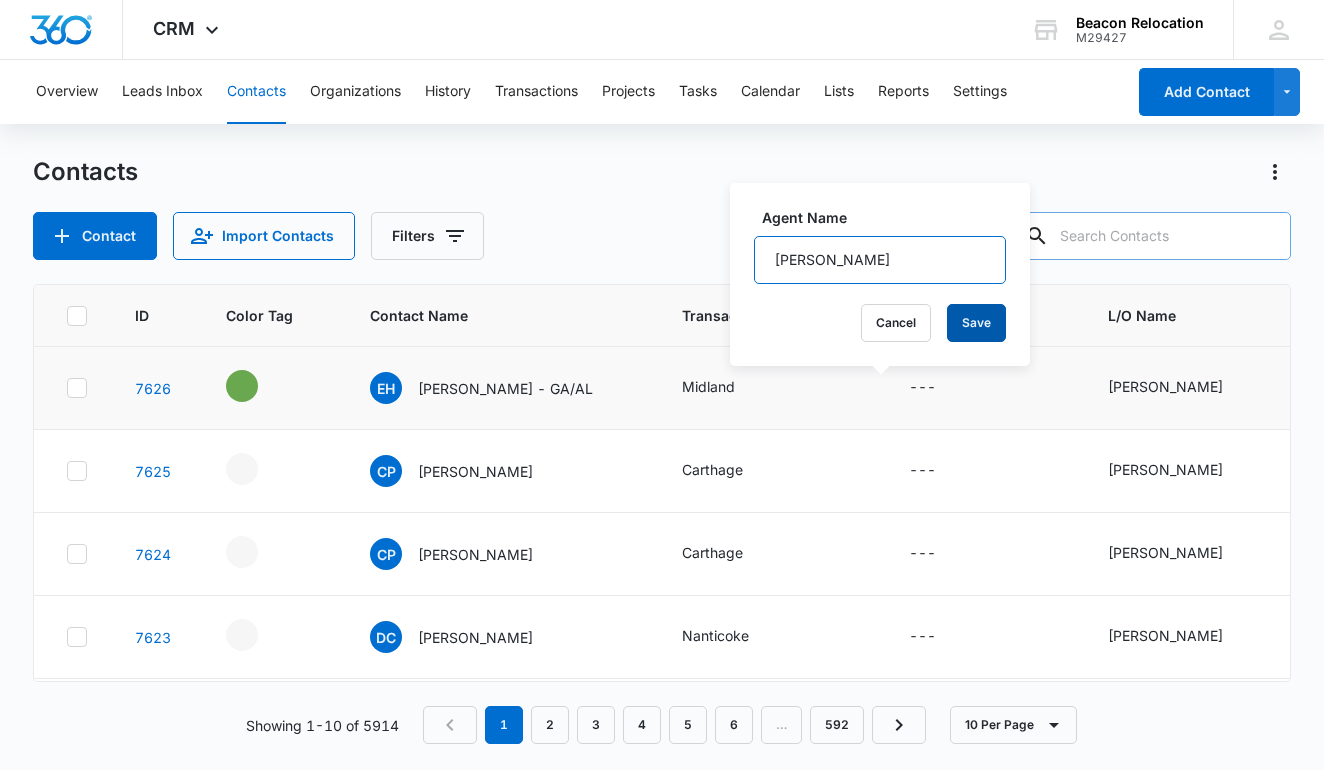 type on "[PERSON_NAME]" 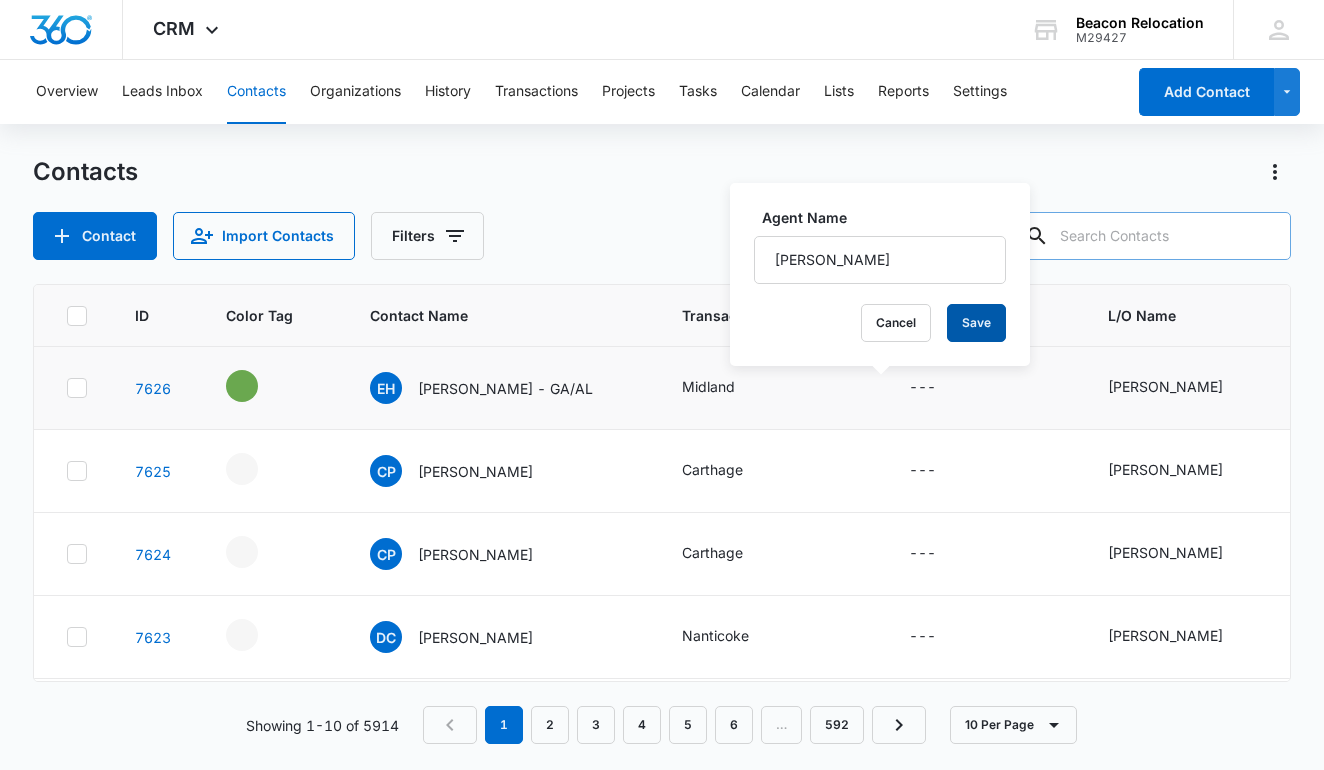 click on "Save" at bounding box center (976, 323) 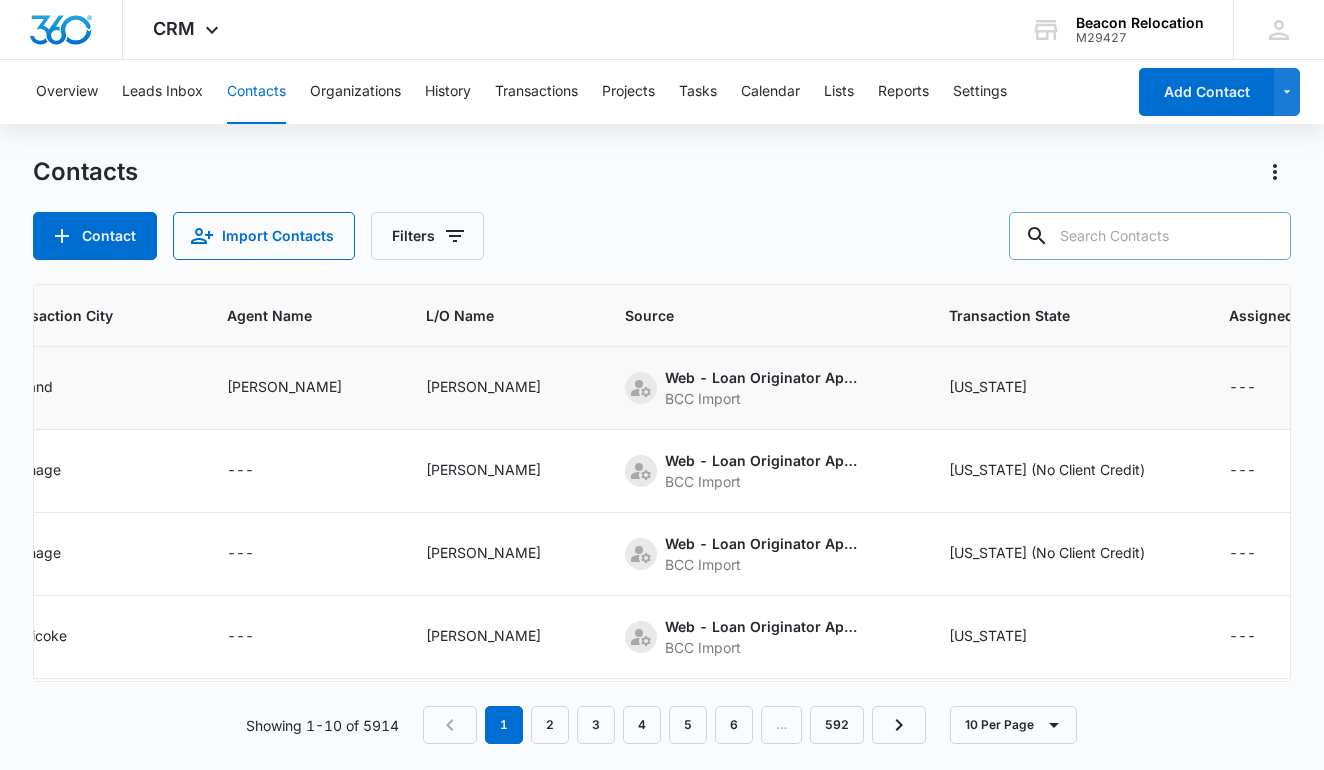 scroll, scrollTop: 0, scrollLeft: 1003, axis: horizontal 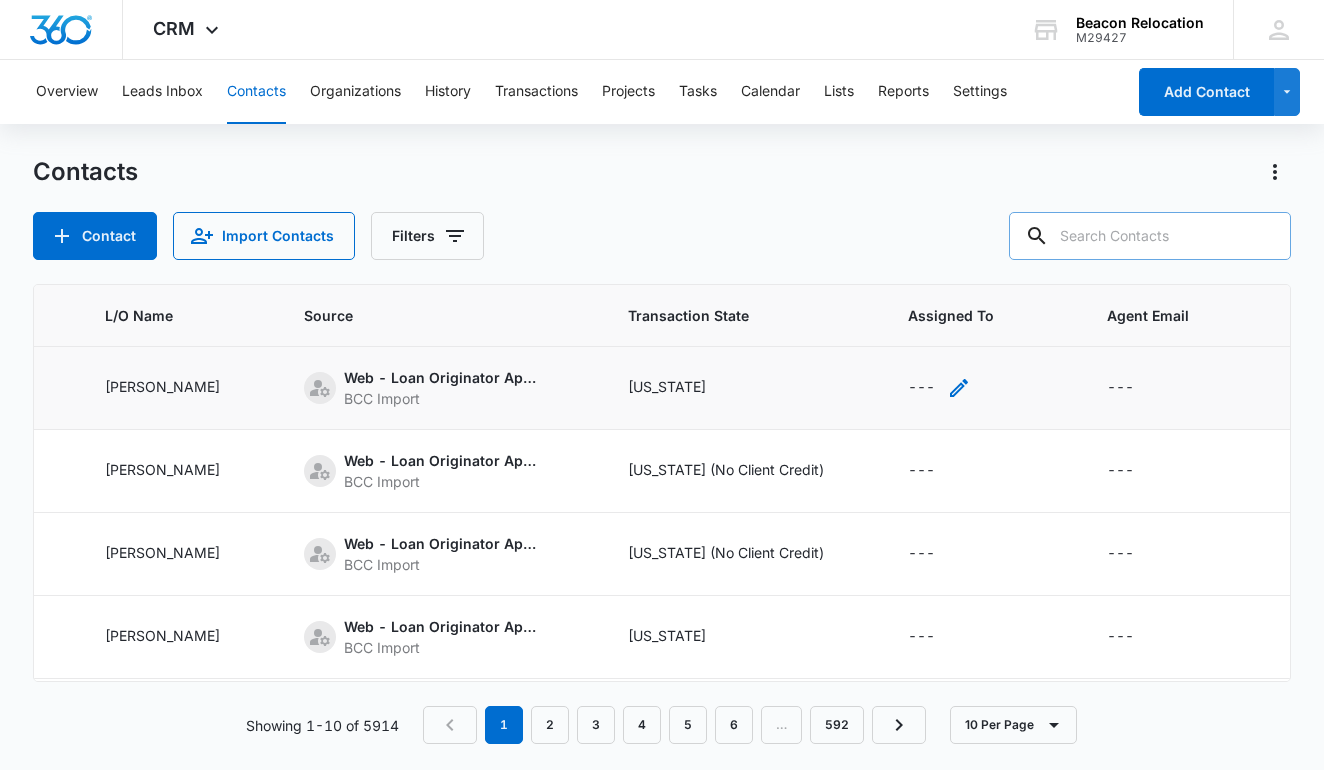 click 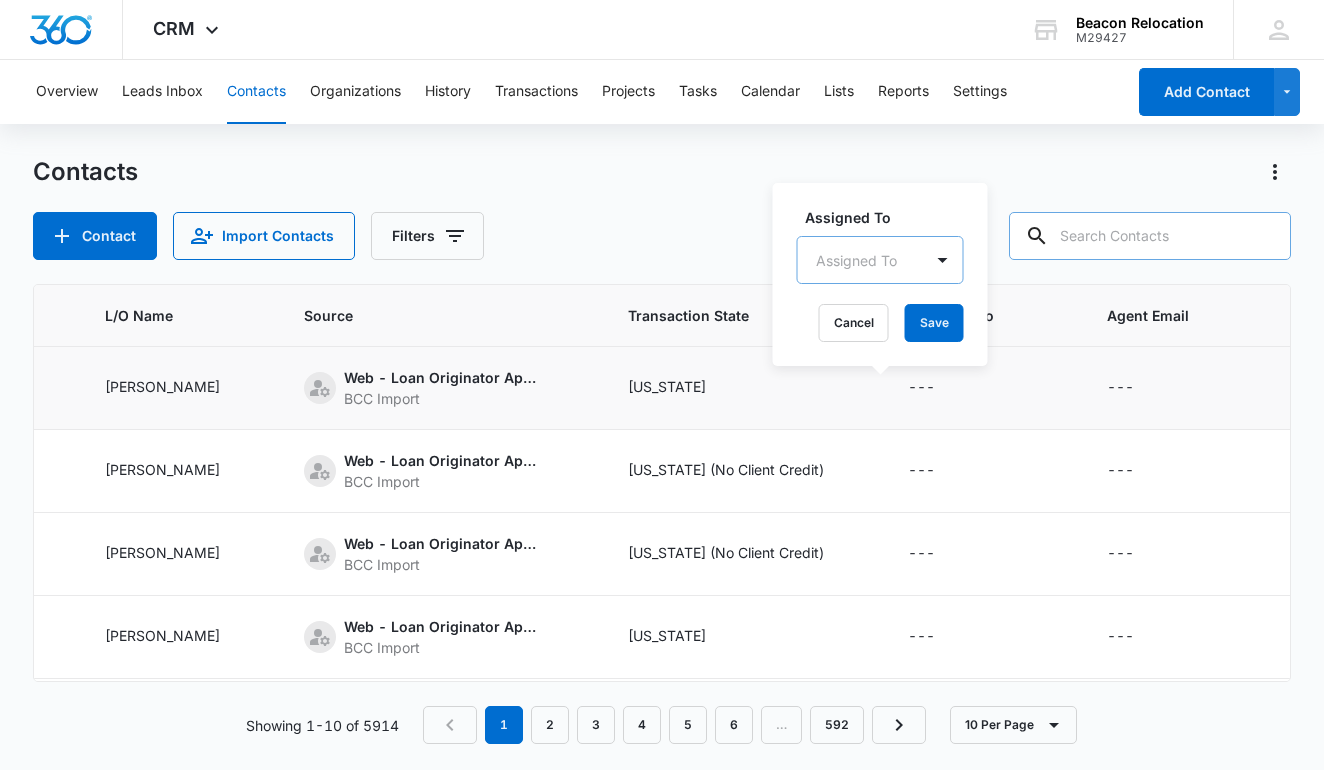click on "Assigned To" at bounding box center [860, 260] 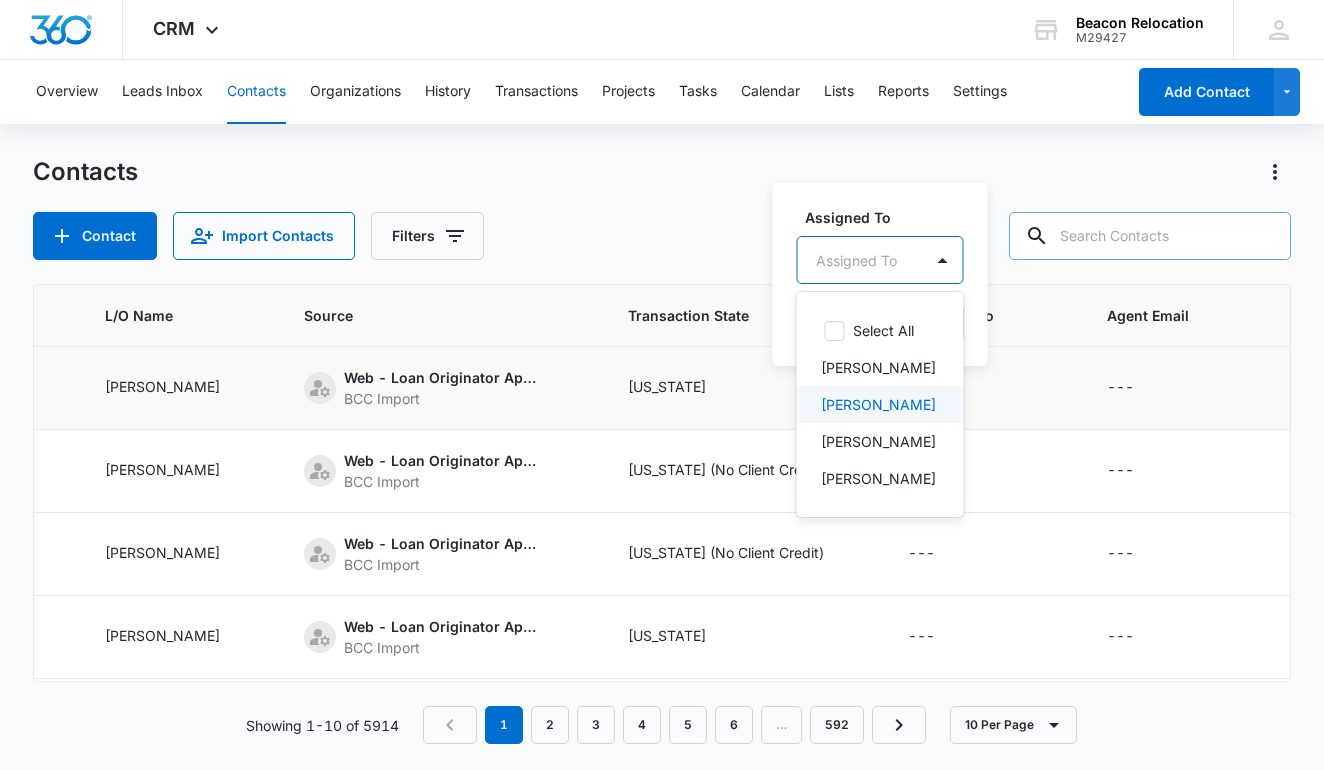 click on "[PERSON_NAME]" at bounding box center (878, 404) 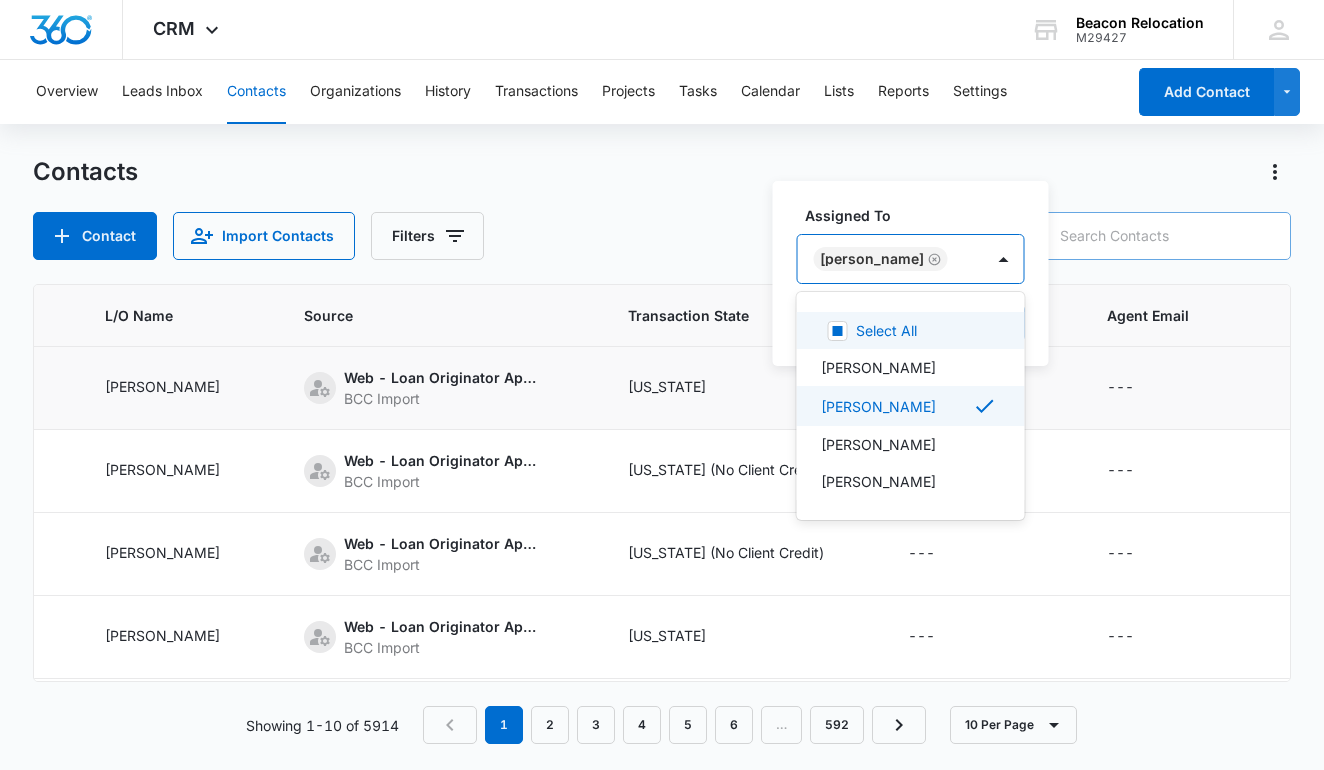 click on "[PERSON_NAME]" at bounding box center (891, 259) 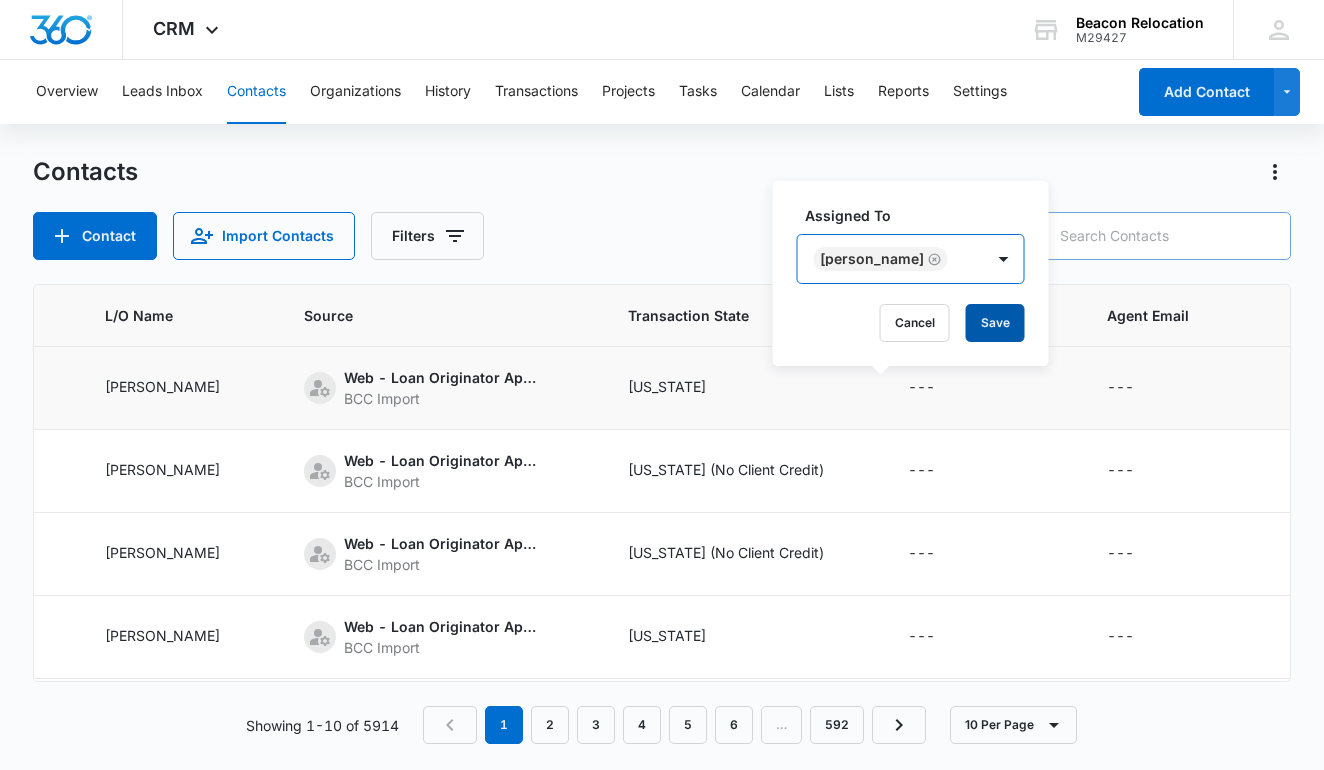 click on "Save" at bounding box center (995, 323) 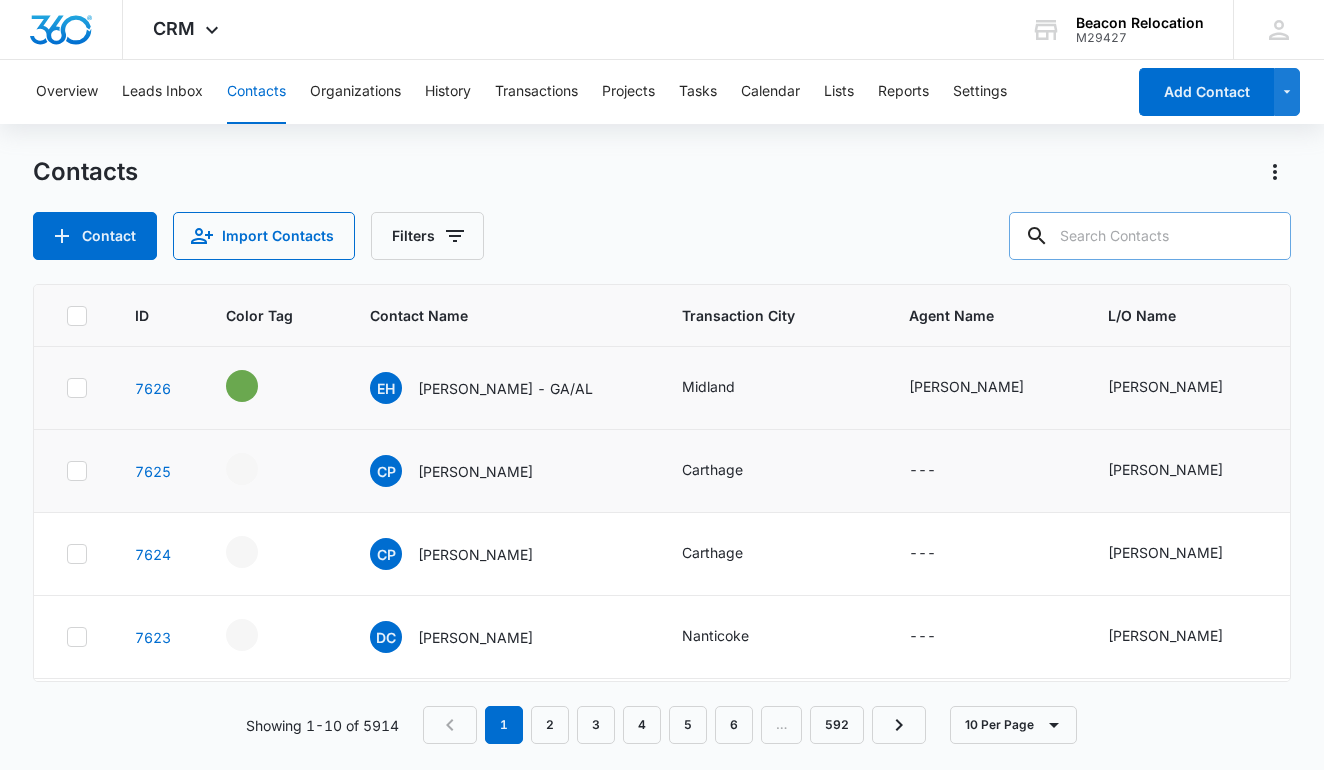 scroll, scrollTop: 0, scrollLeft: 0, axis: both 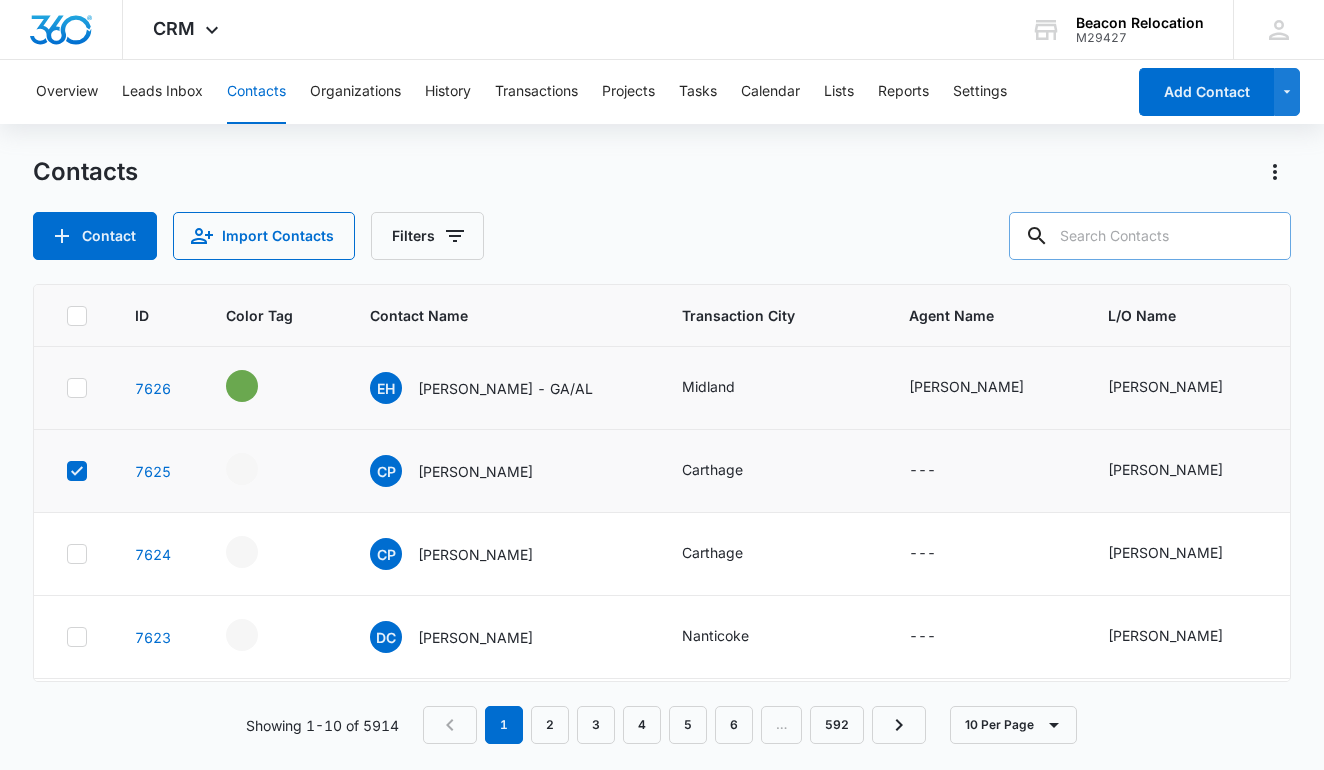 checkbox on "true" 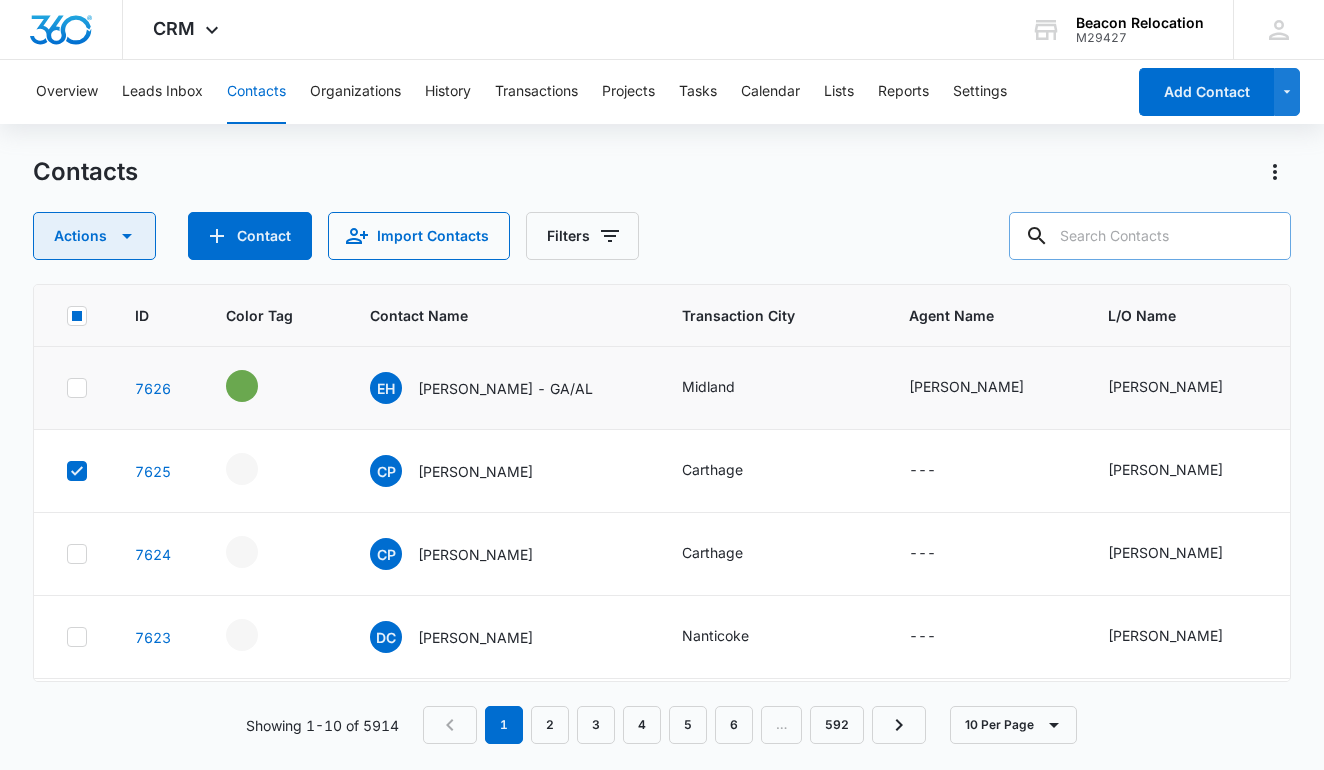 click 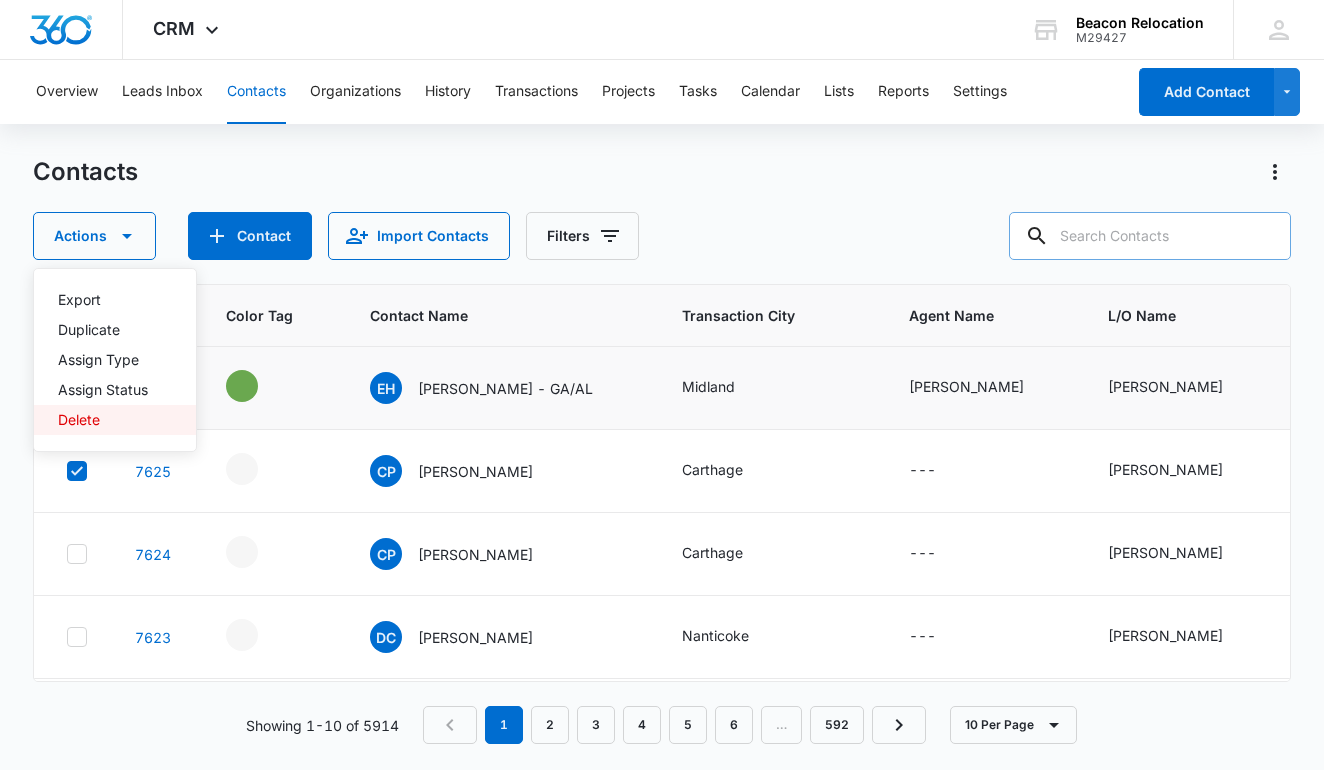 click on "Delete" at bounding box center [103, 420] 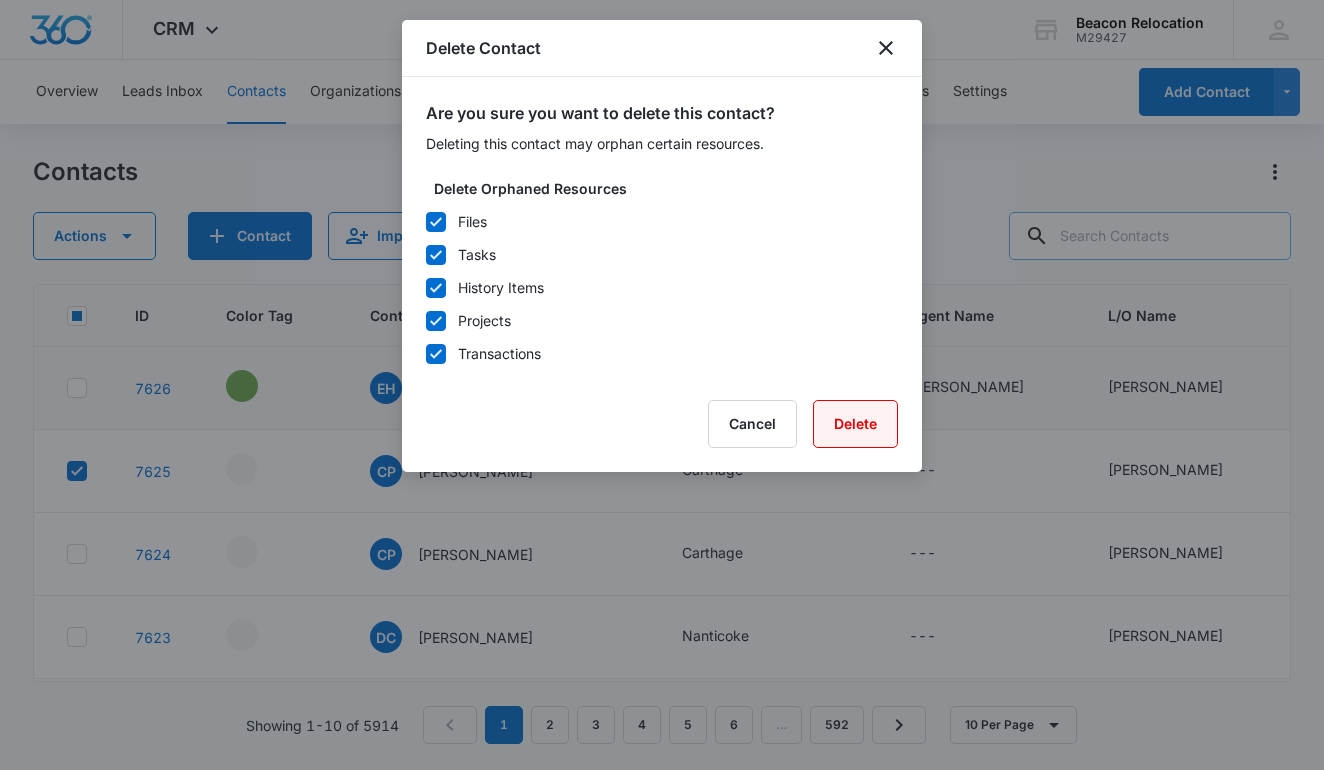 click on "Delete" at bounding box center (855, 424) 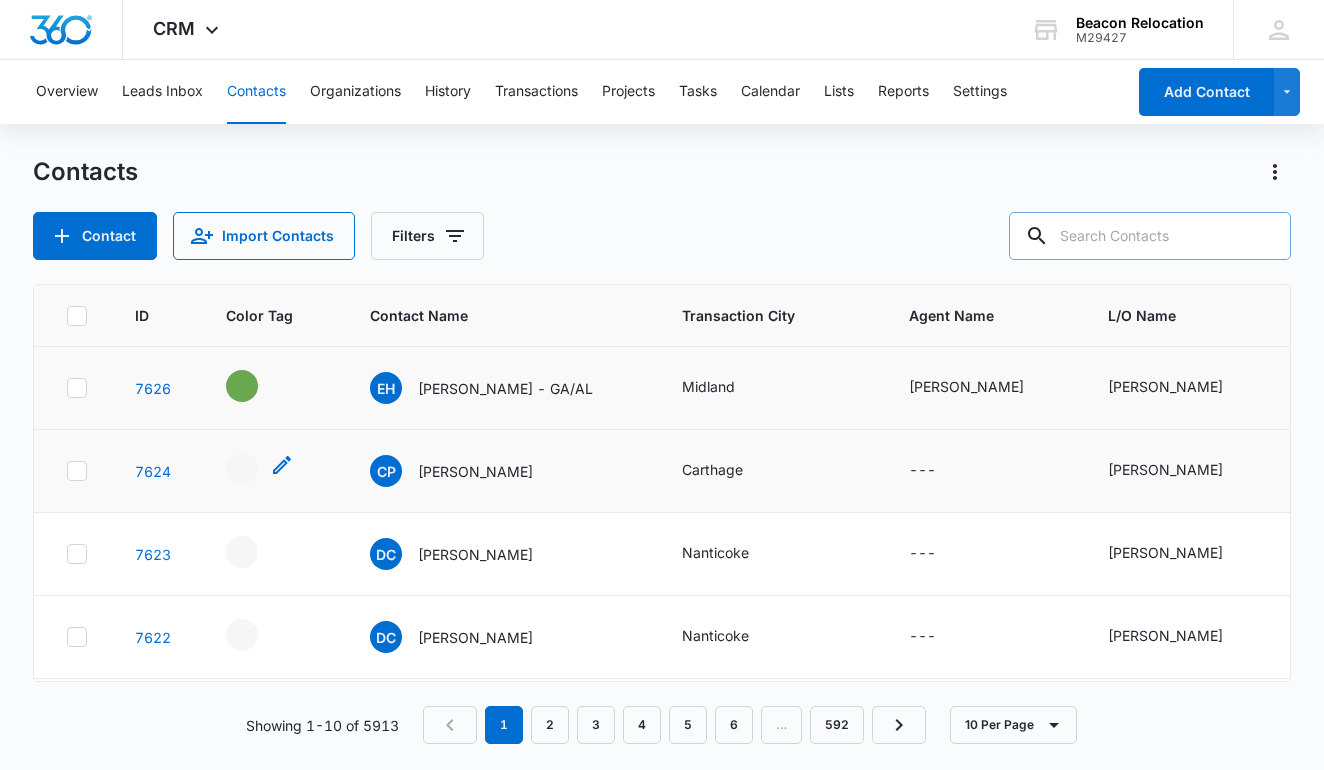 click 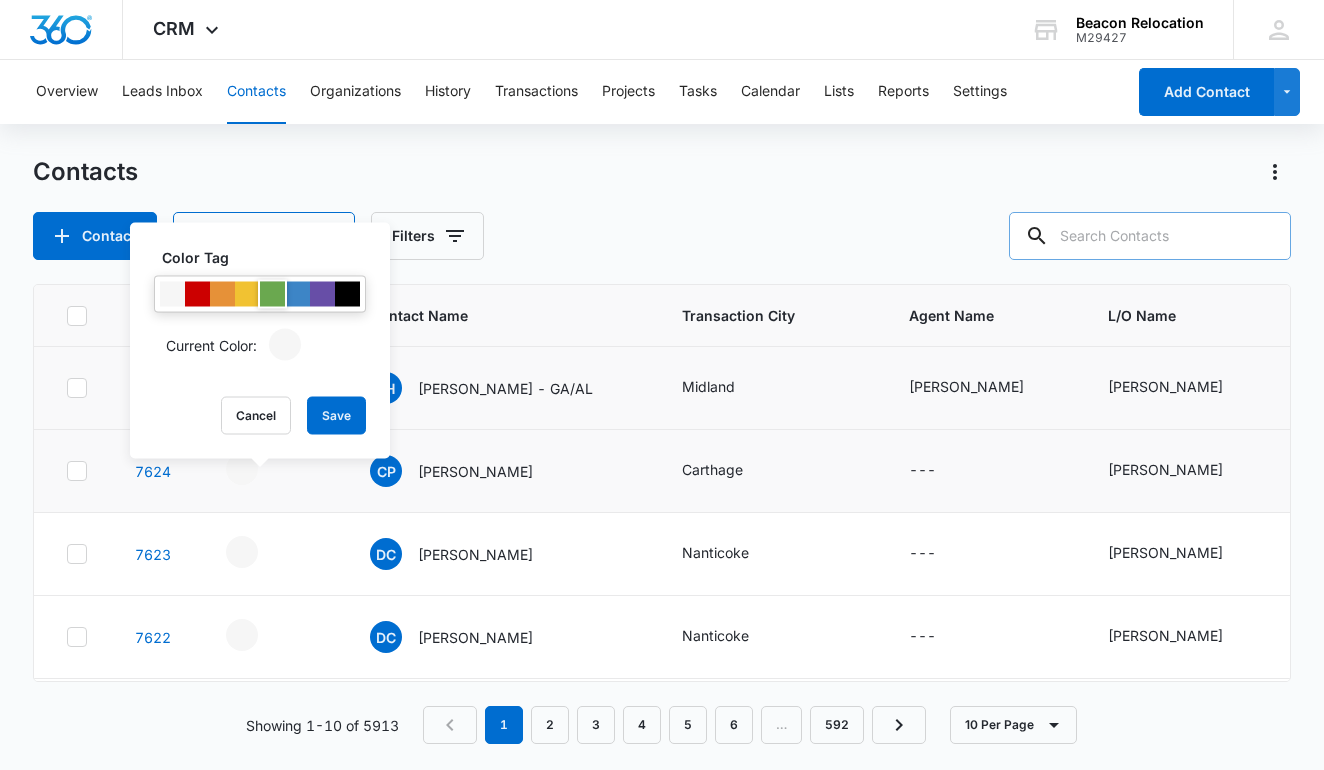 click at bounding box center (272, 294) 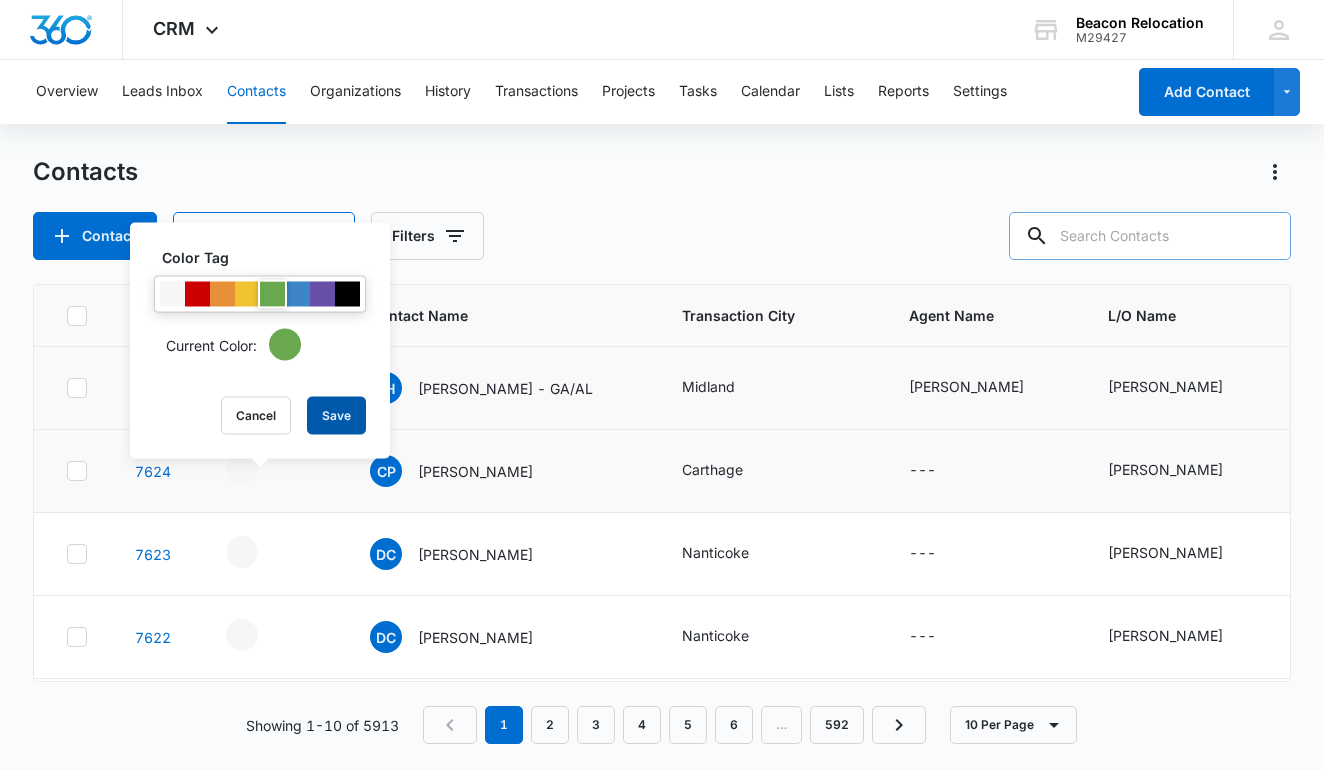 click on "Save" at bounding box center (336, 416) 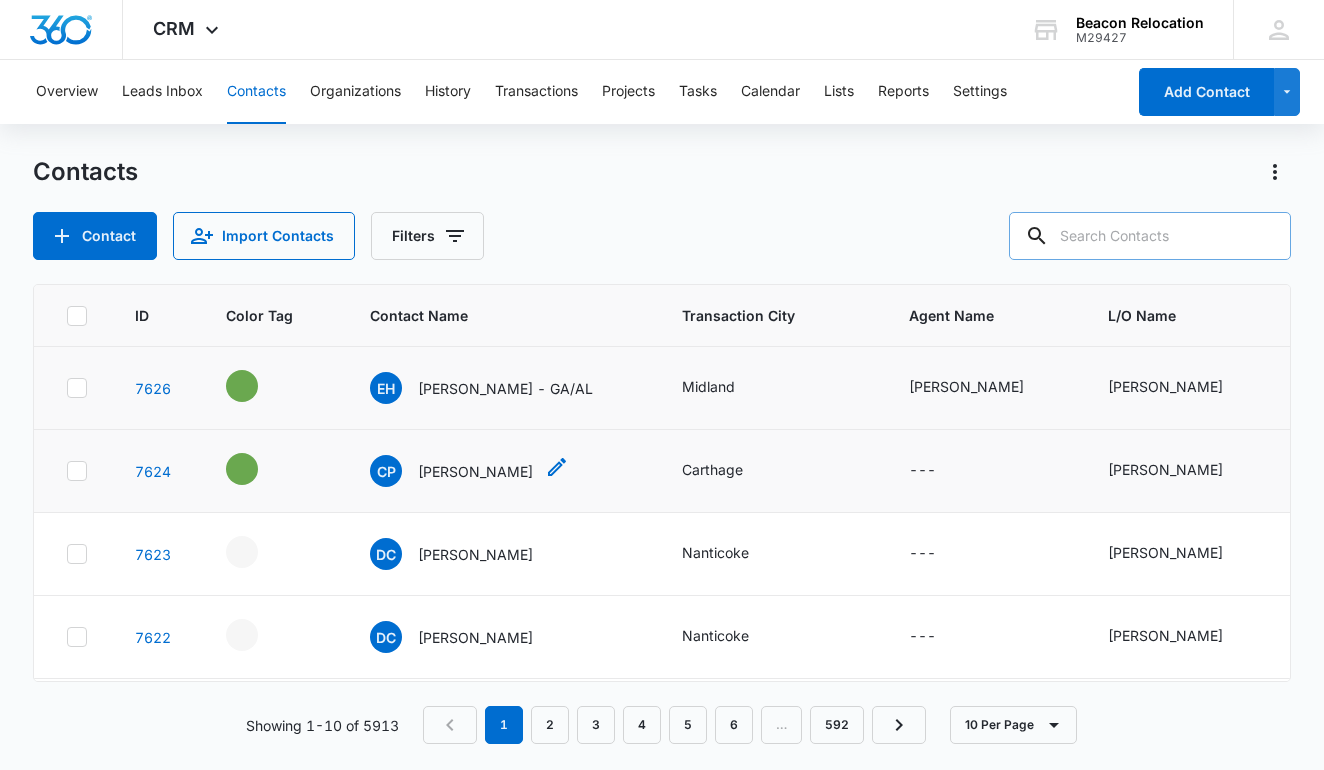 click 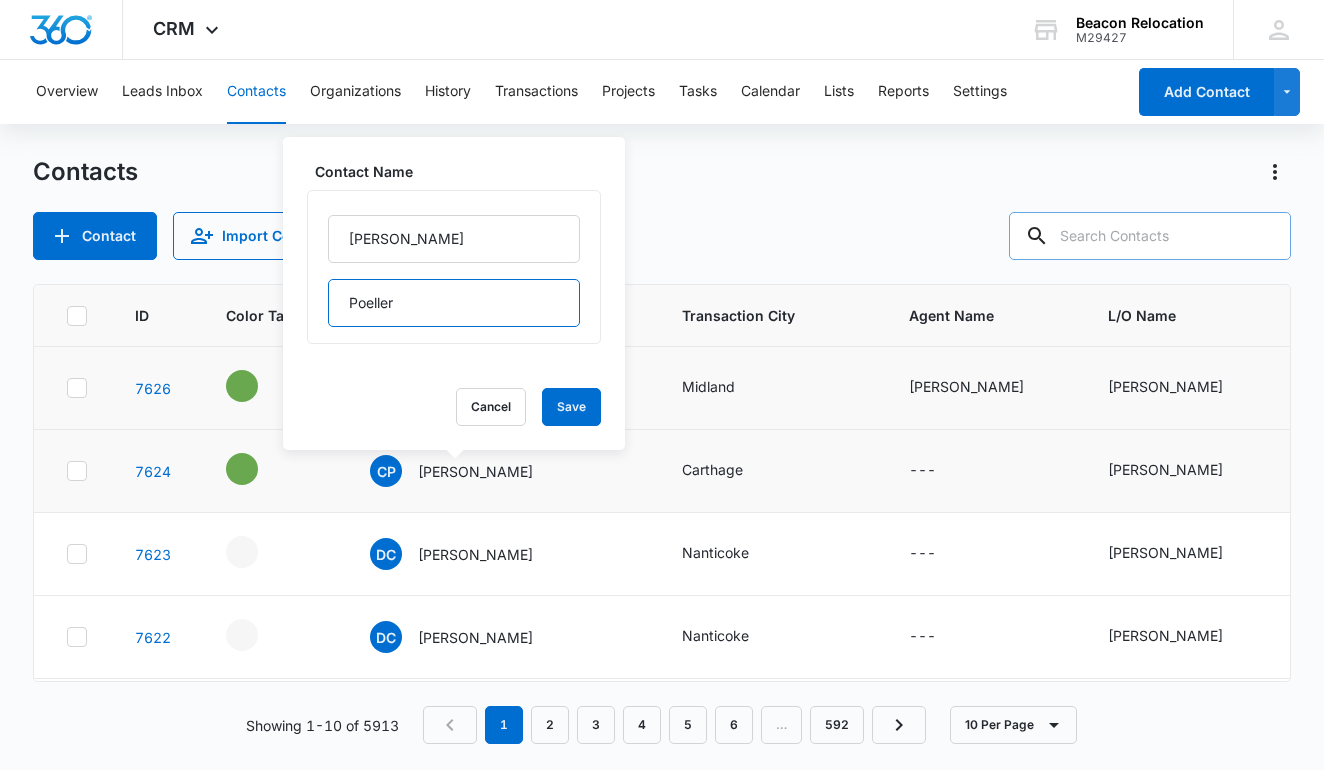 click on "Poeller" at bounding box center [454, 303] 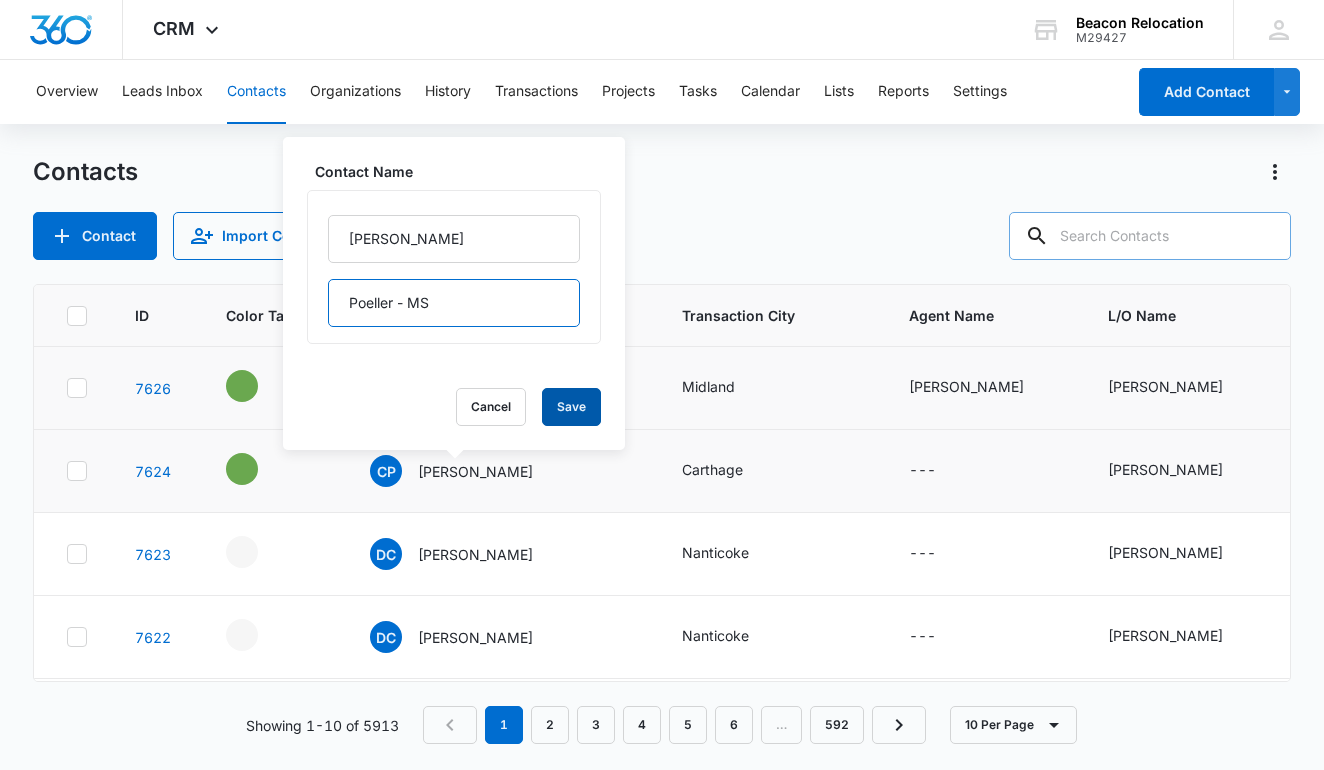 type on "Poeller - MS" 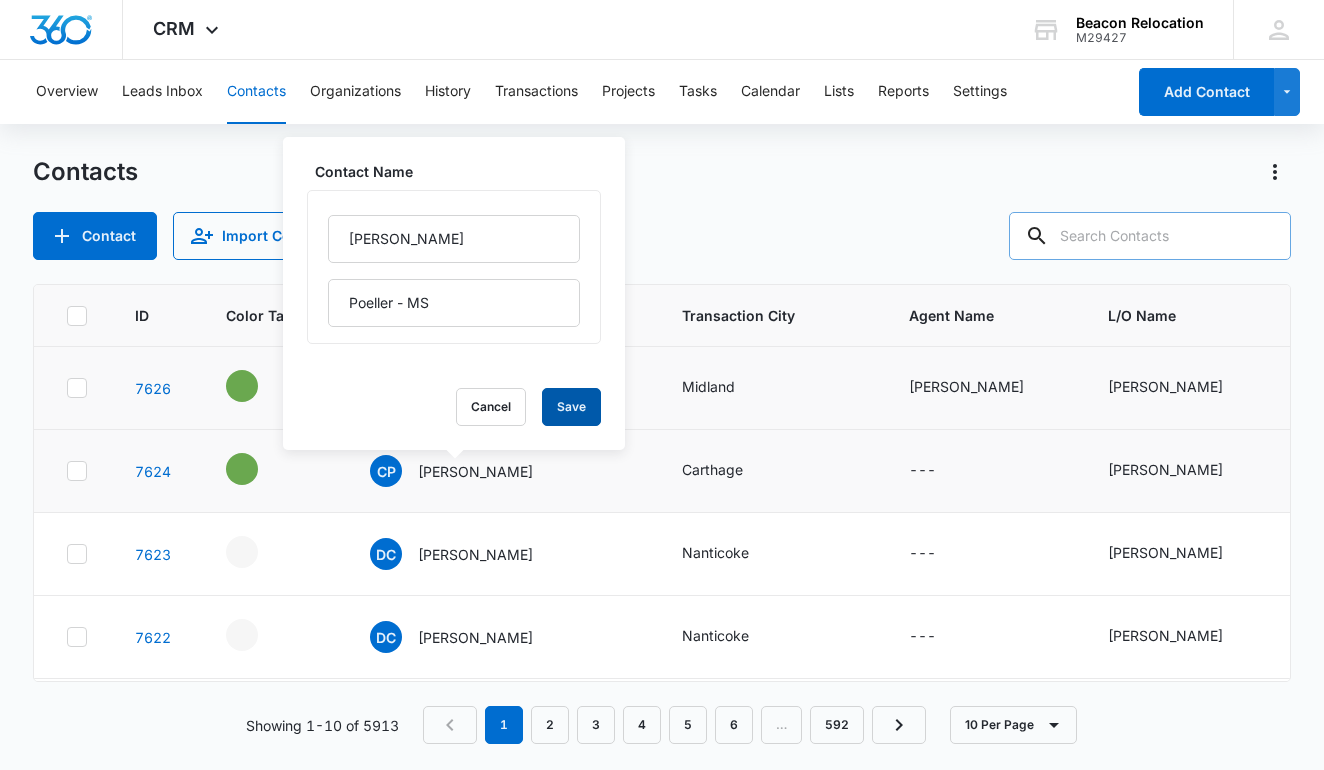 click on "Save" at bounding box center [571, 407] 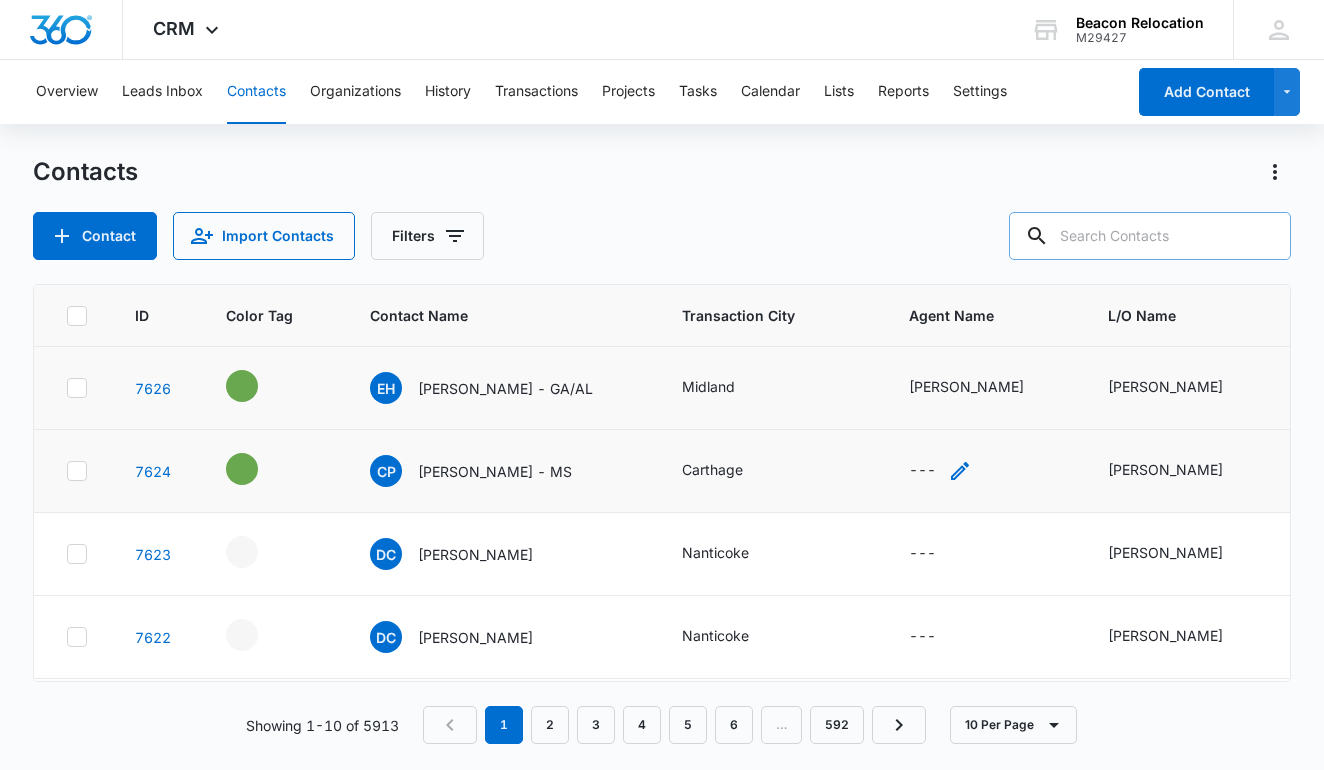 click 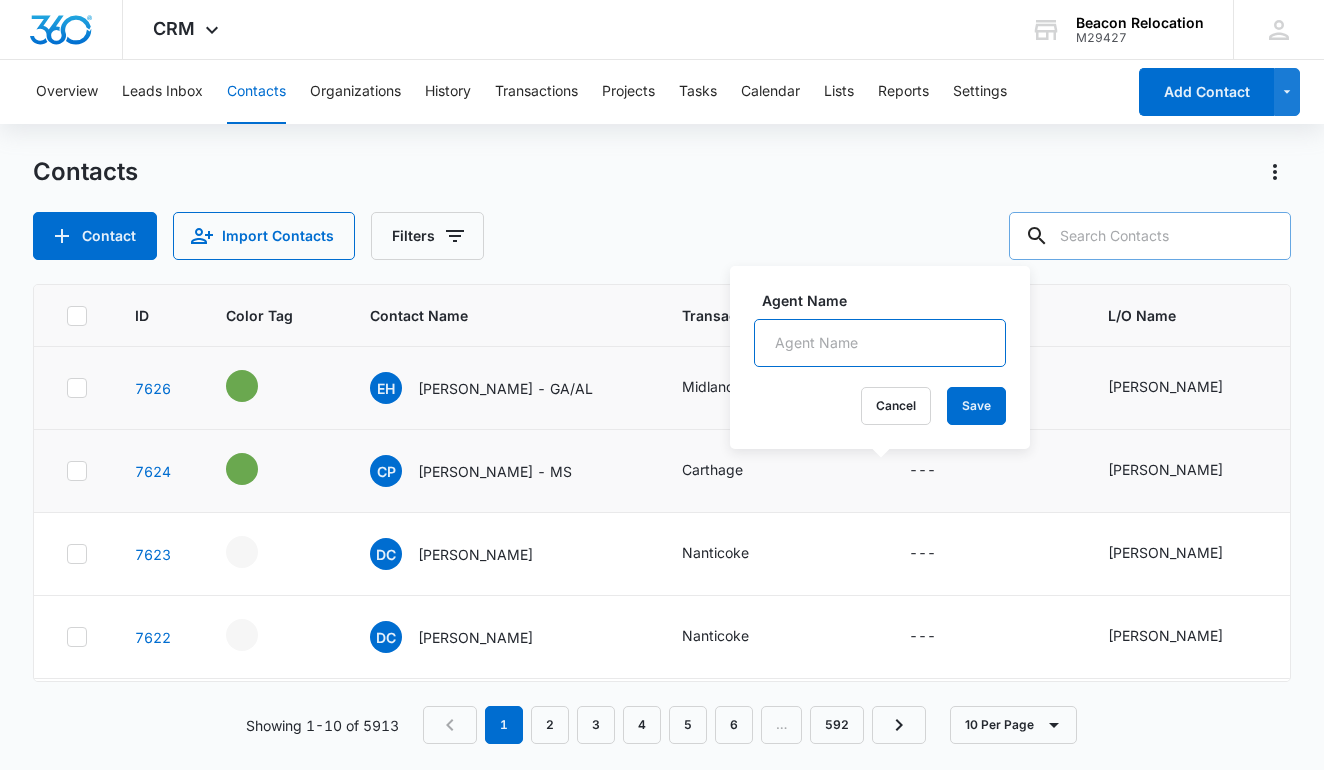 click on "Agent Name" at bounding box center [880, 343] 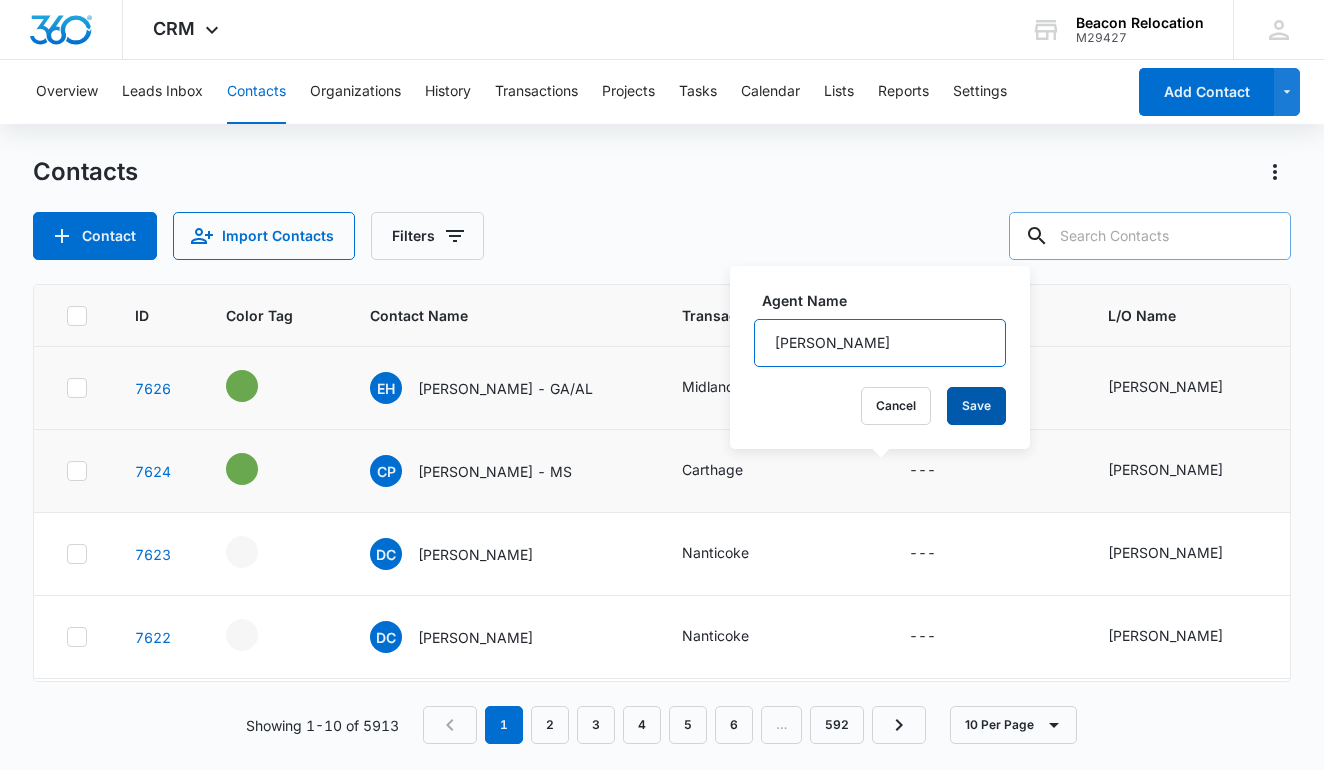 type on "[PERSON_NAME]" 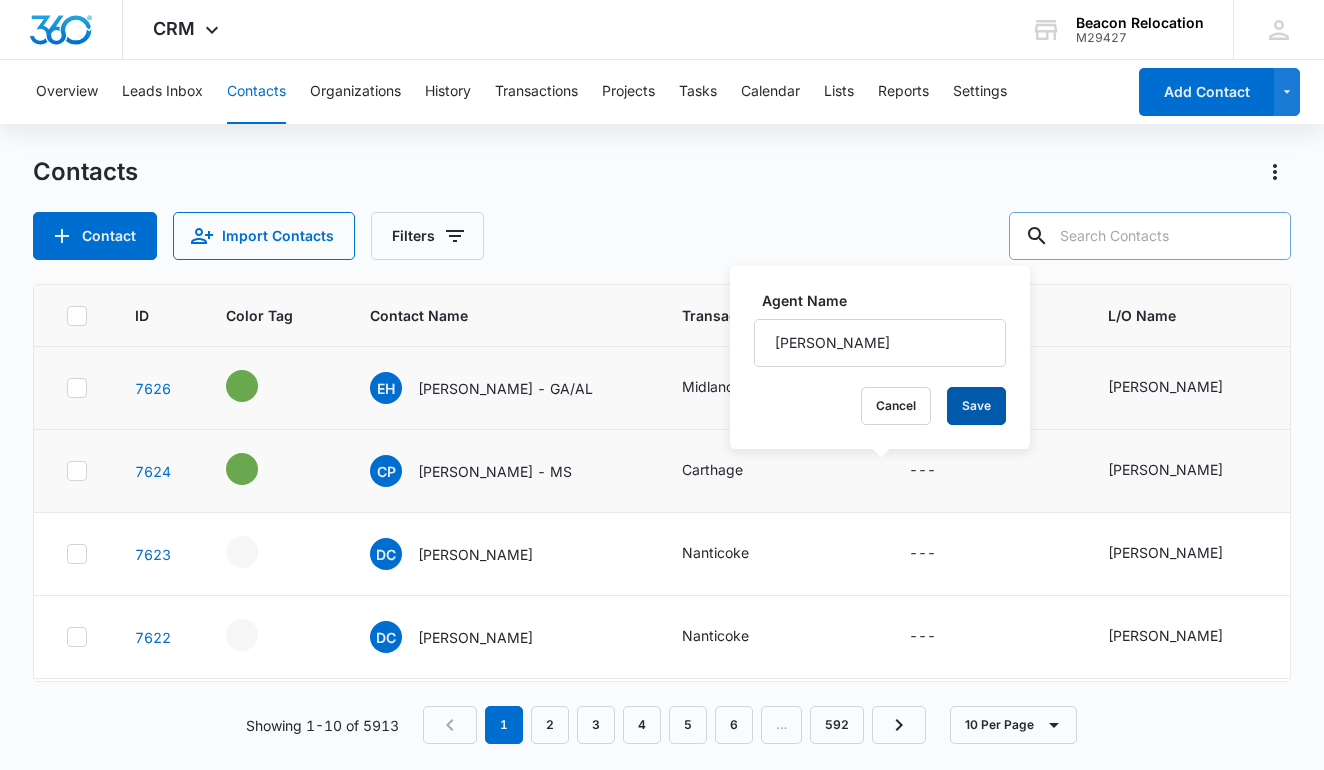 click on "Save" at bounding box center (976, 406) 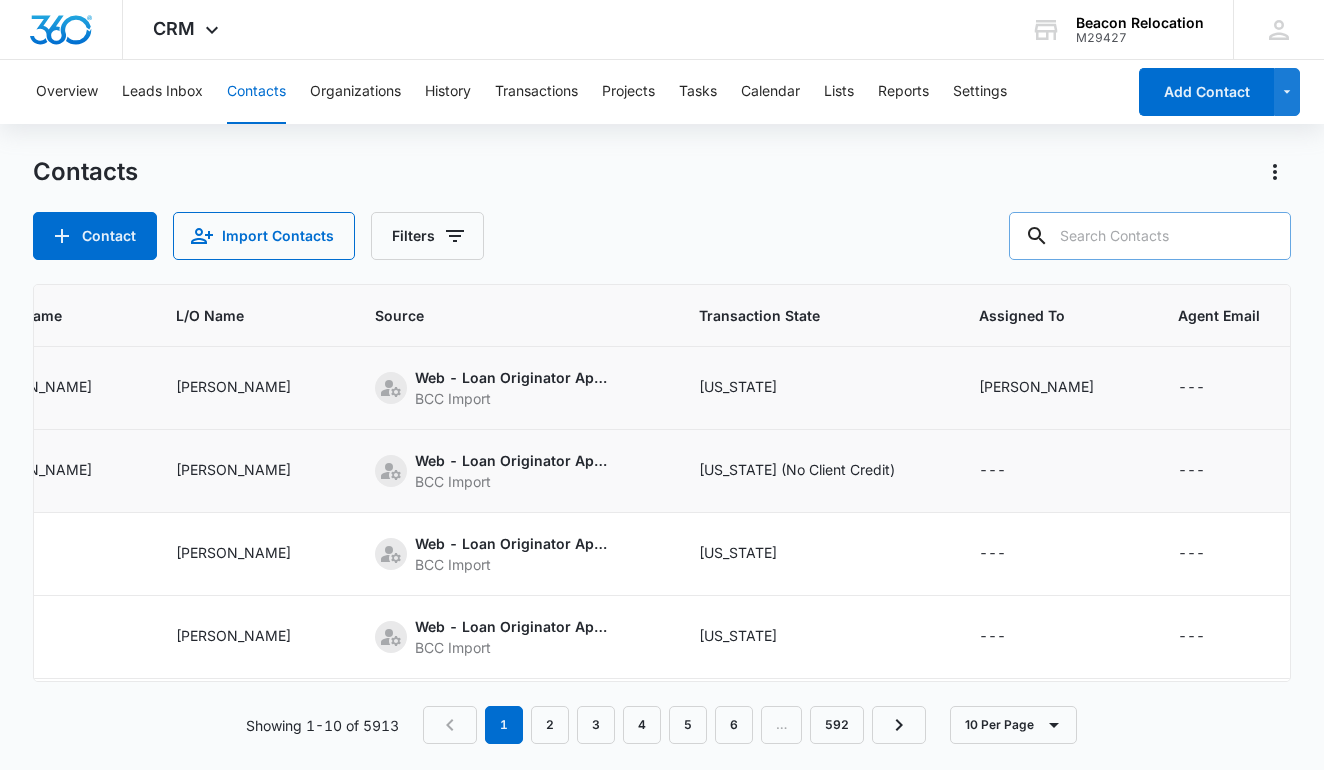scroll, scrollTop: 0, scrollLeft: 951, axis: horizontal 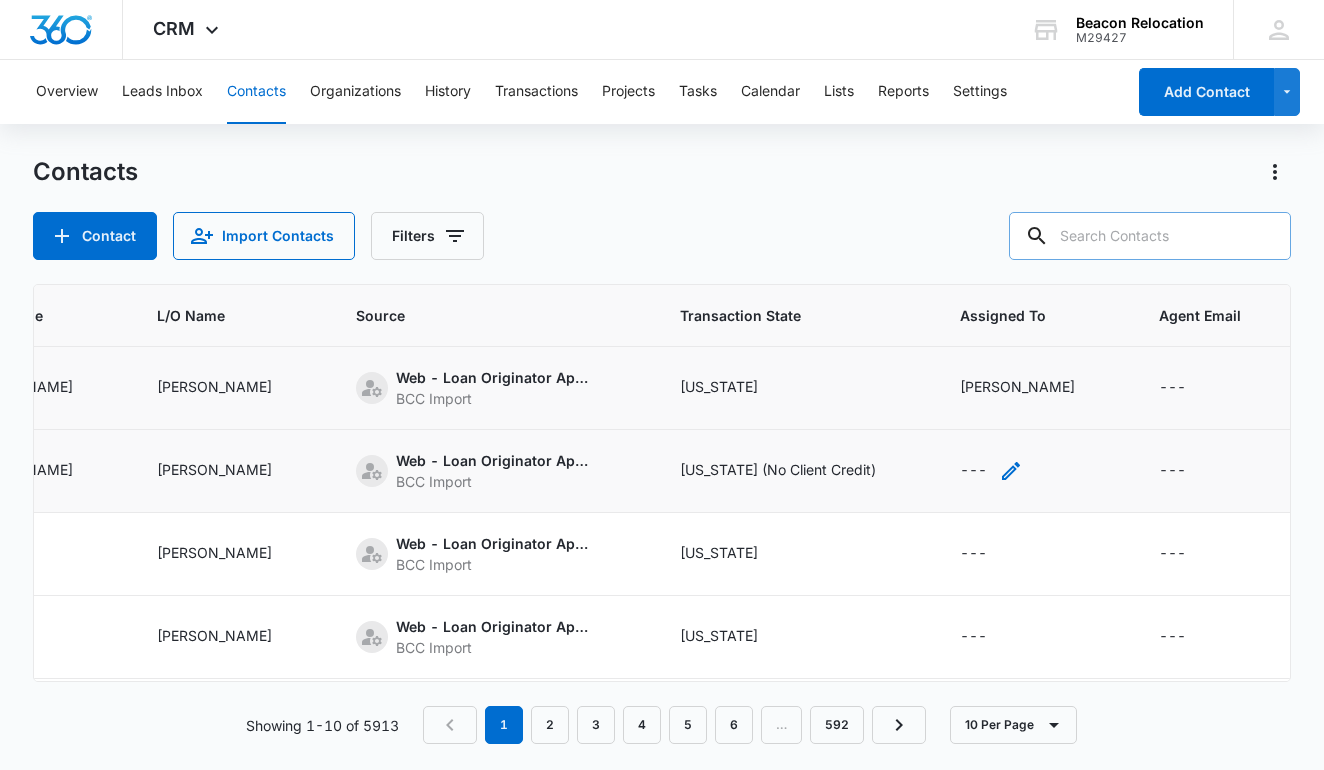 click 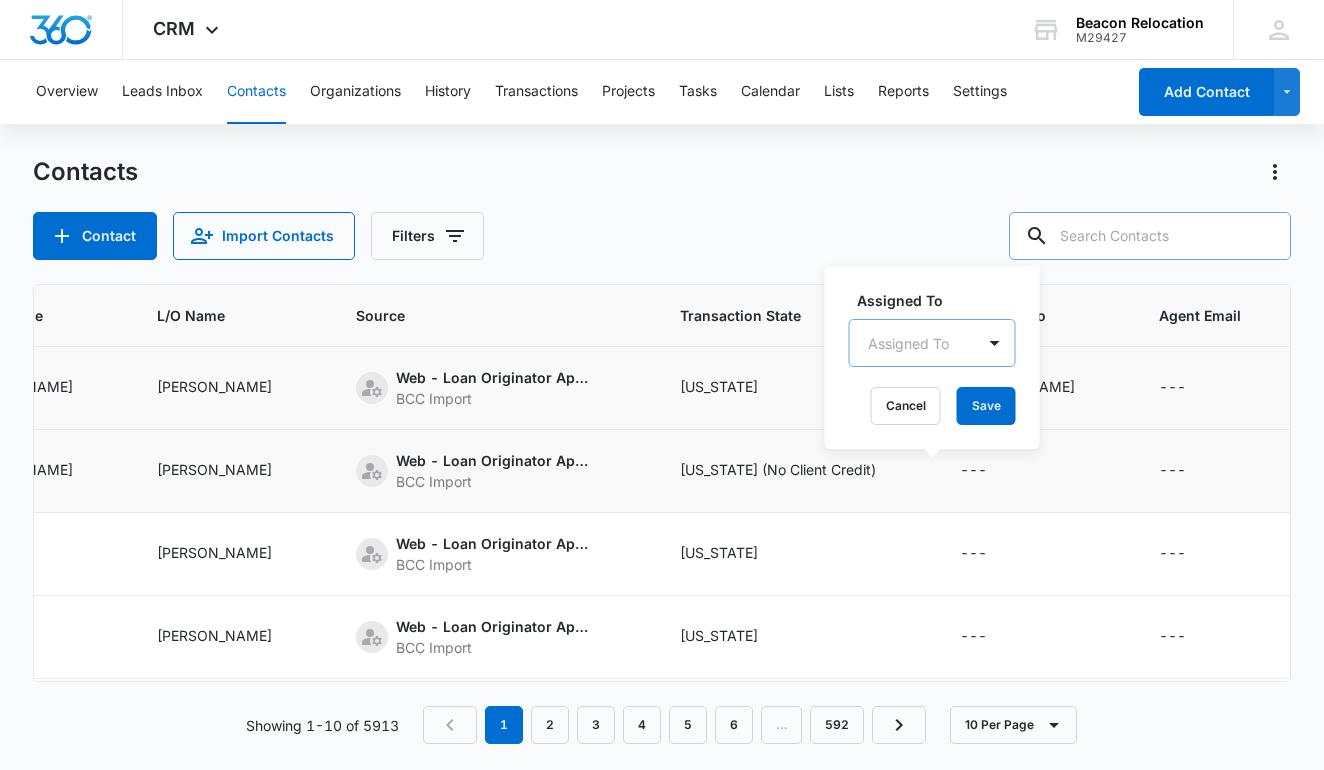 click on "Assigned To" at bounding box center (912, 343) 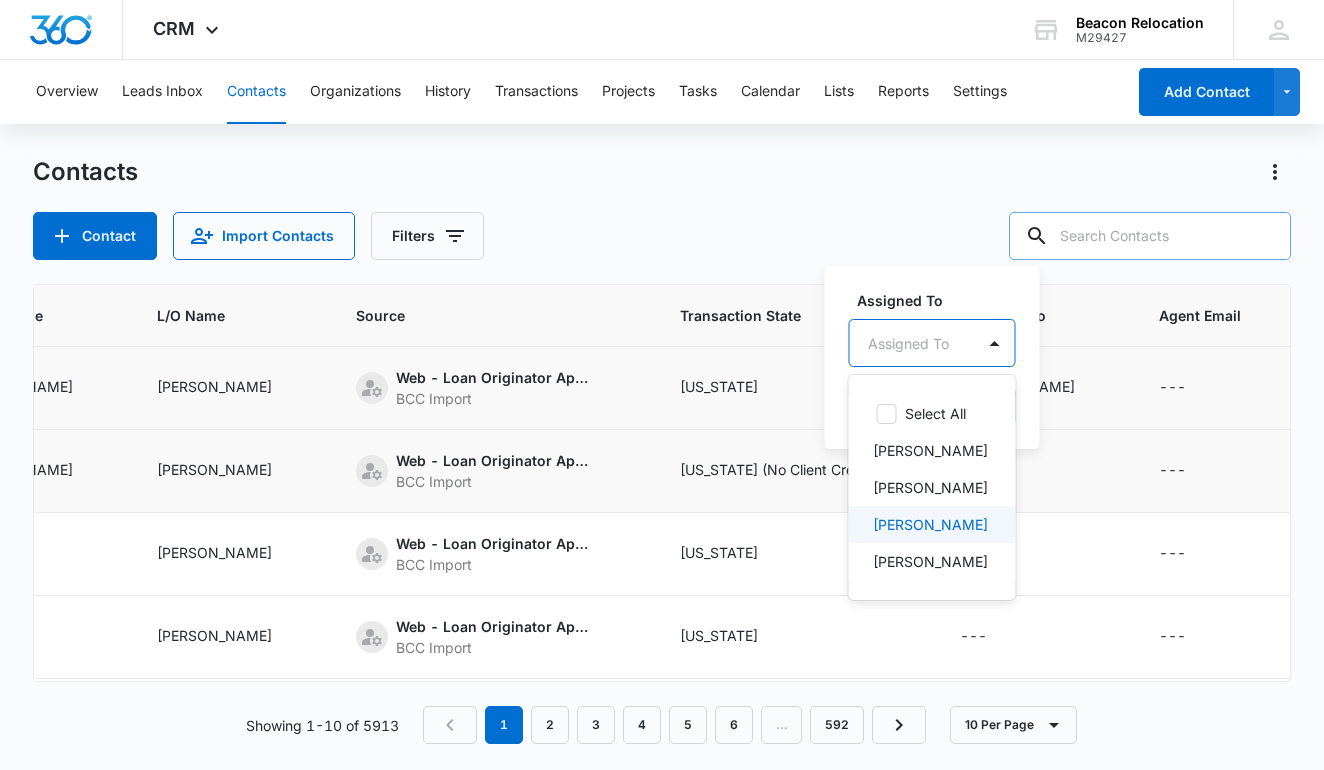click on "[PERSON_NAME]" at bounding box center [930, 524] 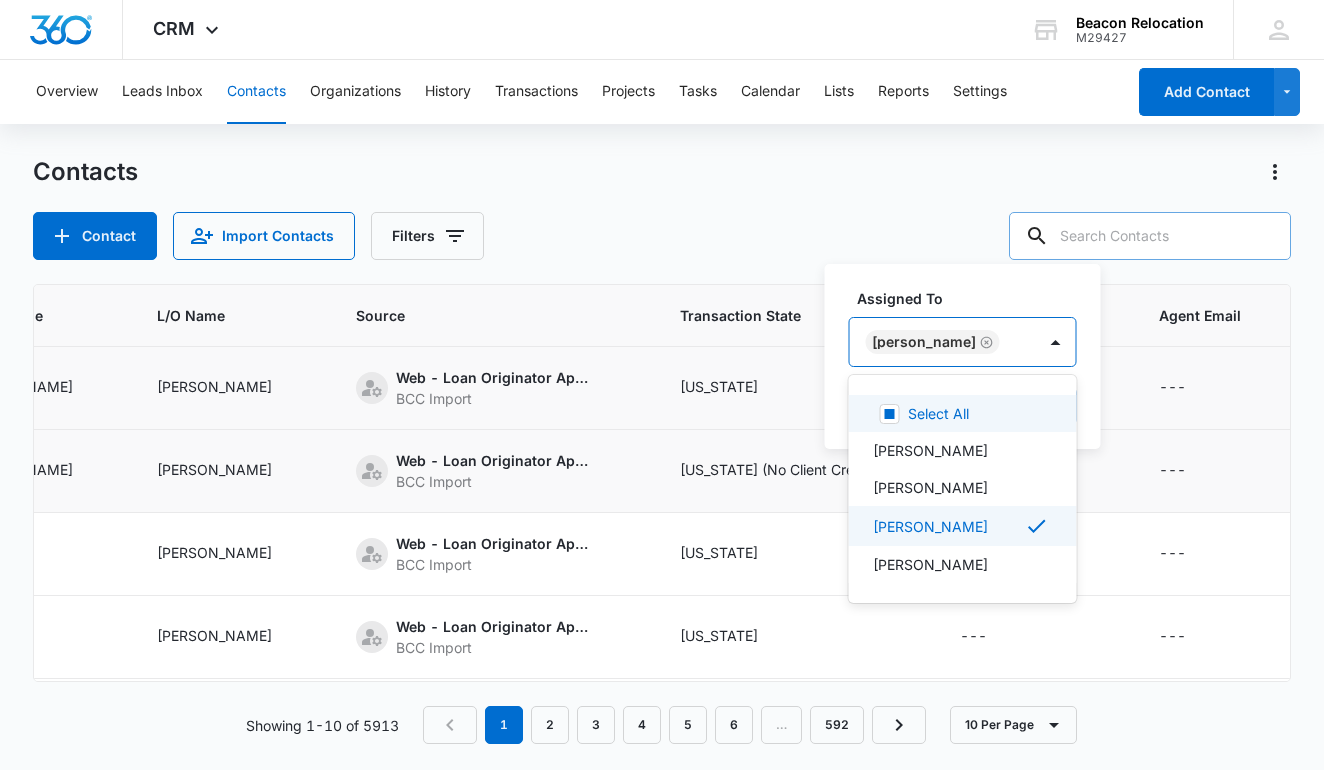 click on "[PERSON_NAME]" at bounding box center (943, 342) 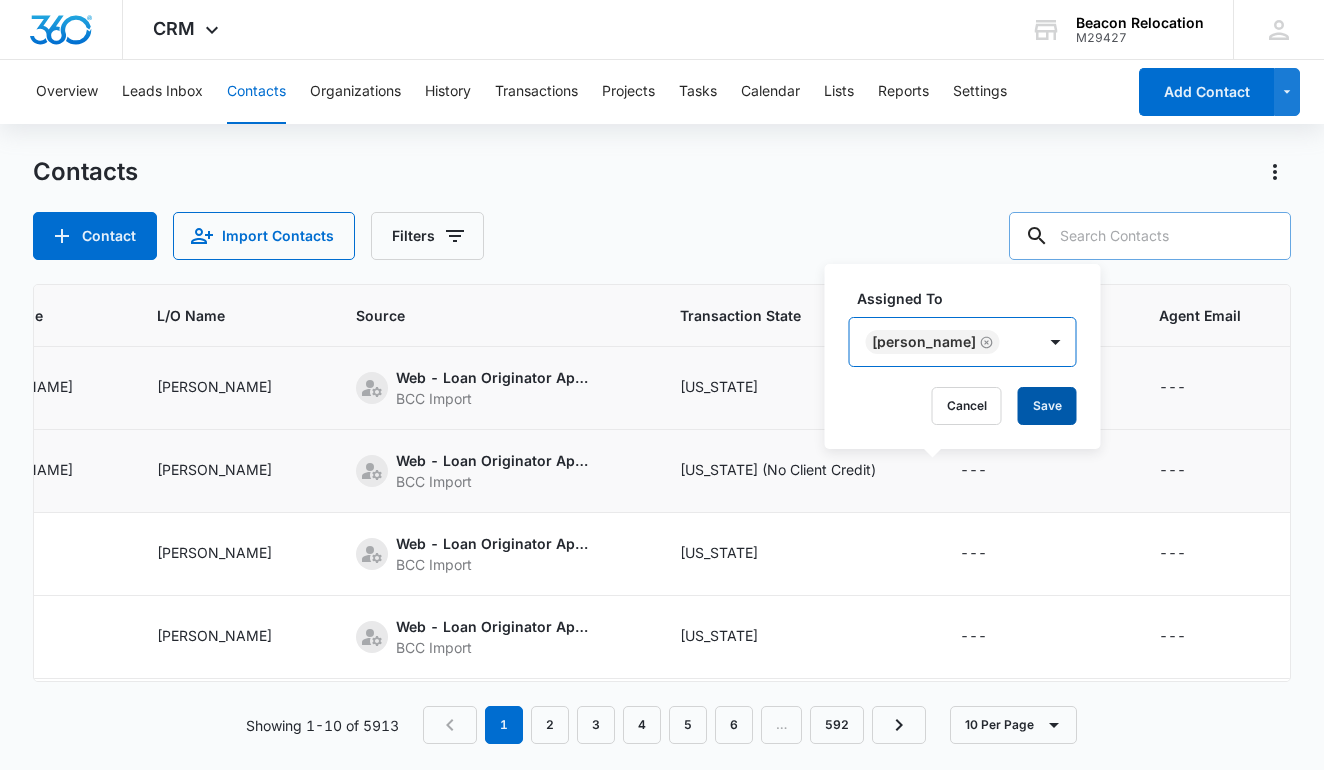 click on "Save" at bounding box center (1047, 406) 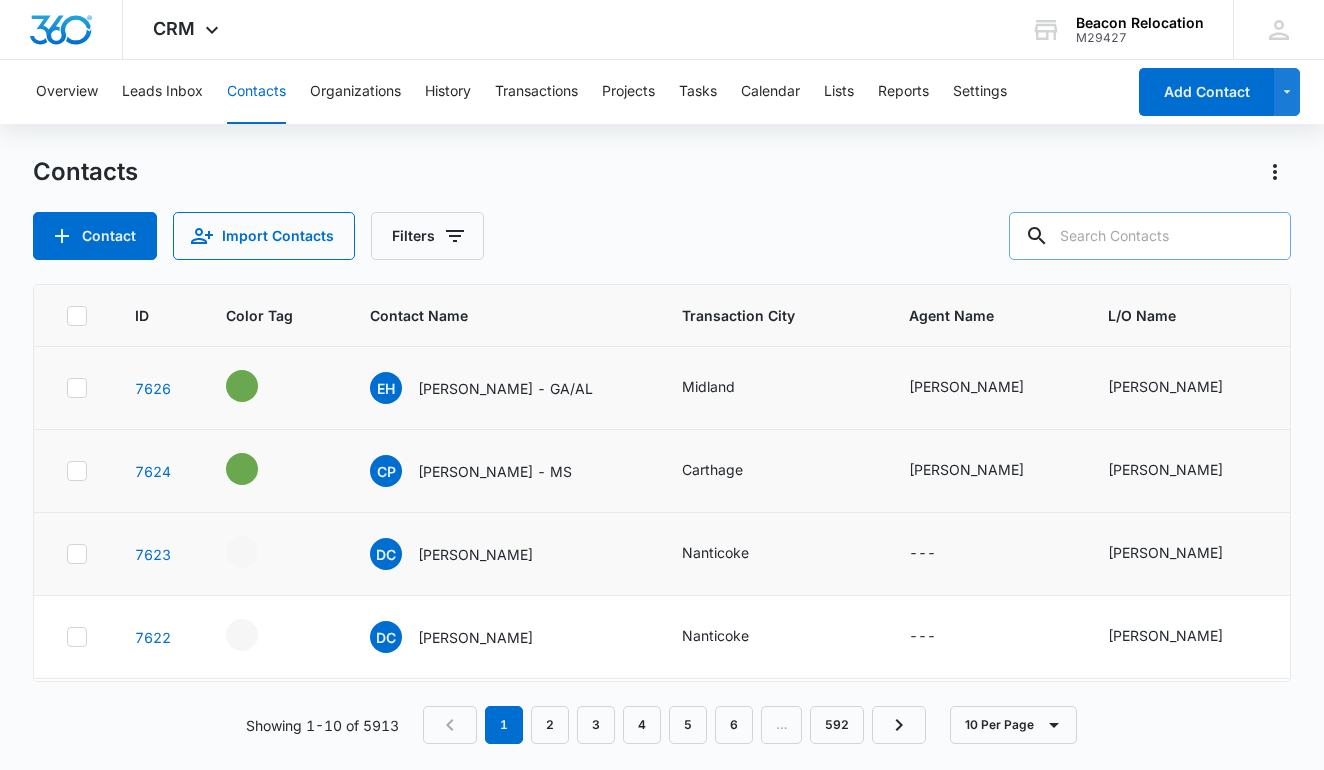 scroll, scrollTop: 0, scrollLeft: 0, axis: both 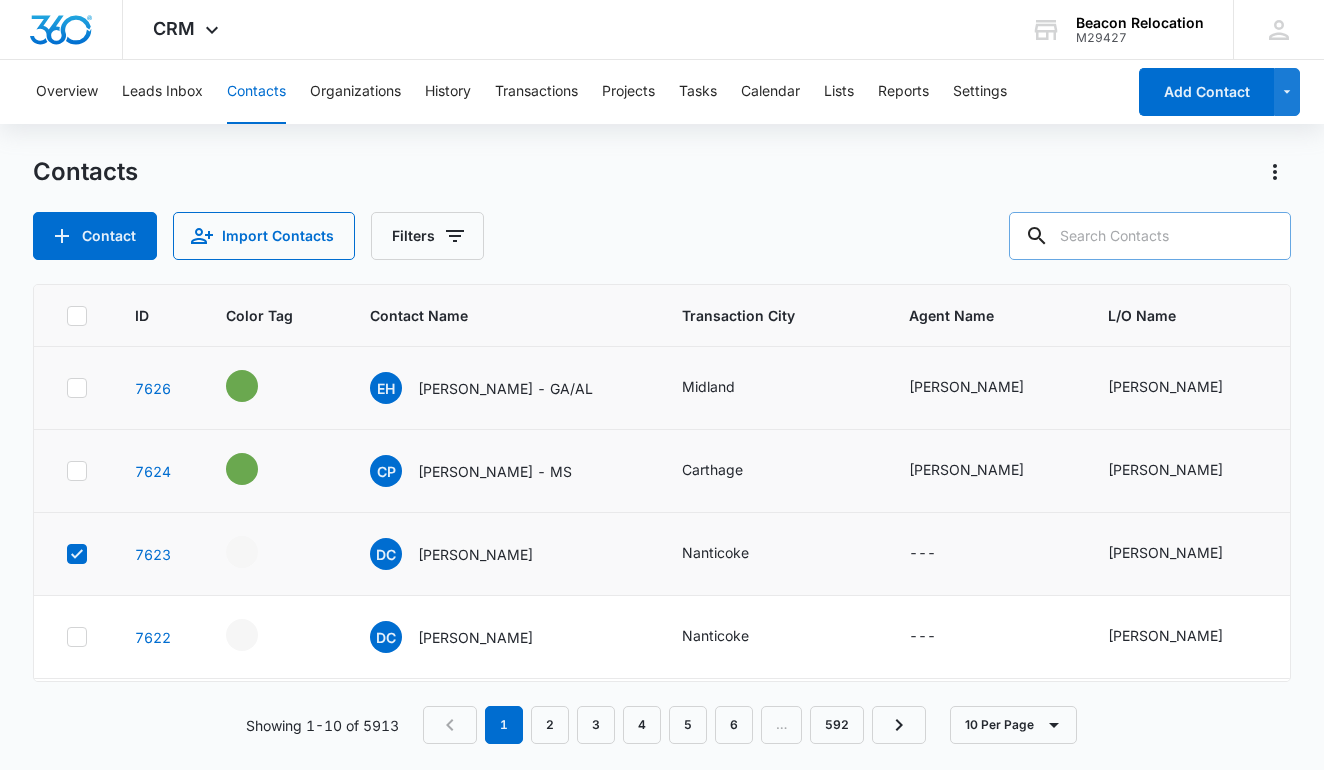 checkbox on "true" 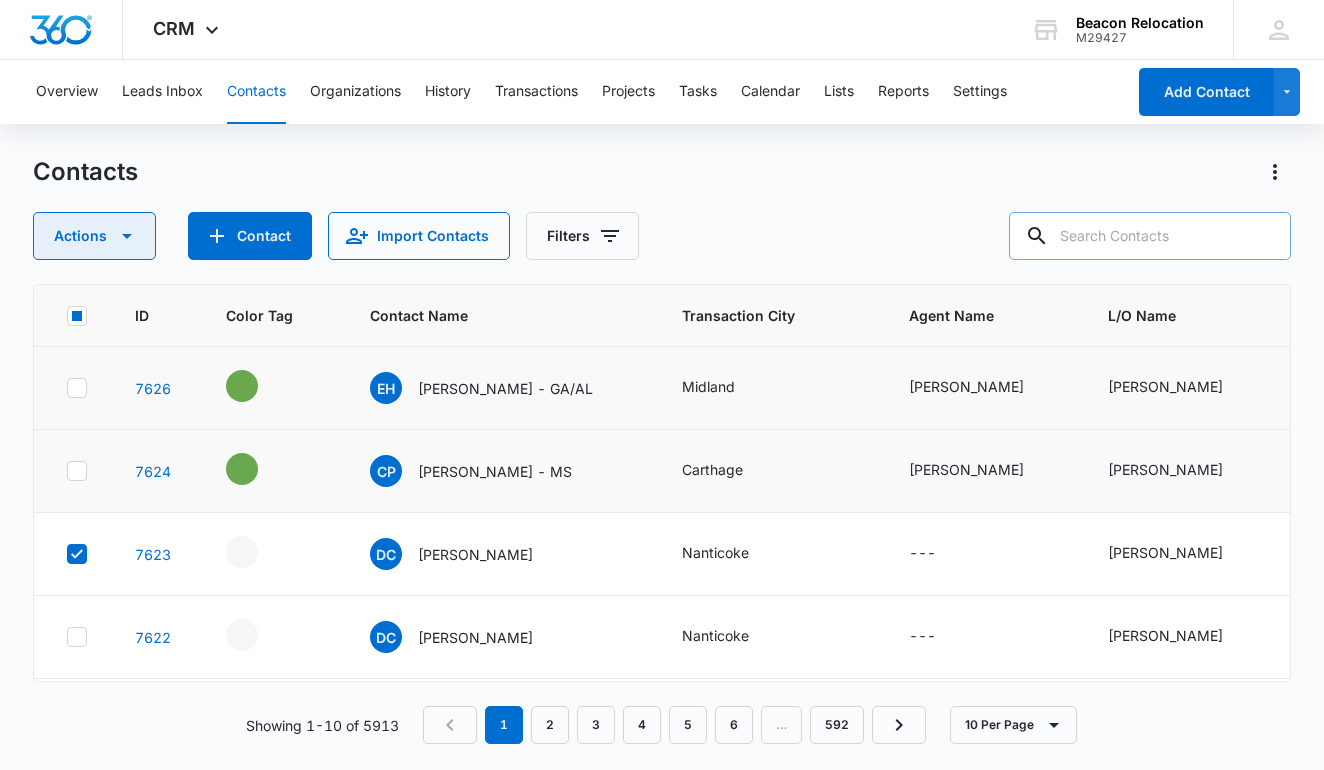 click 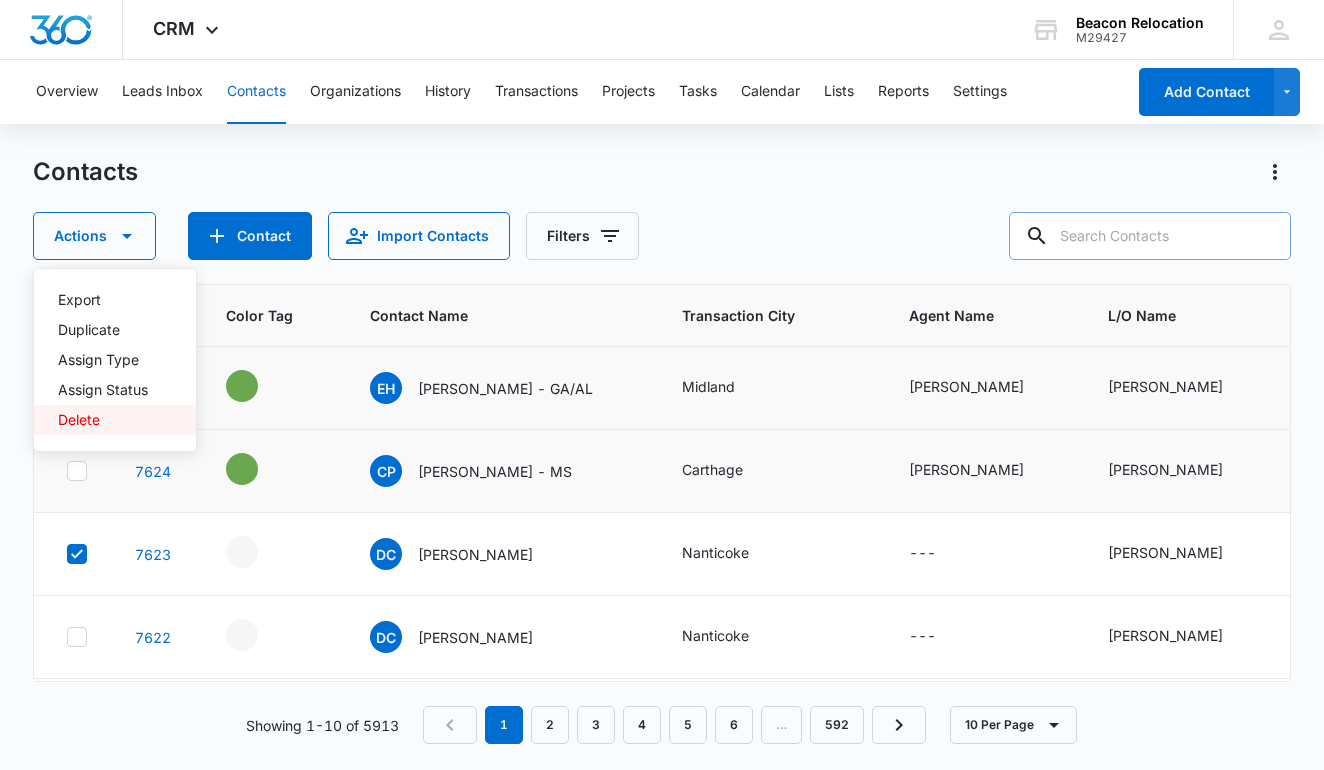 click on "Delete" at bounding box center [103, 420] 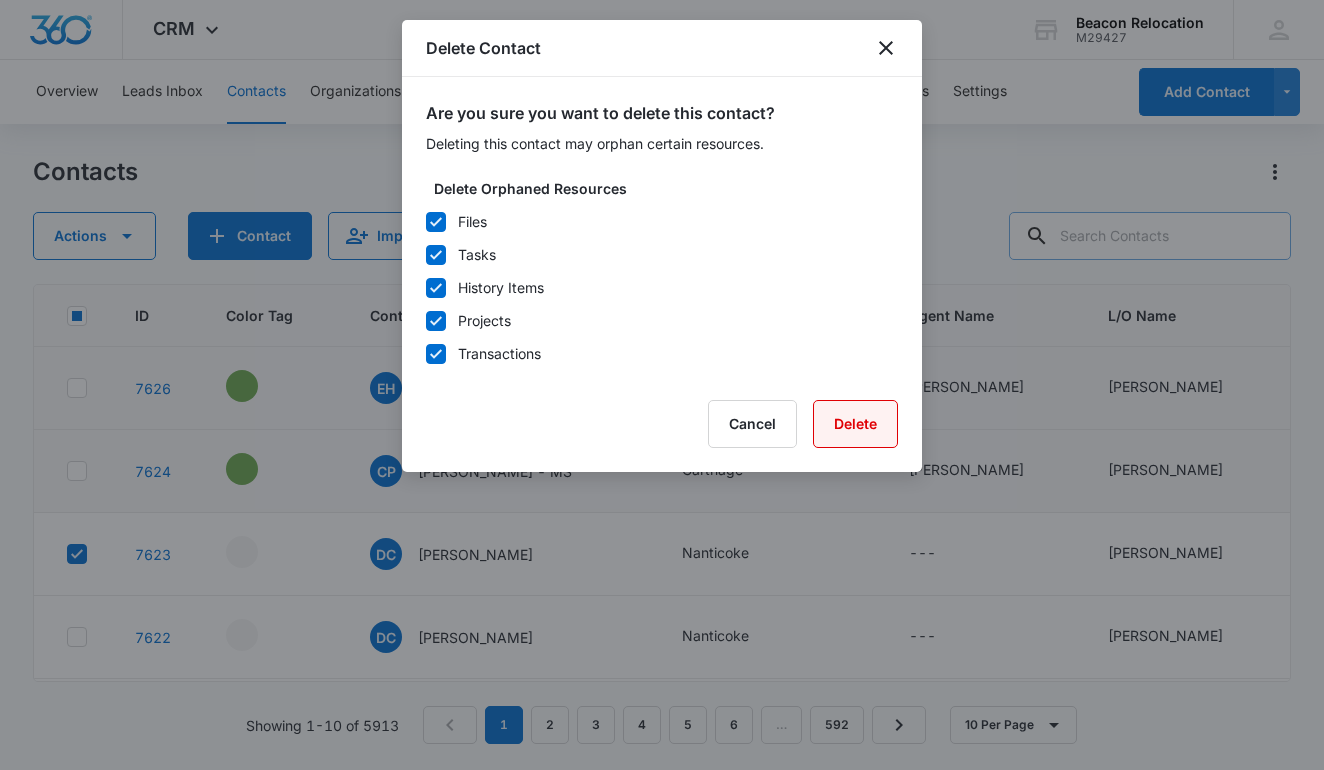 click on "Delete" at bounding box center (855, 424) 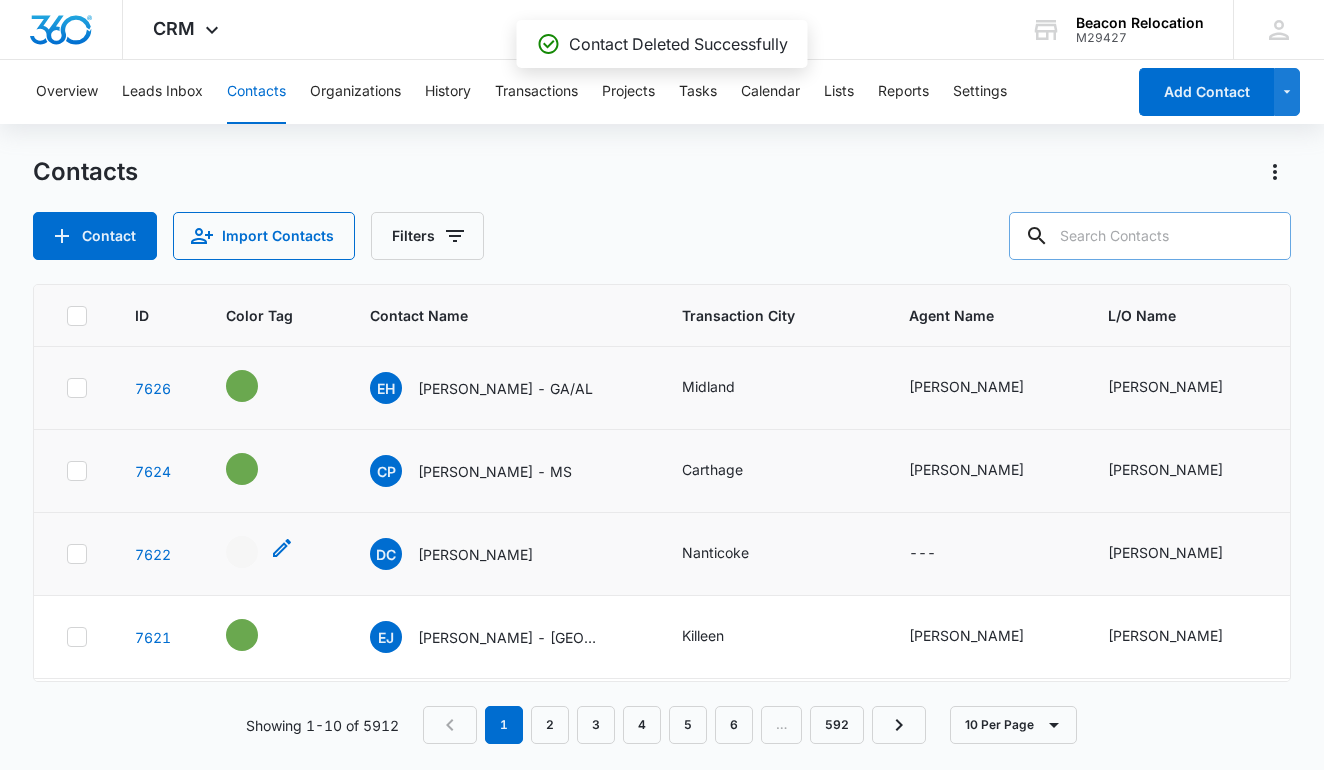 click 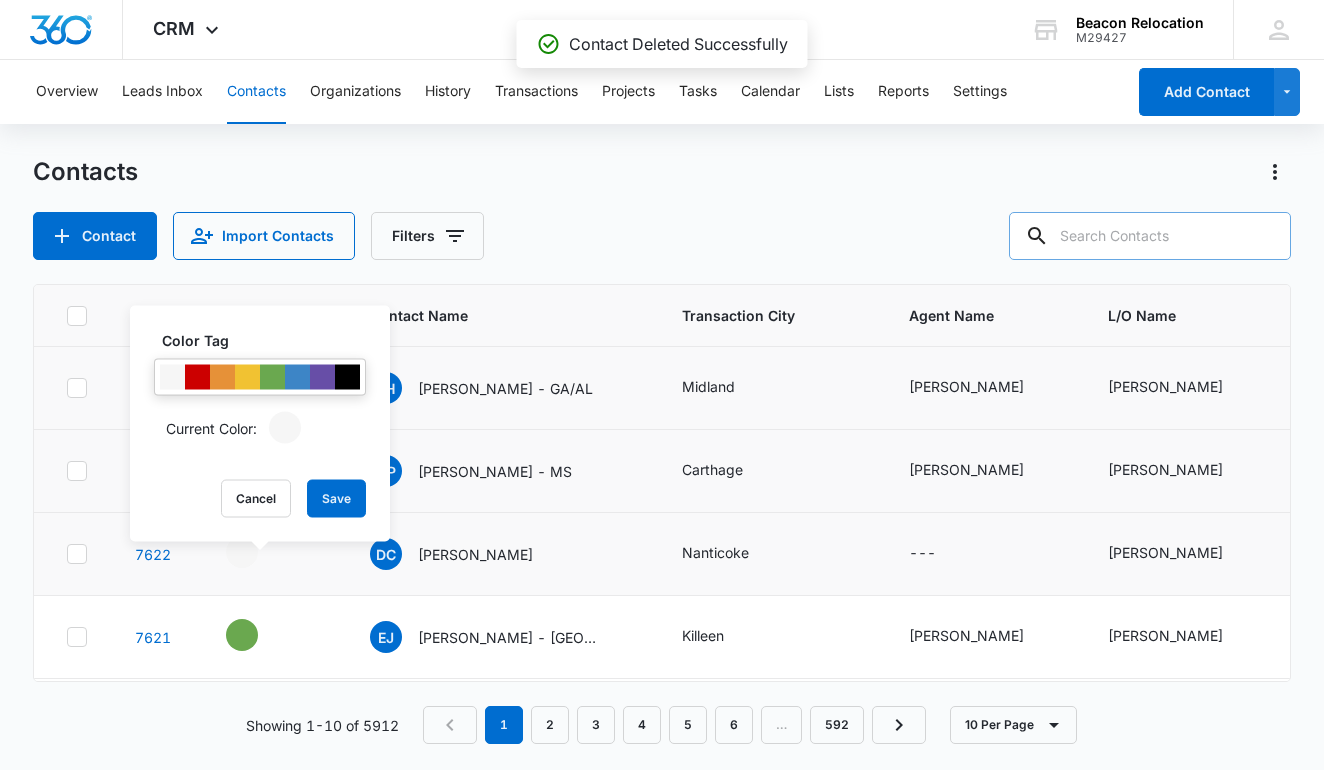 click at bounding box center (272, 377) 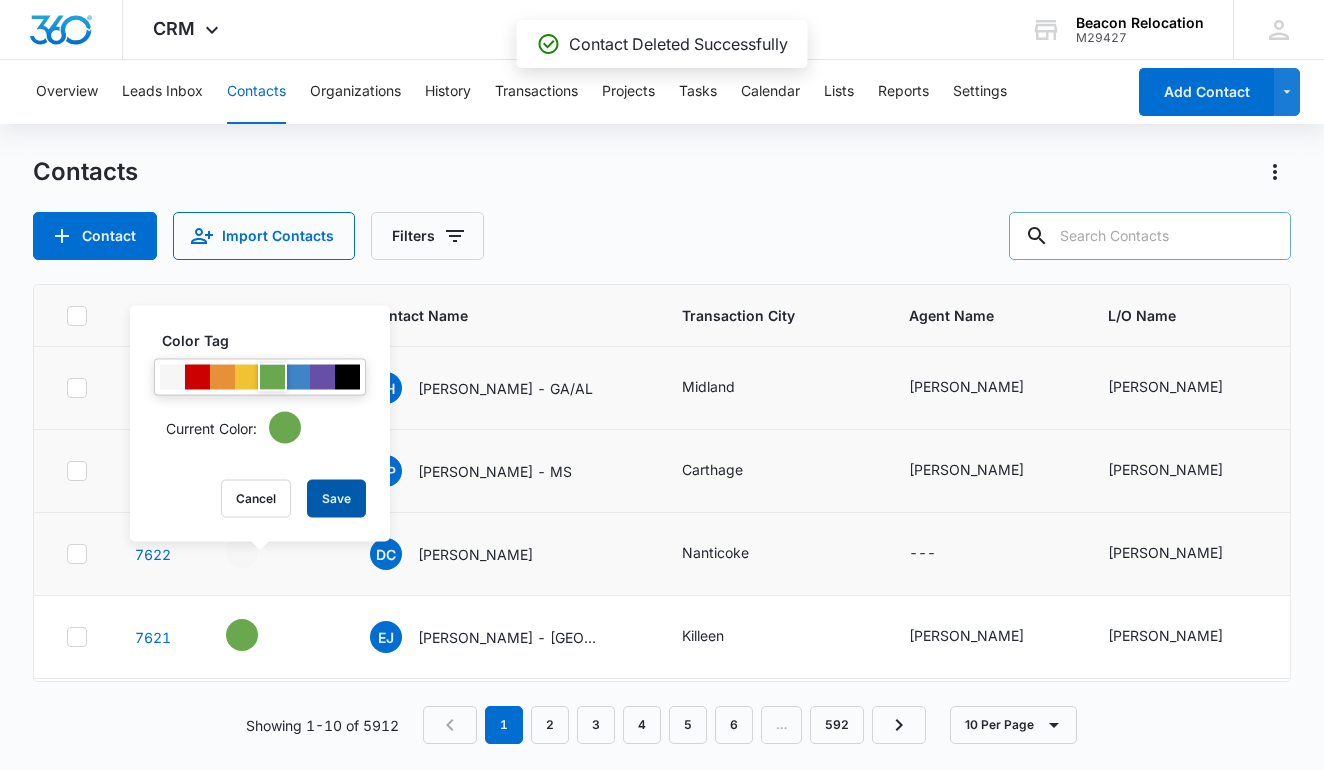 click on "Save" at bounding box center (336, 499) 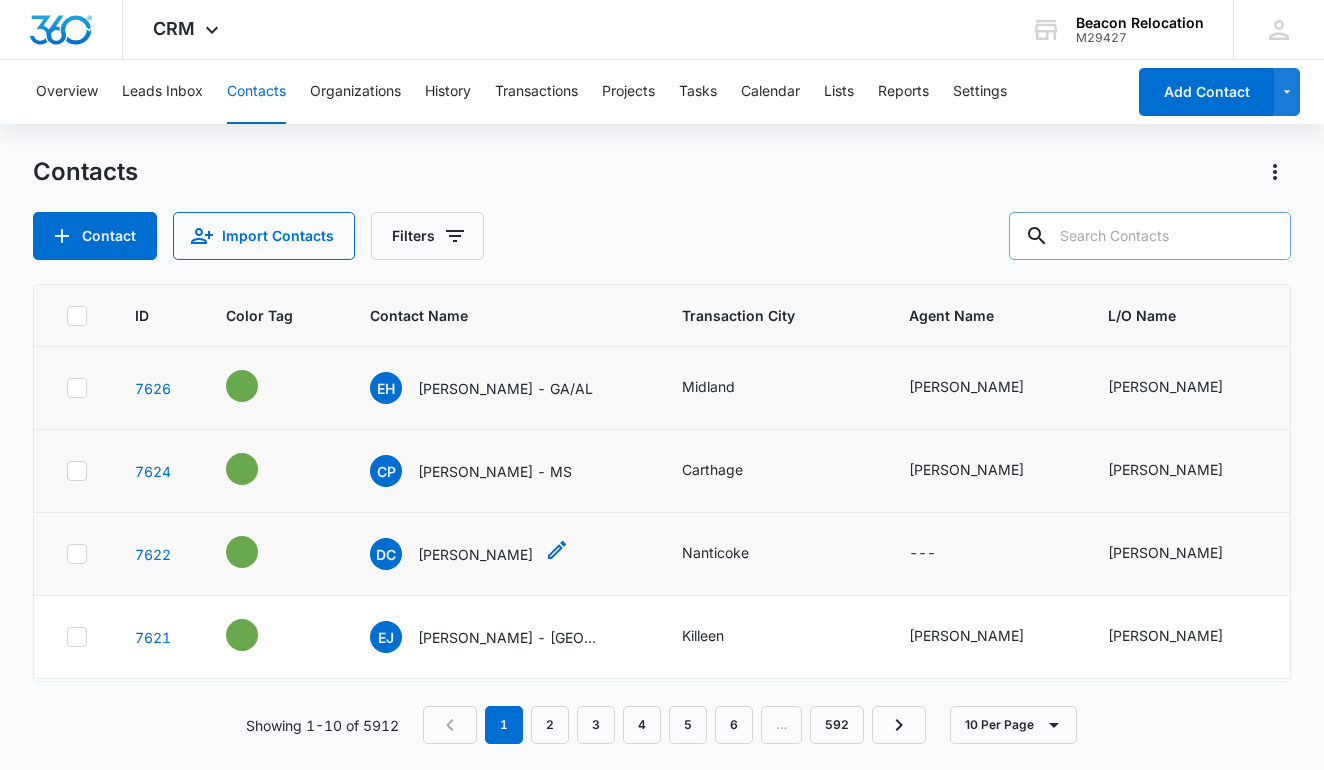click 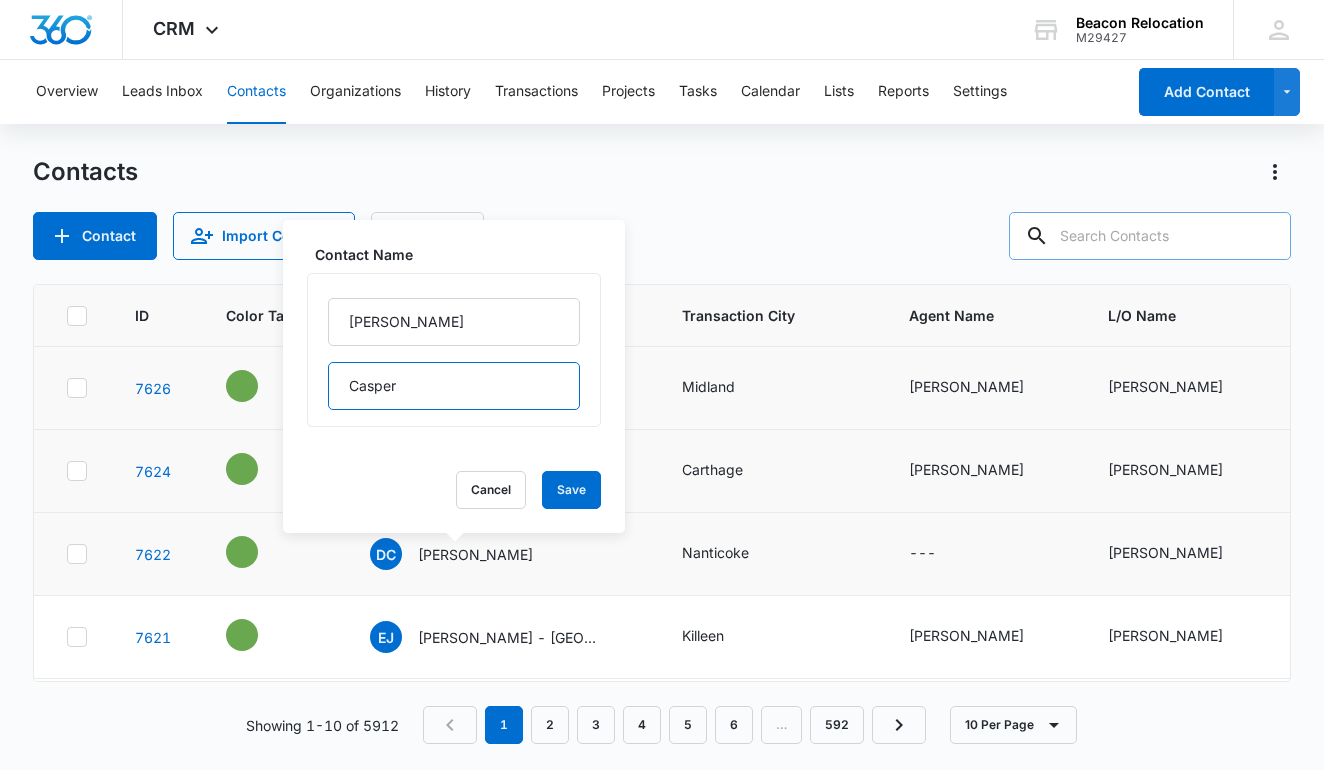 click on "Casper" at bounding box center [454, 386] 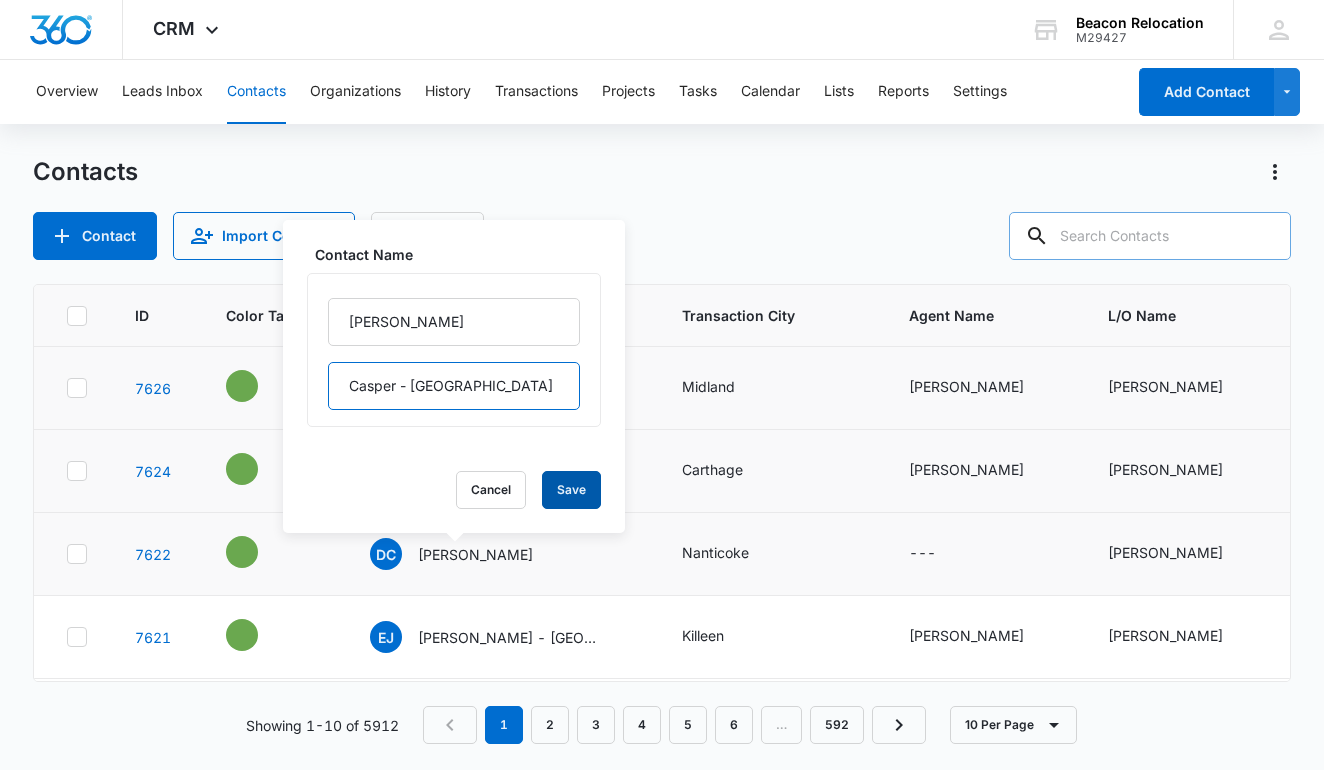 type on "Casper - [GEOGRAPHIC_DATA]" 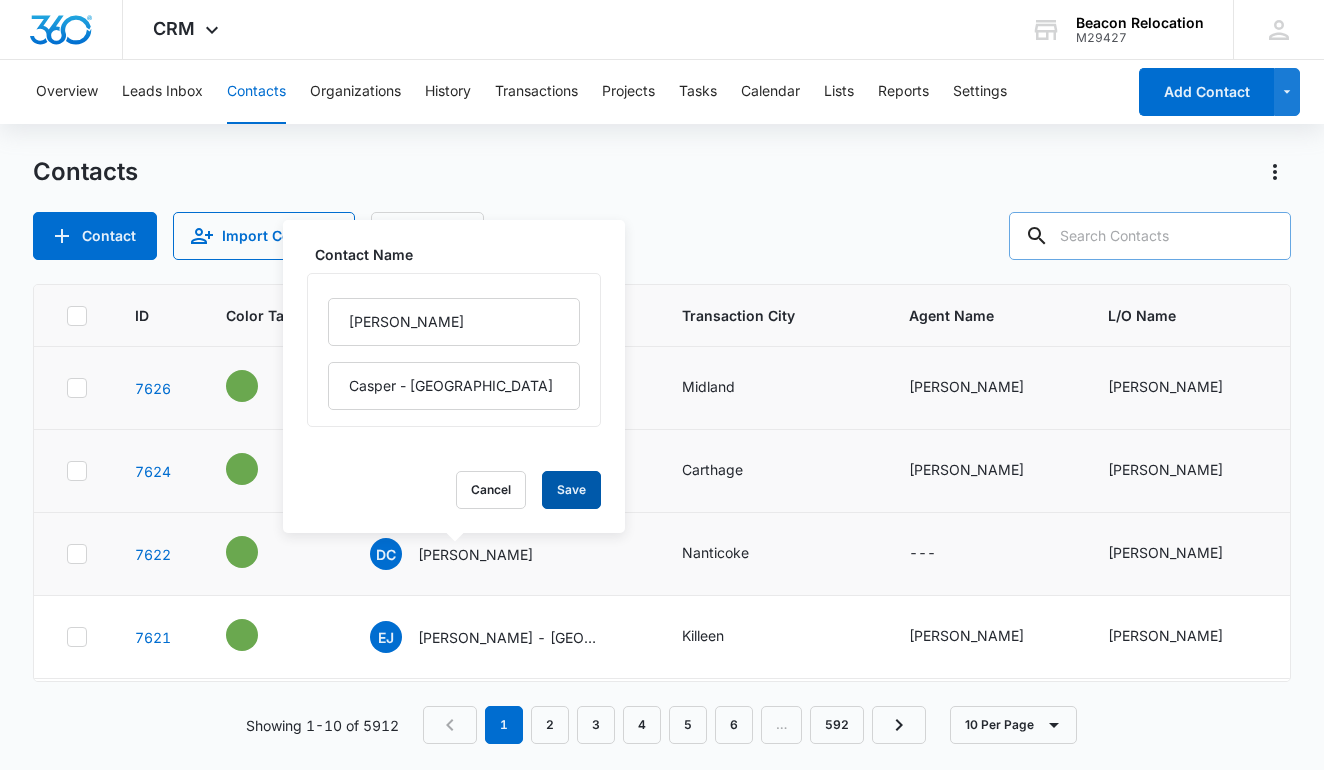 click on "Save" at bounding box center [571, 490] 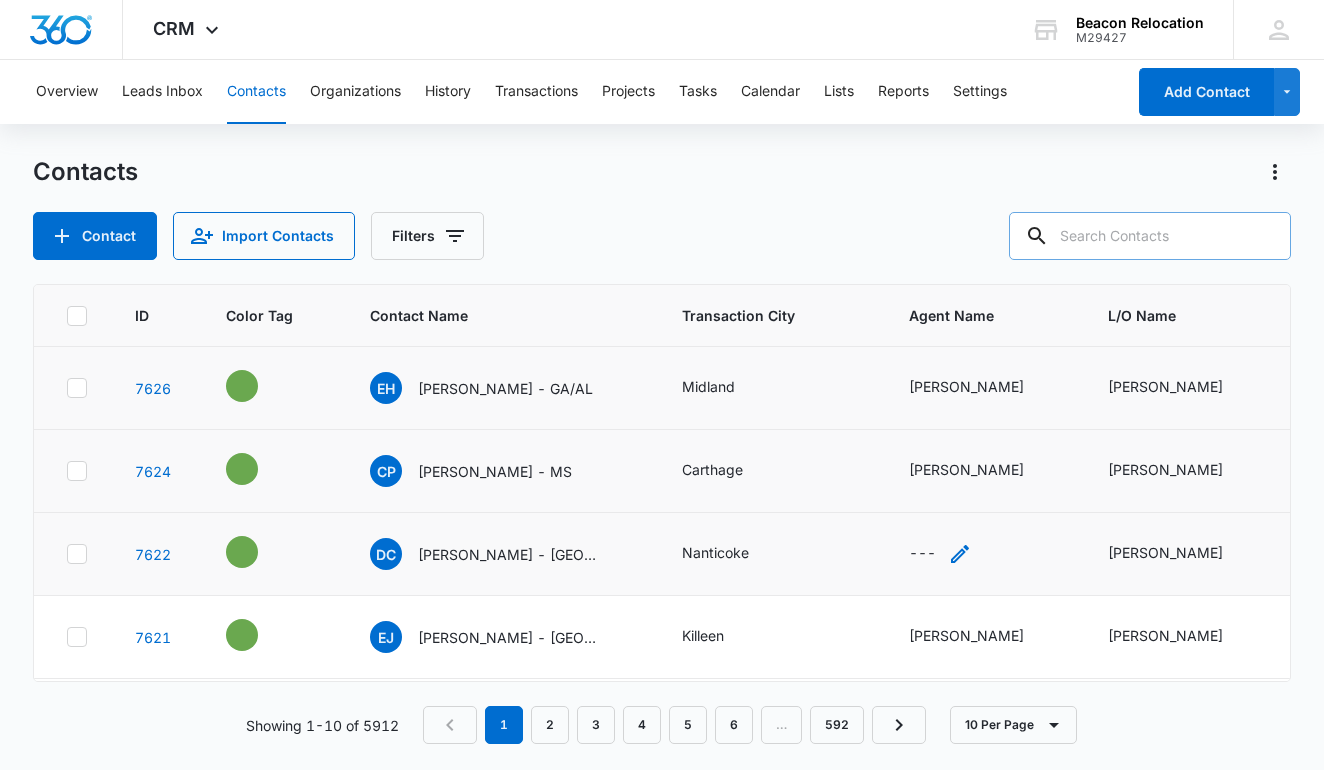click 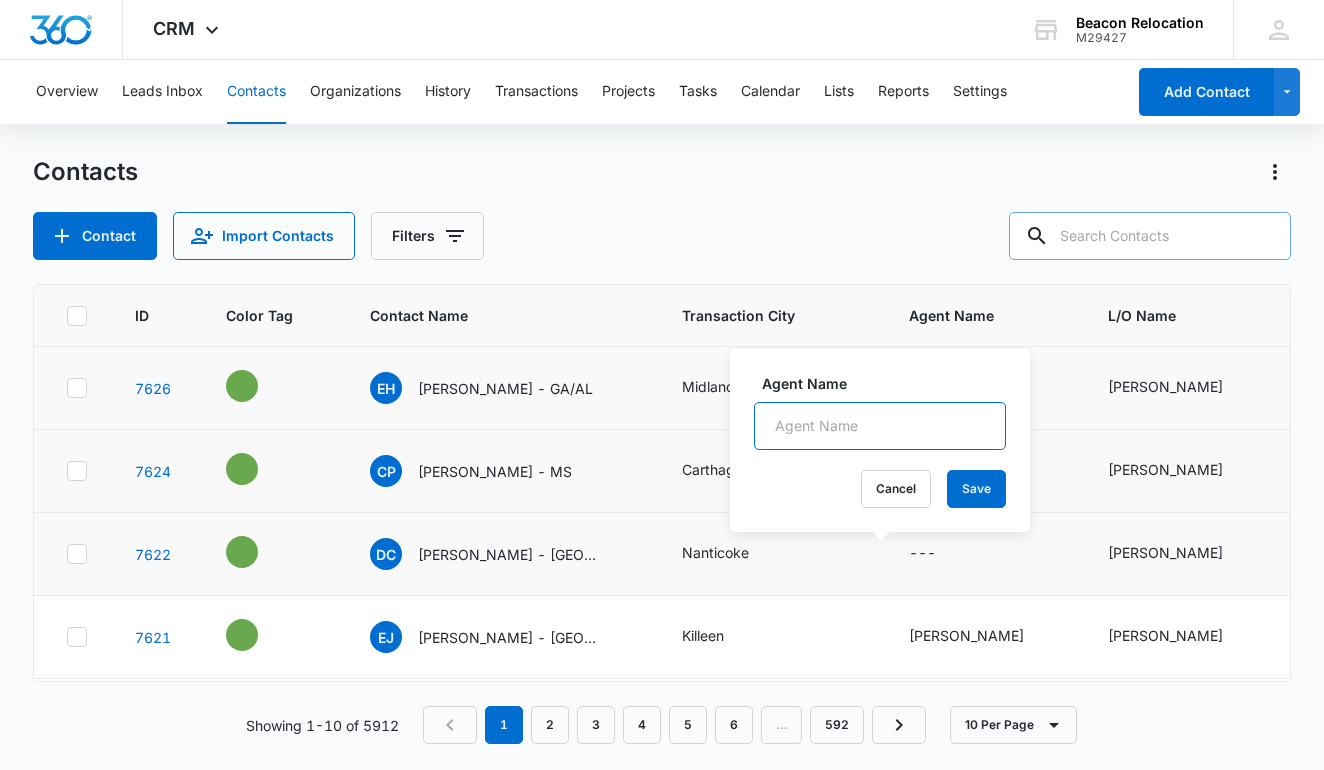 click on "Agent Name" at bounding box center (880, 426) 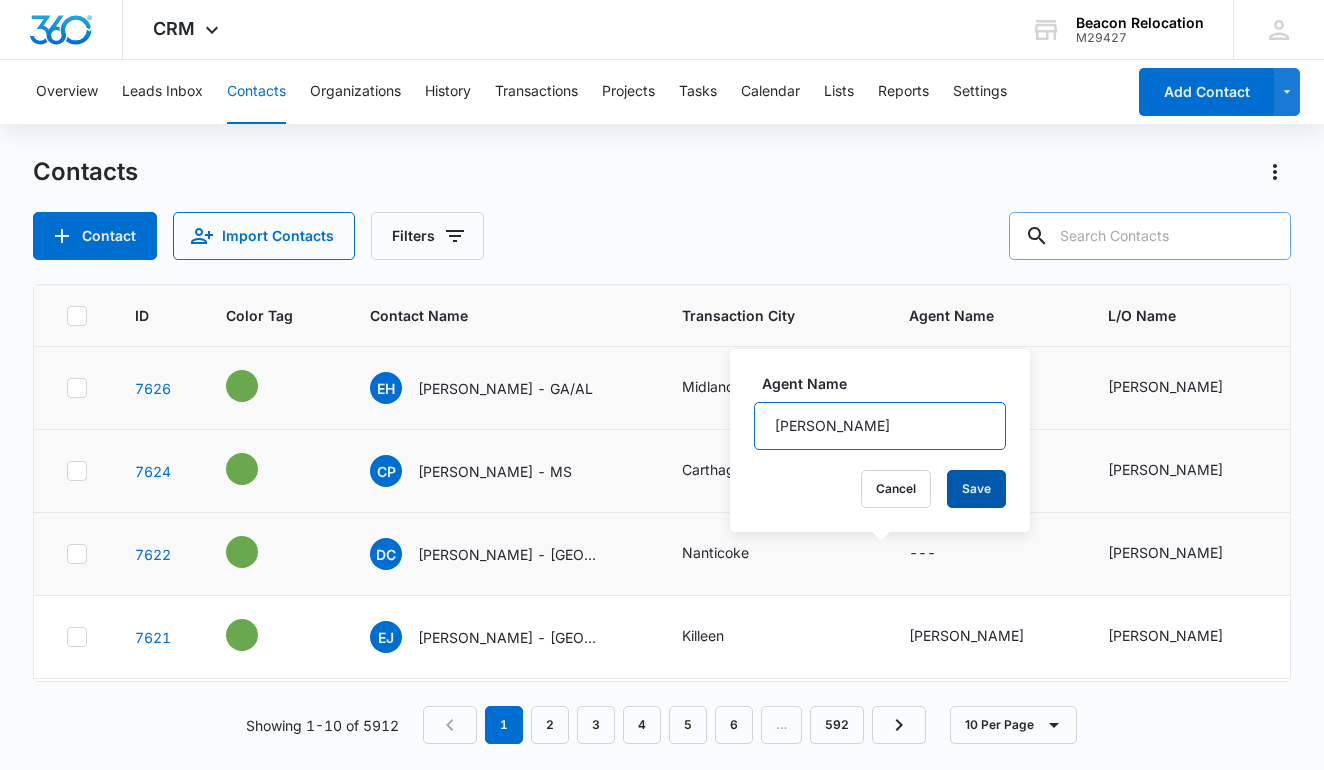 type on "[PERSON_NAME]" 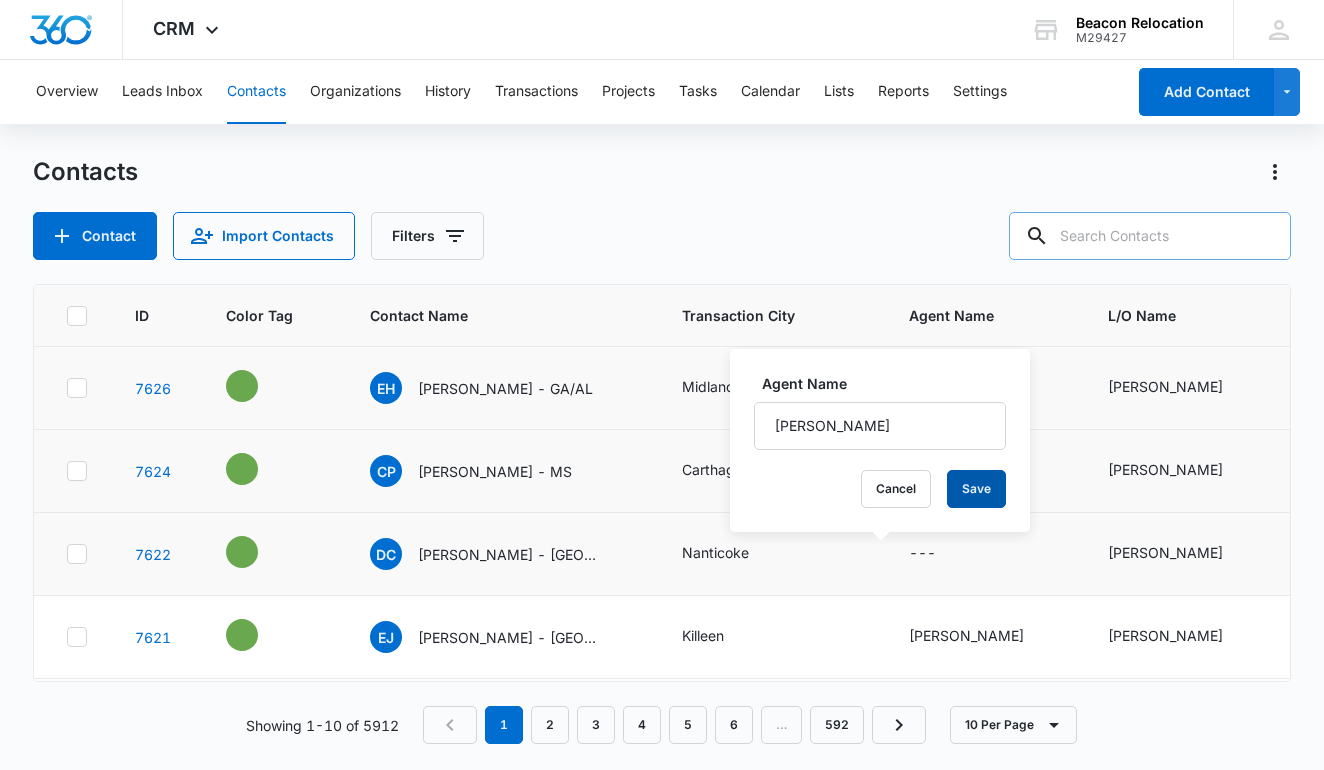 click on "Save" at bounding box center [976, 489] 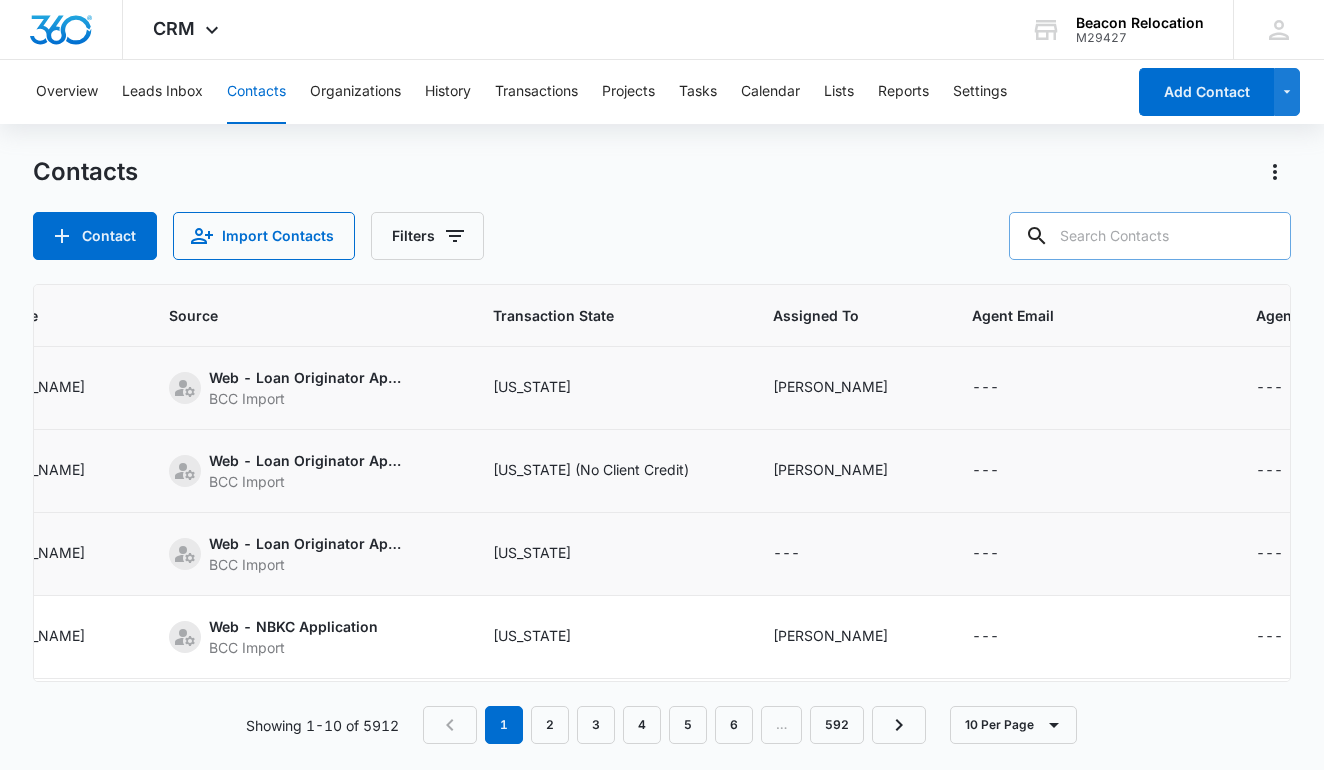 scroll, scrollTop: 0, scrollLeft: 1197, axis: horizontal 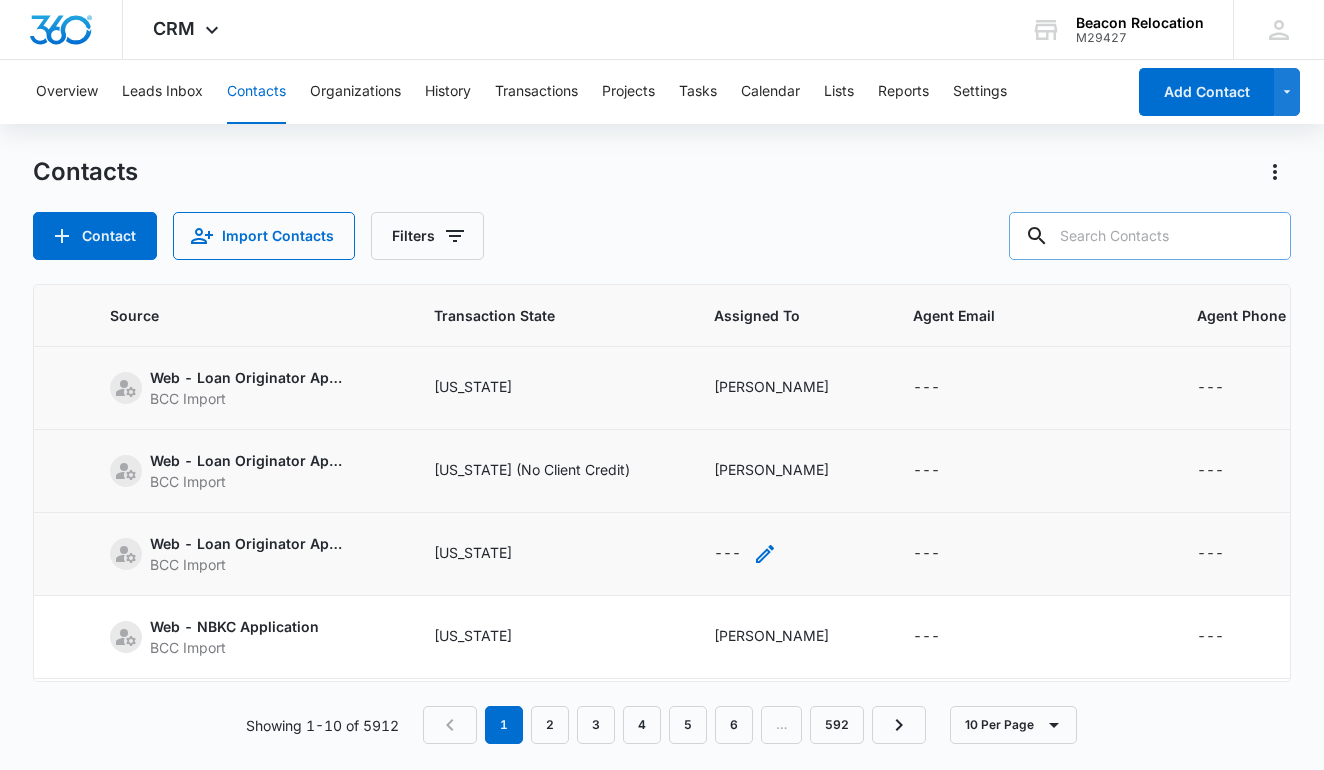 click 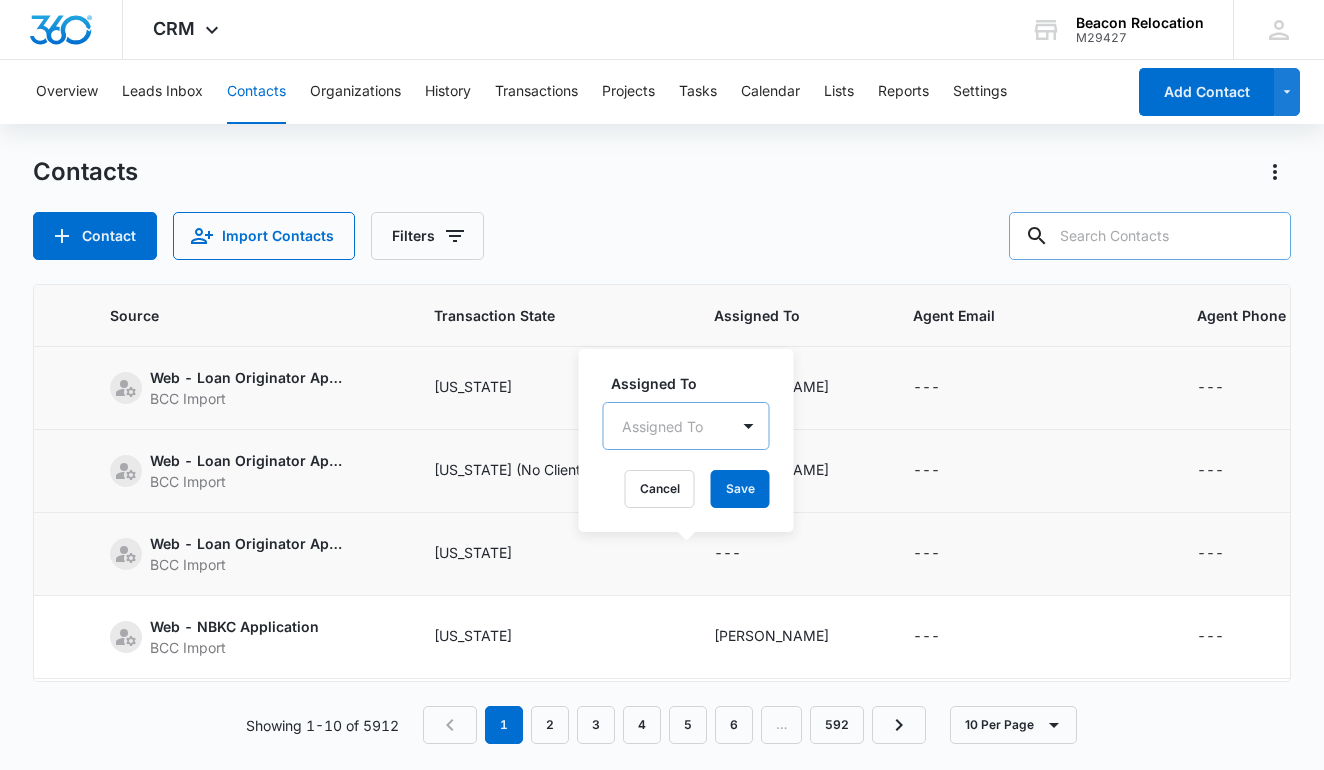 click on "Assigned To" at bounding box center (666, 426) 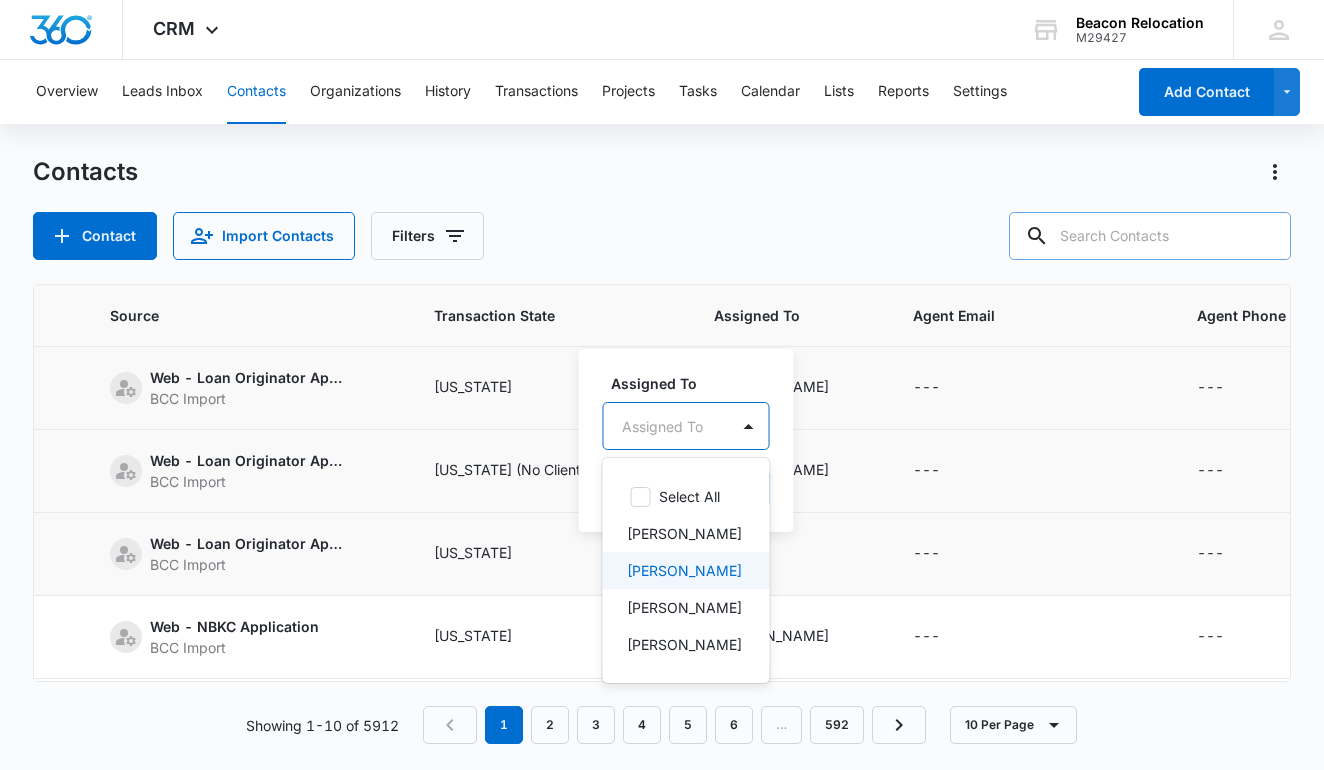 click on "[PERSON_NAME]" at bounding box center [684, 570] 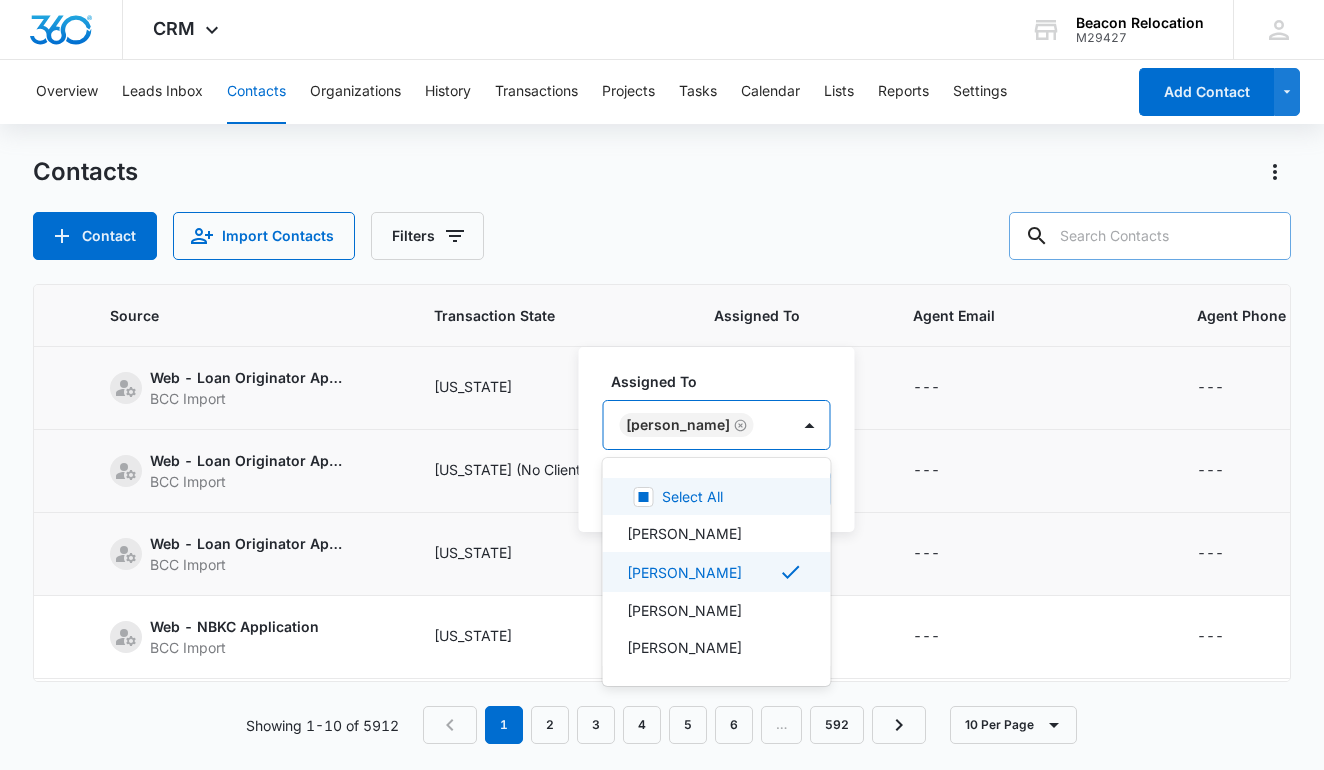 click on "[PERSON_NAME]" at bounding box center [697, 425] 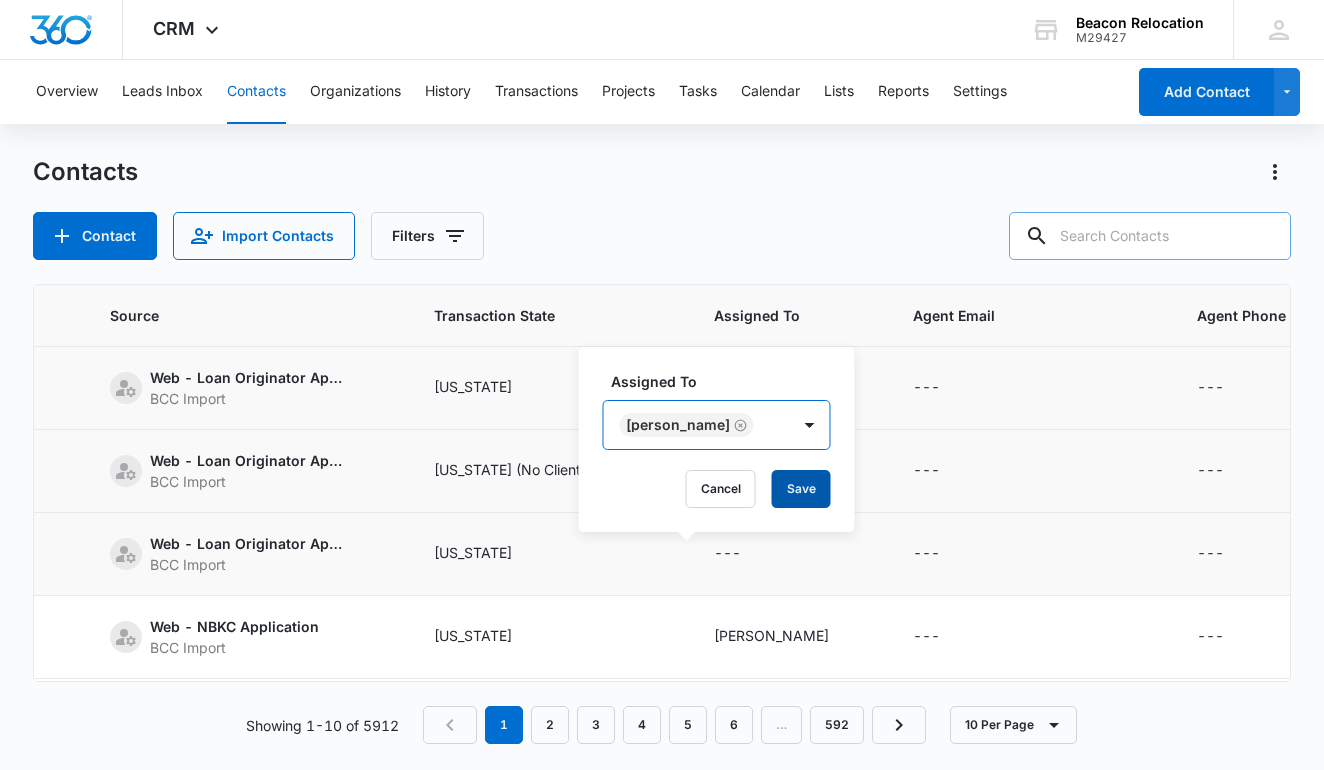 click on "Save" at bounding box center (801, 489) 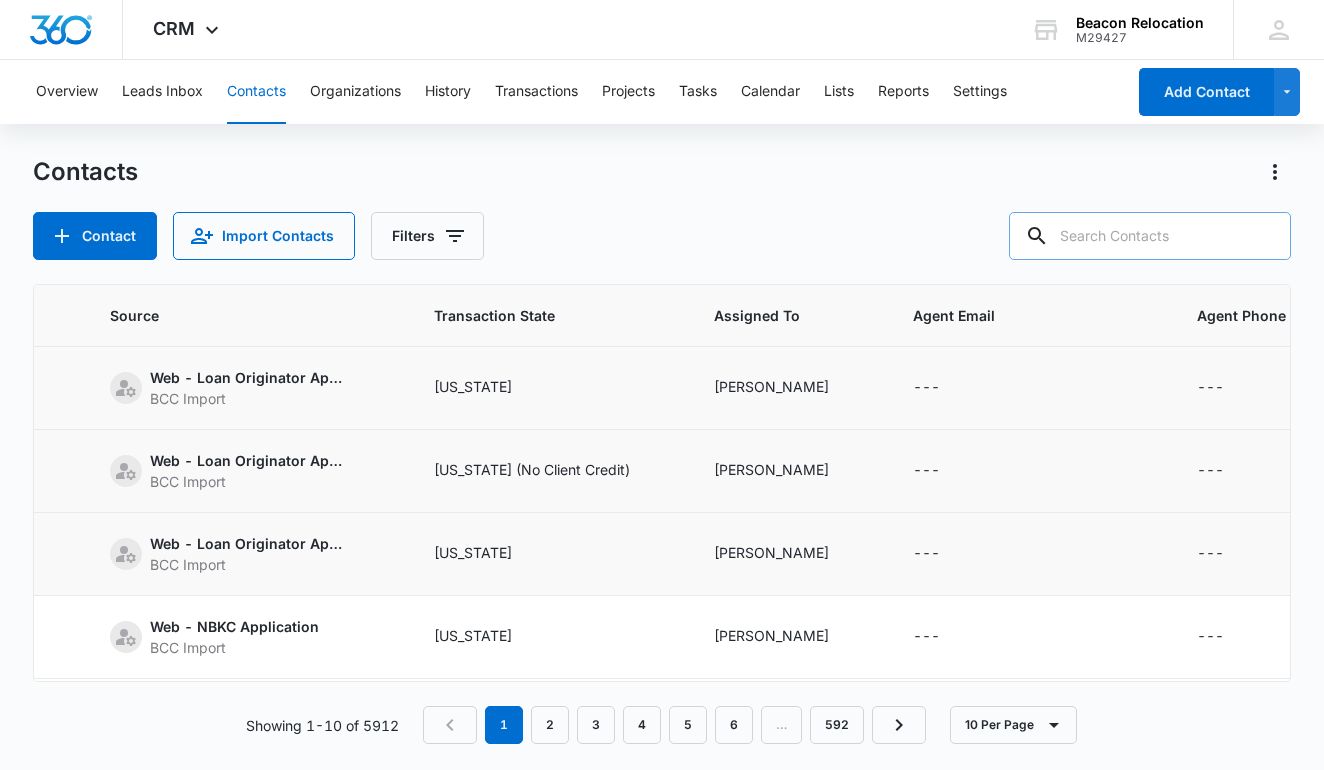 click at bounding box center [1150, 236] 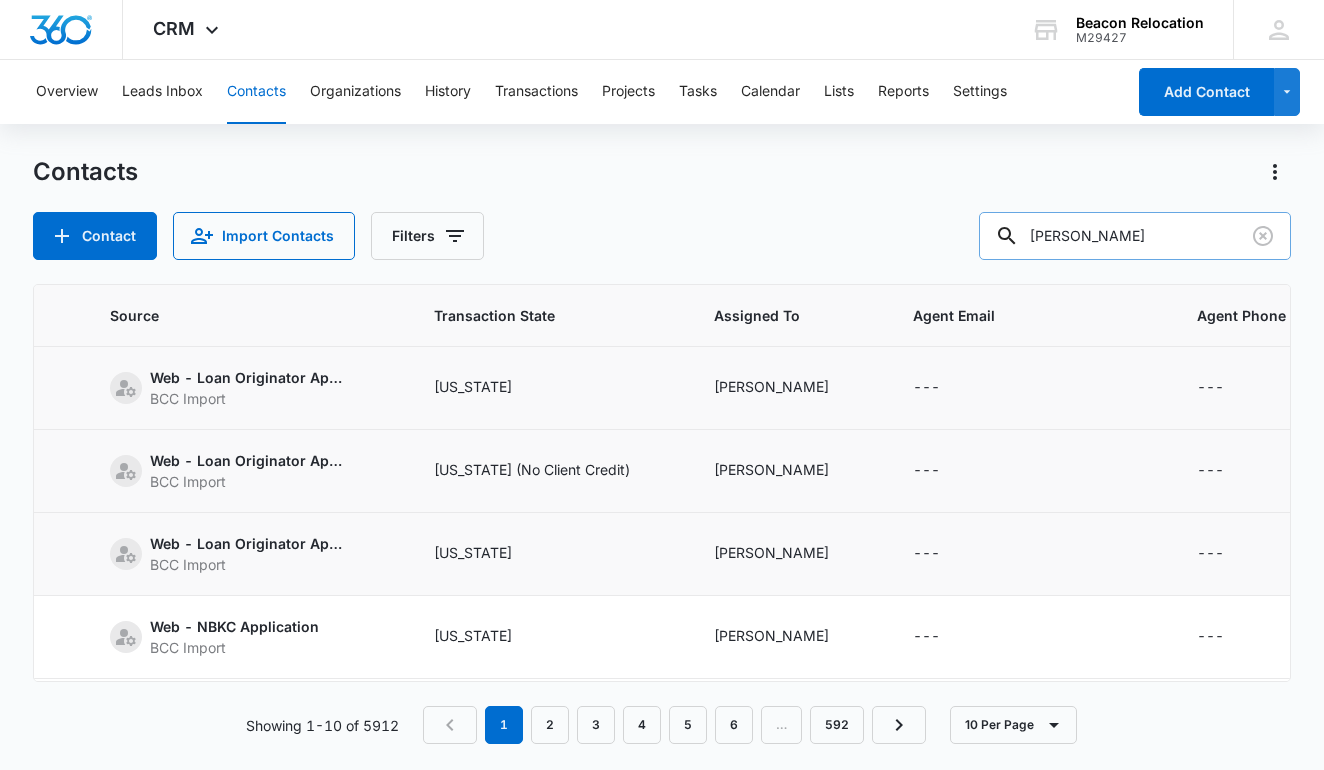 type on "[PERSON_NAME]" 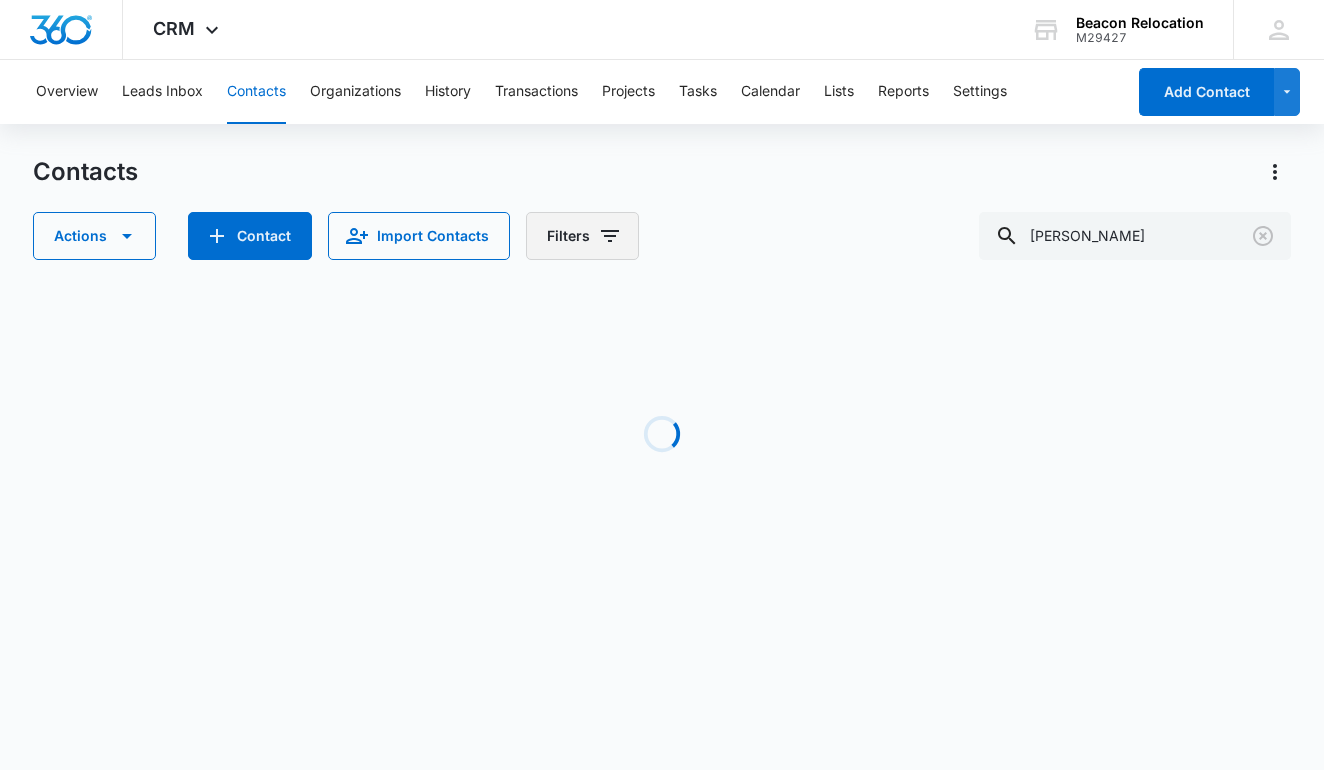 click 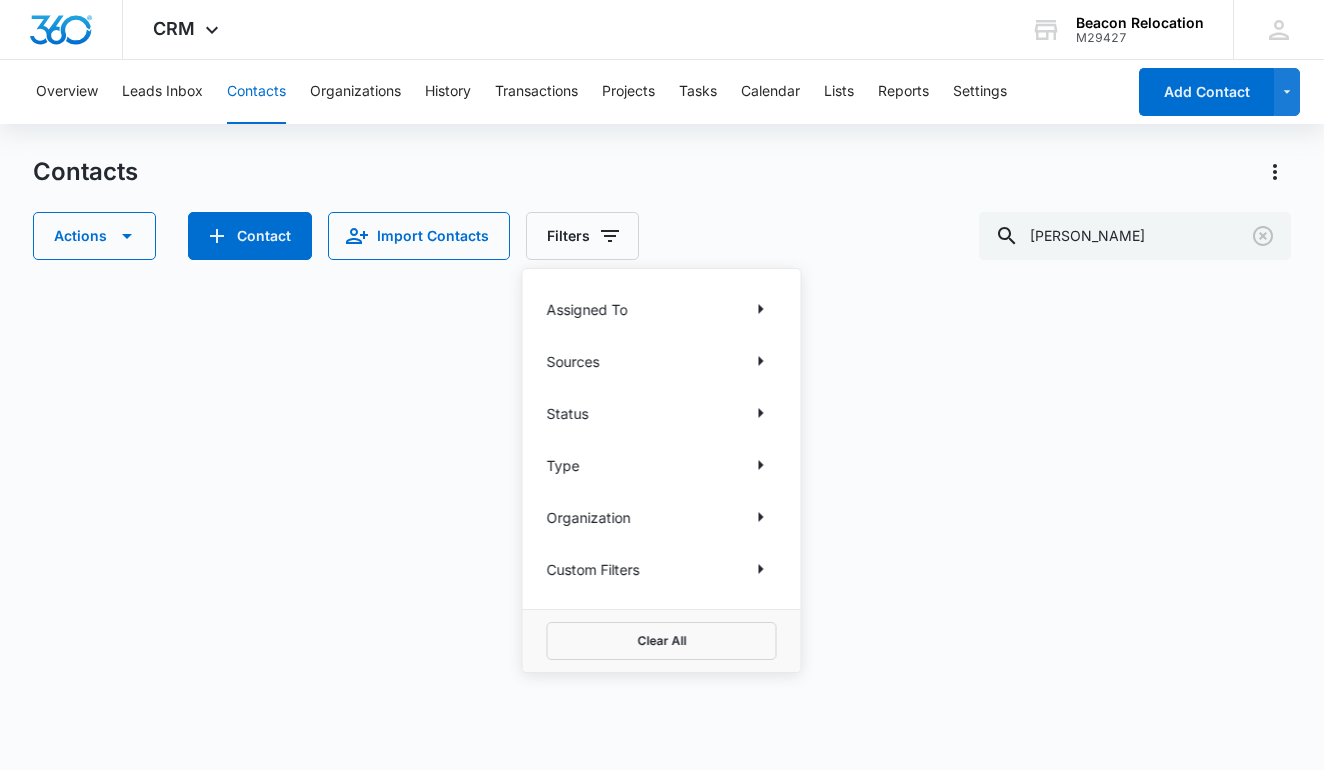 click on "Sources" at bounding box center [662, 361] 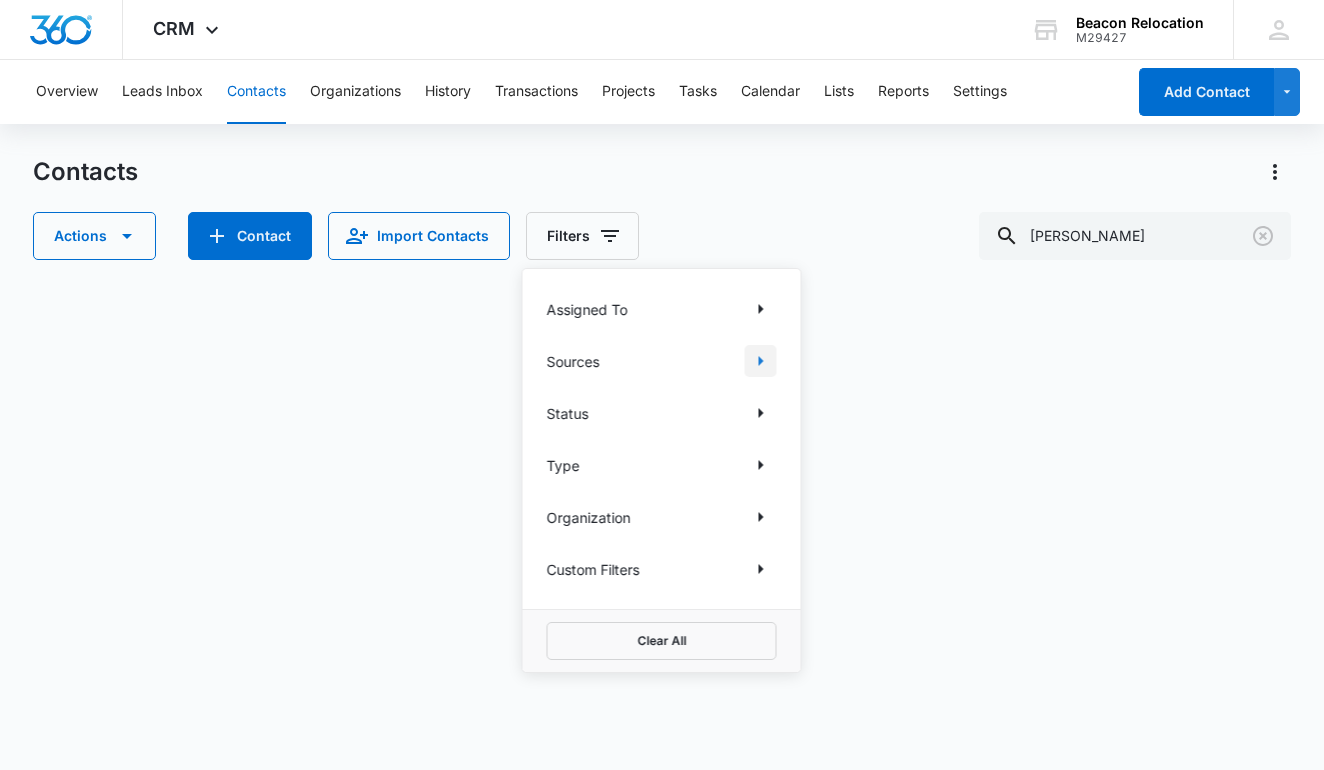 click 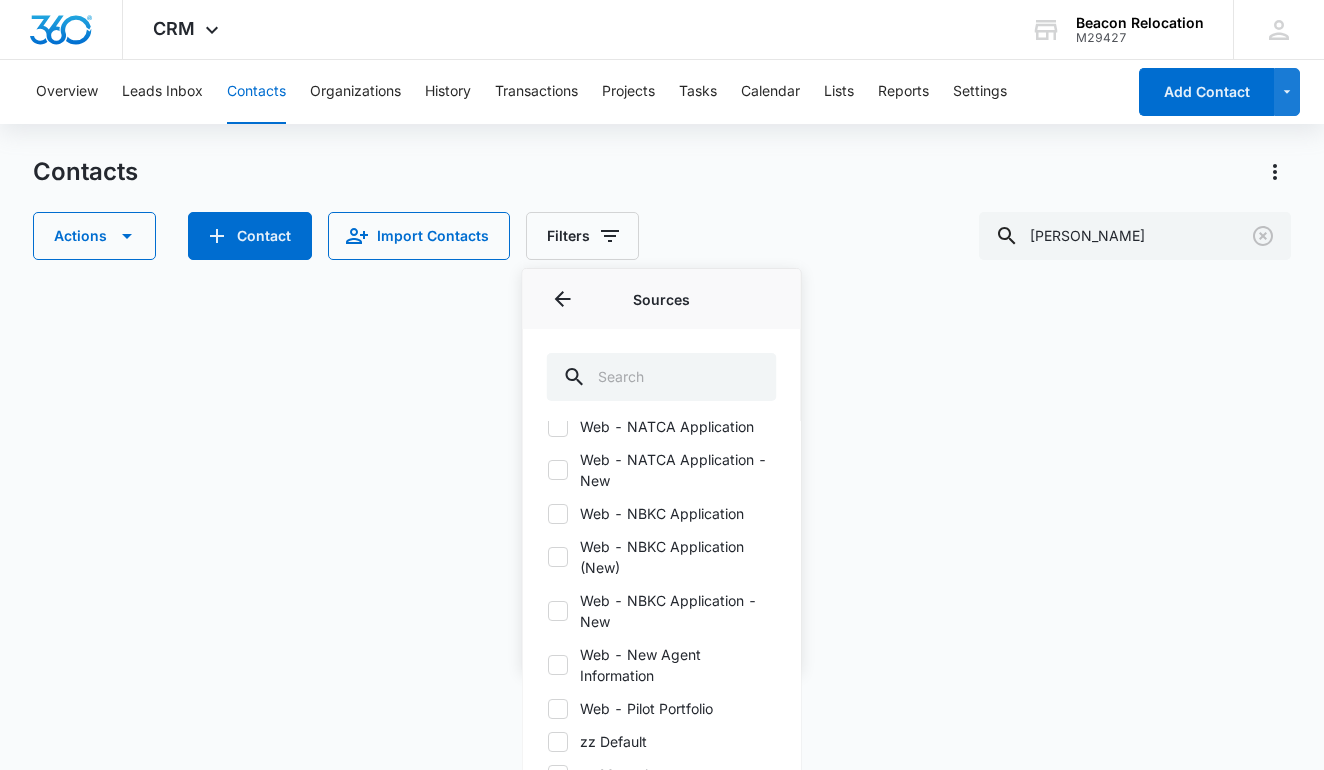 scroll, scrollTop: 467, scrollLeft: 0, axis: vertical 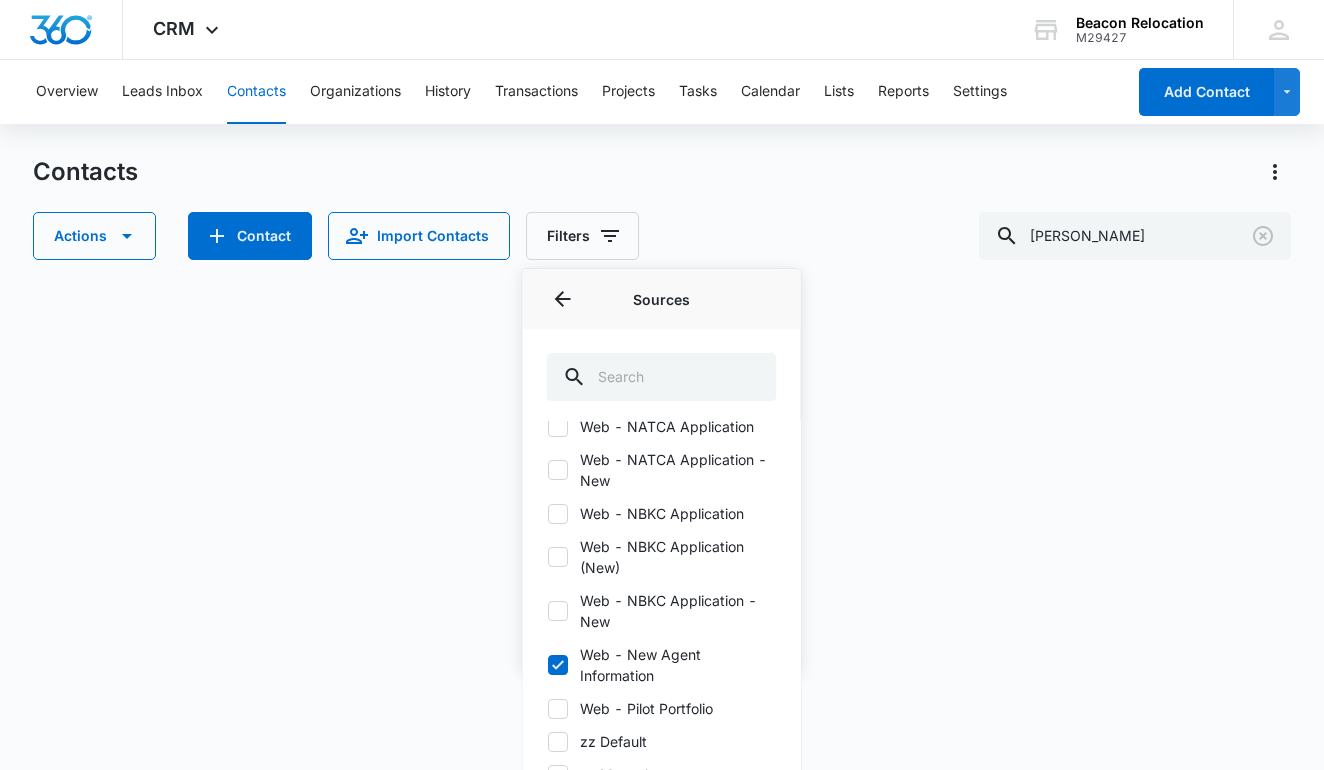 checkbox on "true" 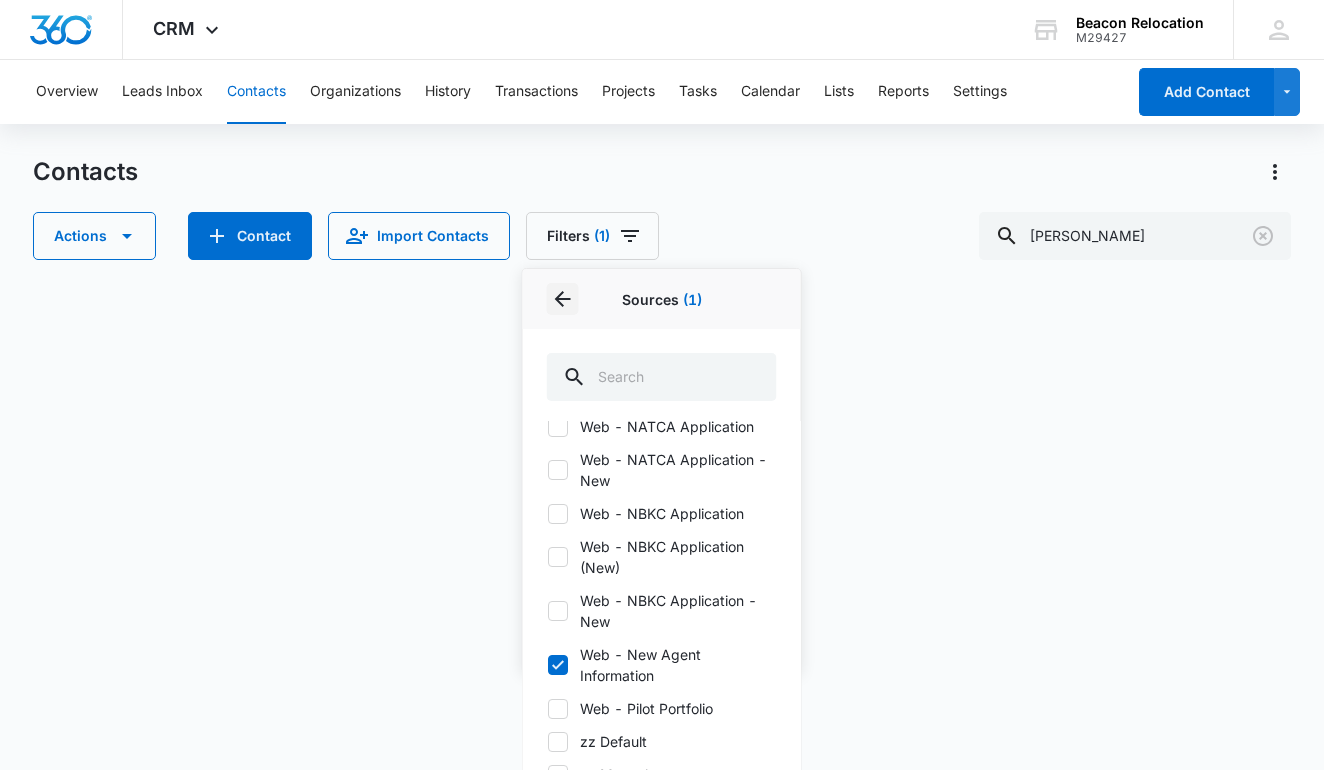 click 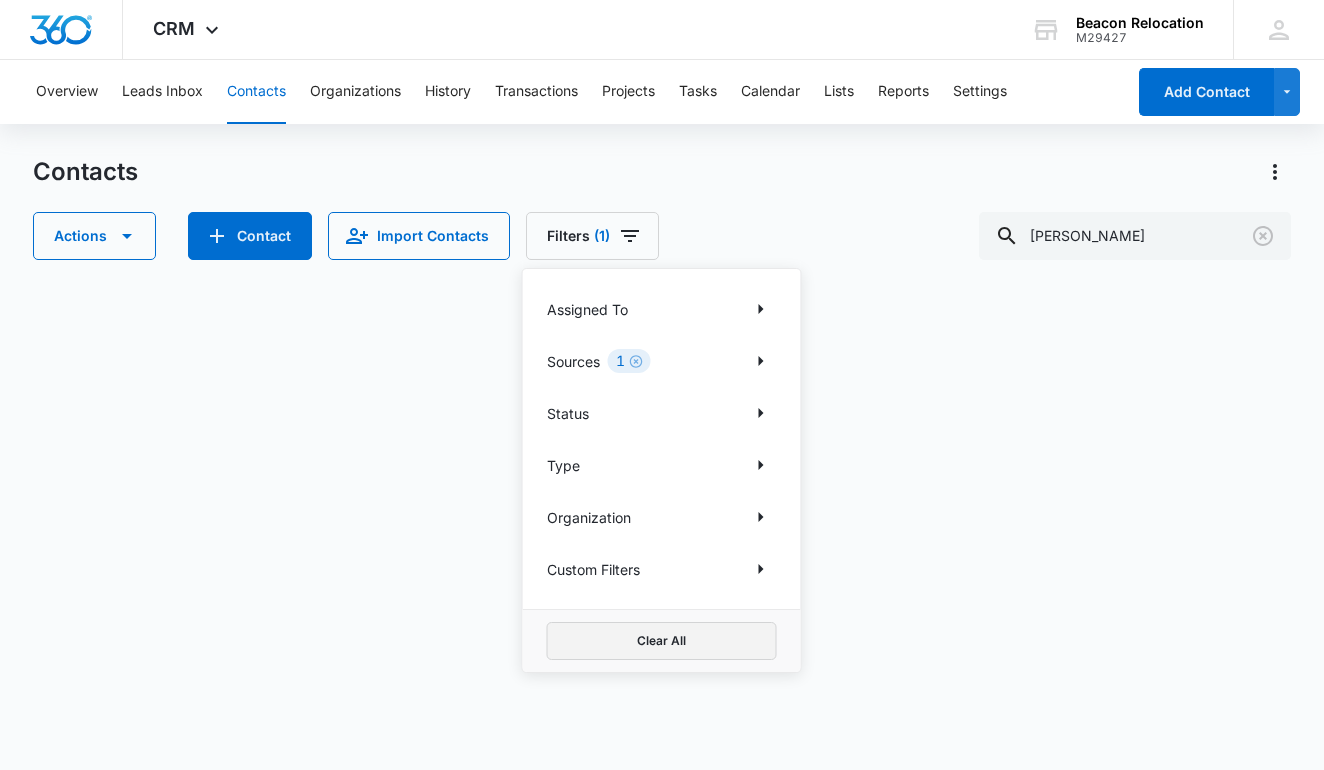click on "Clear All" at bounding box center [662, 641] 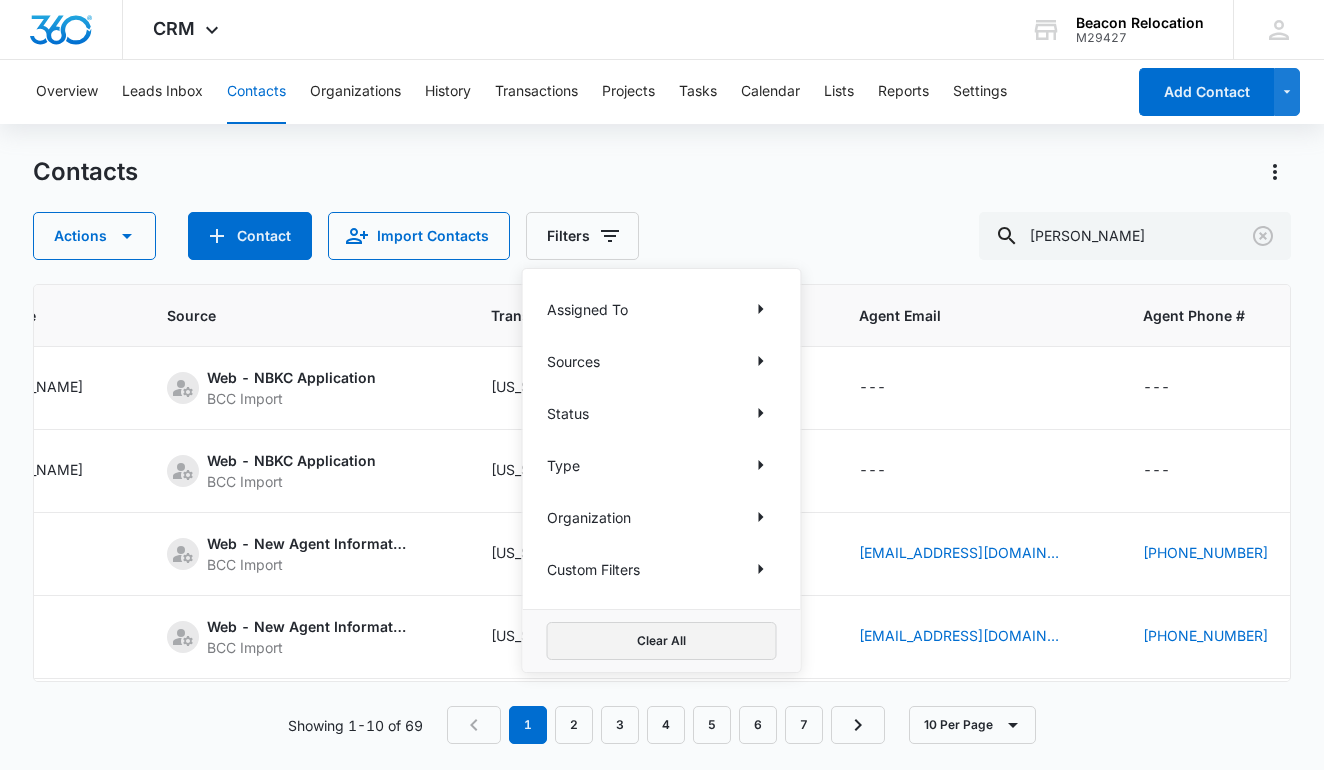 scroll, scrollTop: 0, scrollLeft: 1173, axis: horizontal 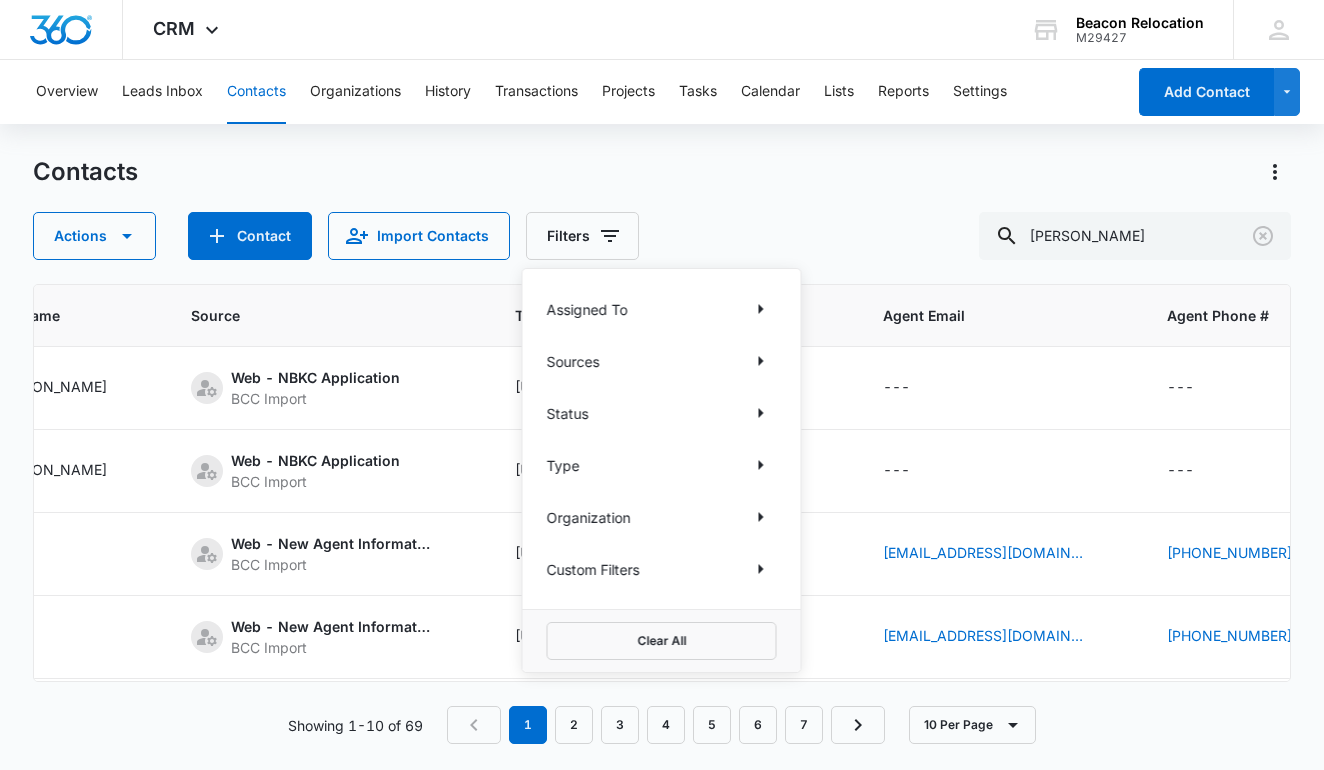 click on "Sources" at bounding box center (662, 361) 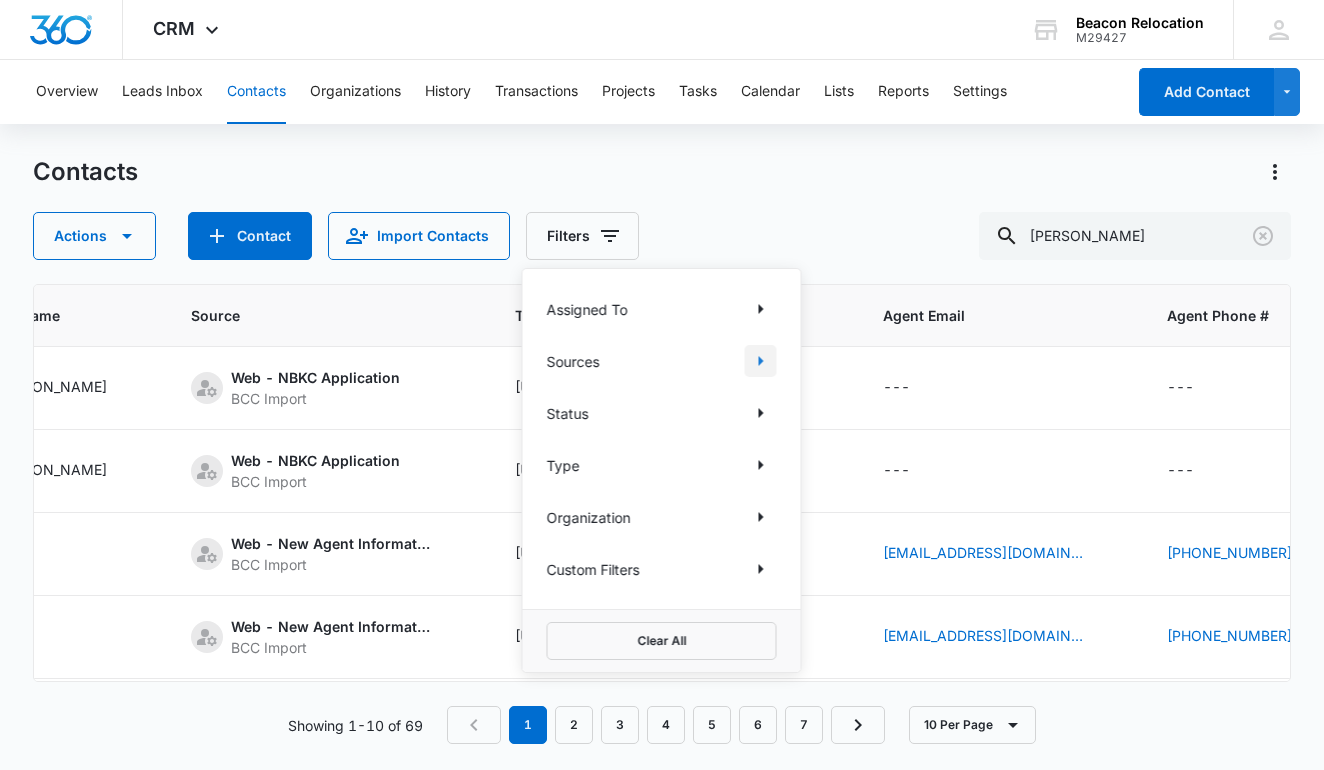 click 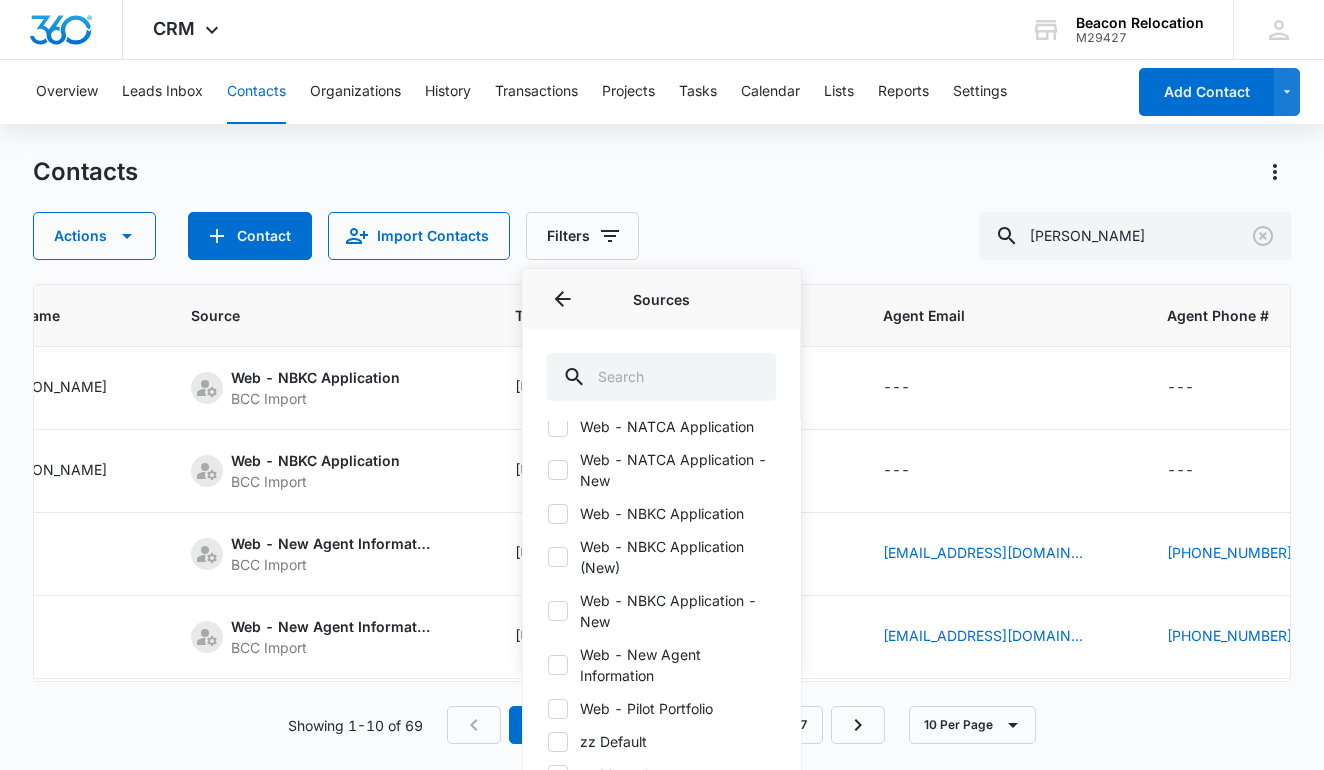 scroll, scrollTop: 467, scrollLeft: 0, axis: vertical 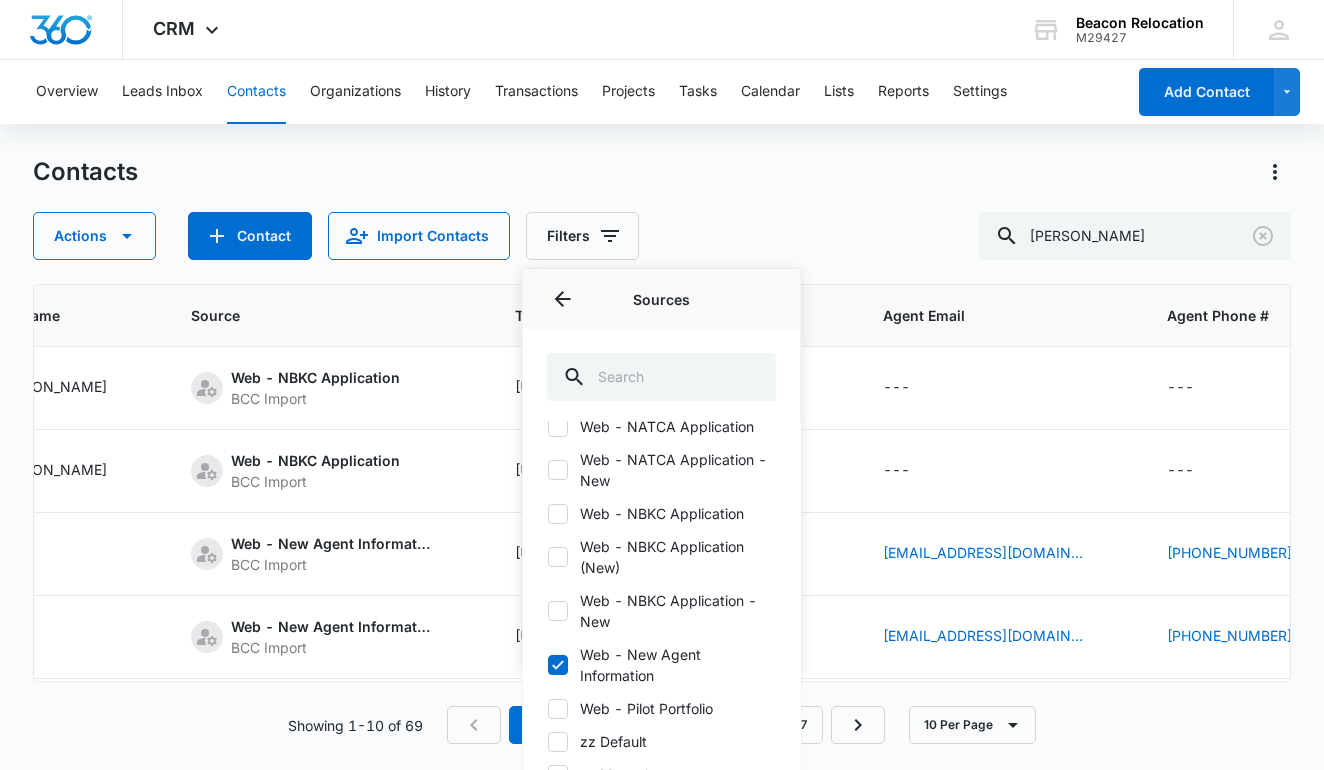 checkbox on "true" 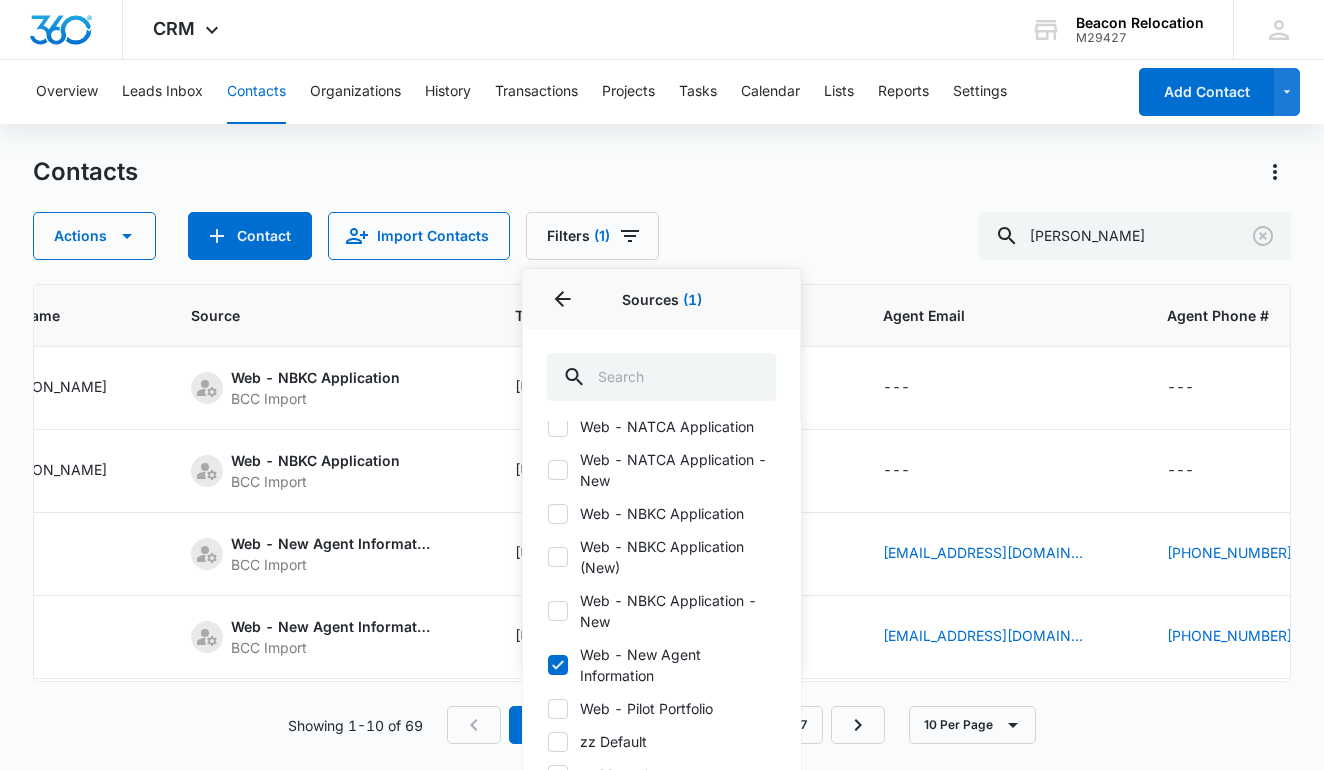 scroll, scrollTop: 0, scrollLeft: 1072, axis: horizontal 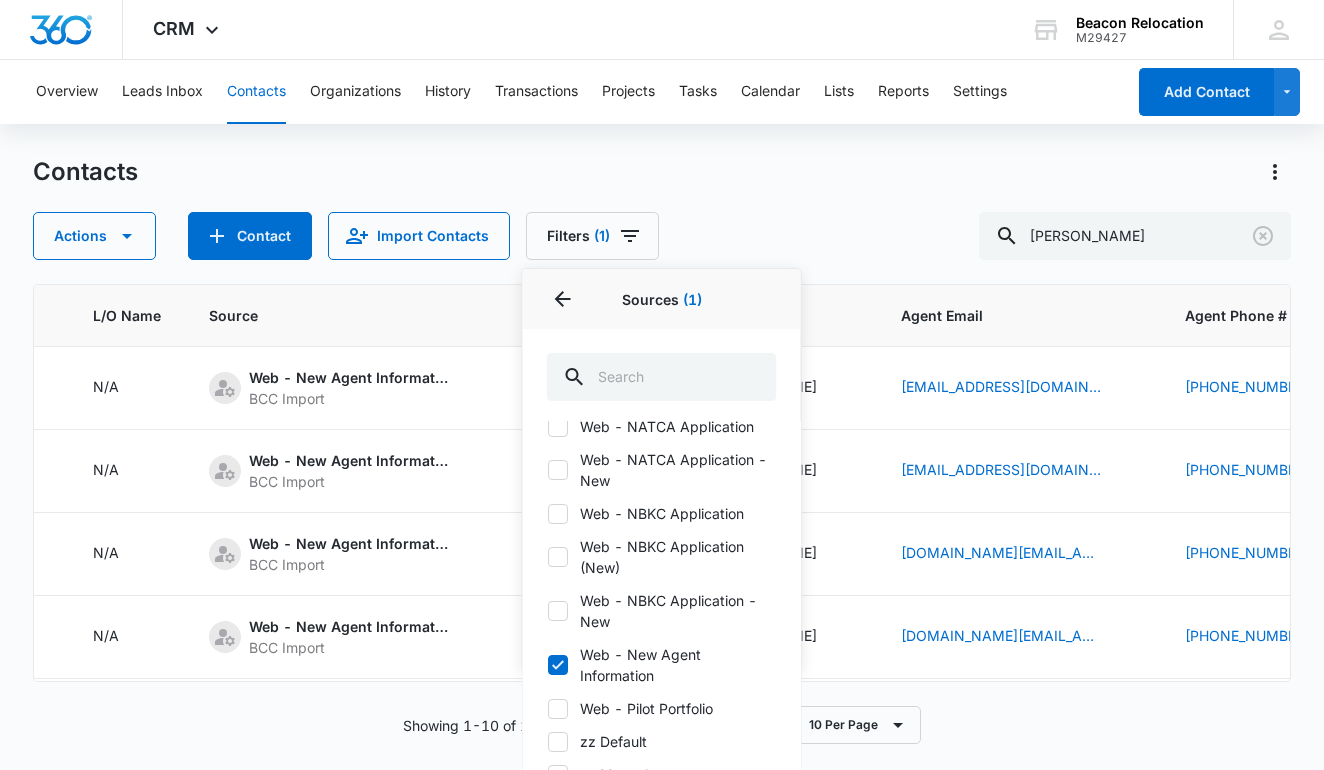 click on "Actions Contact Import Contacts Filters (1) Assigned To Sources 1 Sources (1) 3rd Party - [DOMAIN_NAME] BEACON File Import Mobile App Create NATCA New NBKC Test Web - Agent Referral Web - Colten Mortgage Web - Flight Crew Homes Web - General Application Web - Hometown Heroes Web - Loan Originator Application Web - NATCA Application Web - NATCA Application - New Web - NBKC Application Web - NBKC Application (New) Web - NBKC Application - New Web - New Agent Information Web - Pilot Portfolio zz Default zz Manual Status Type Organization Custom Filters Clear All [PERSON_NAME]" at bounding box center (662, 236) 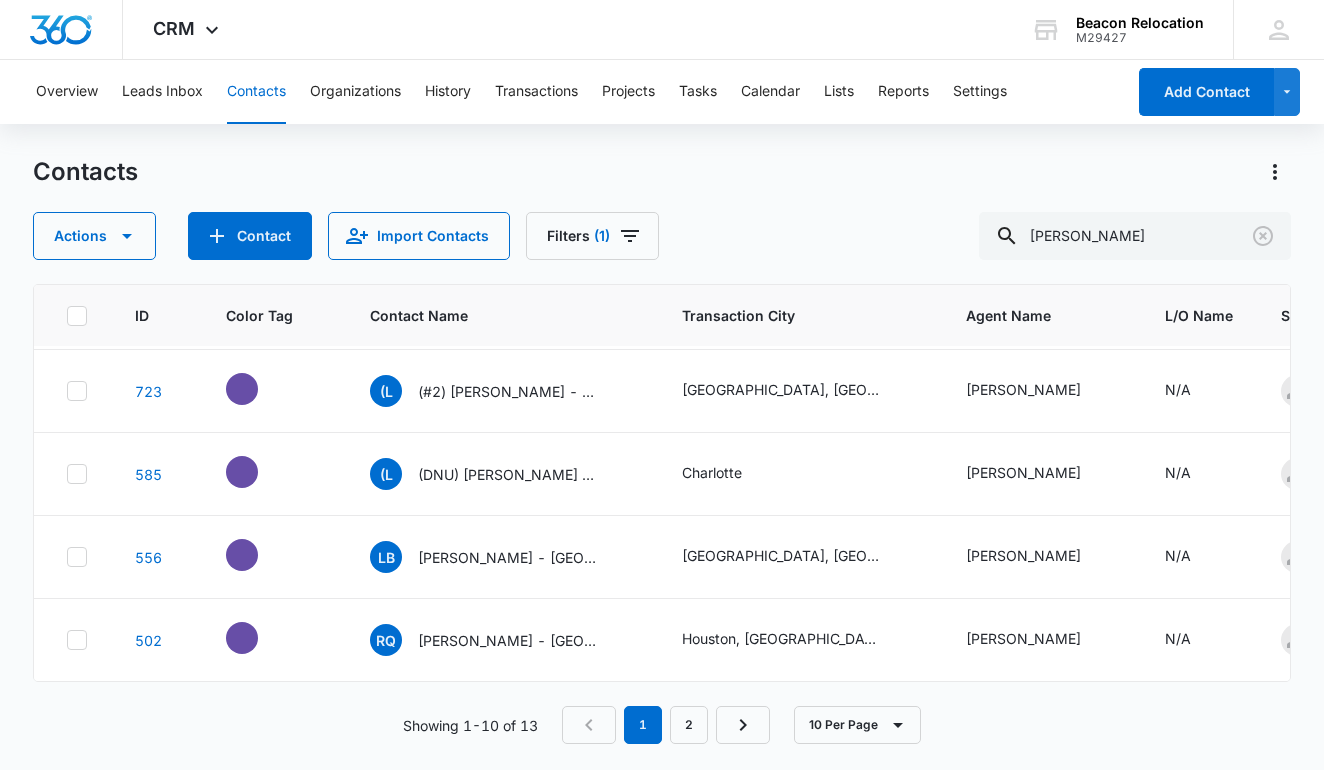 scroll, scrollTop: 495, scrollLeft: 0, axis: vertical 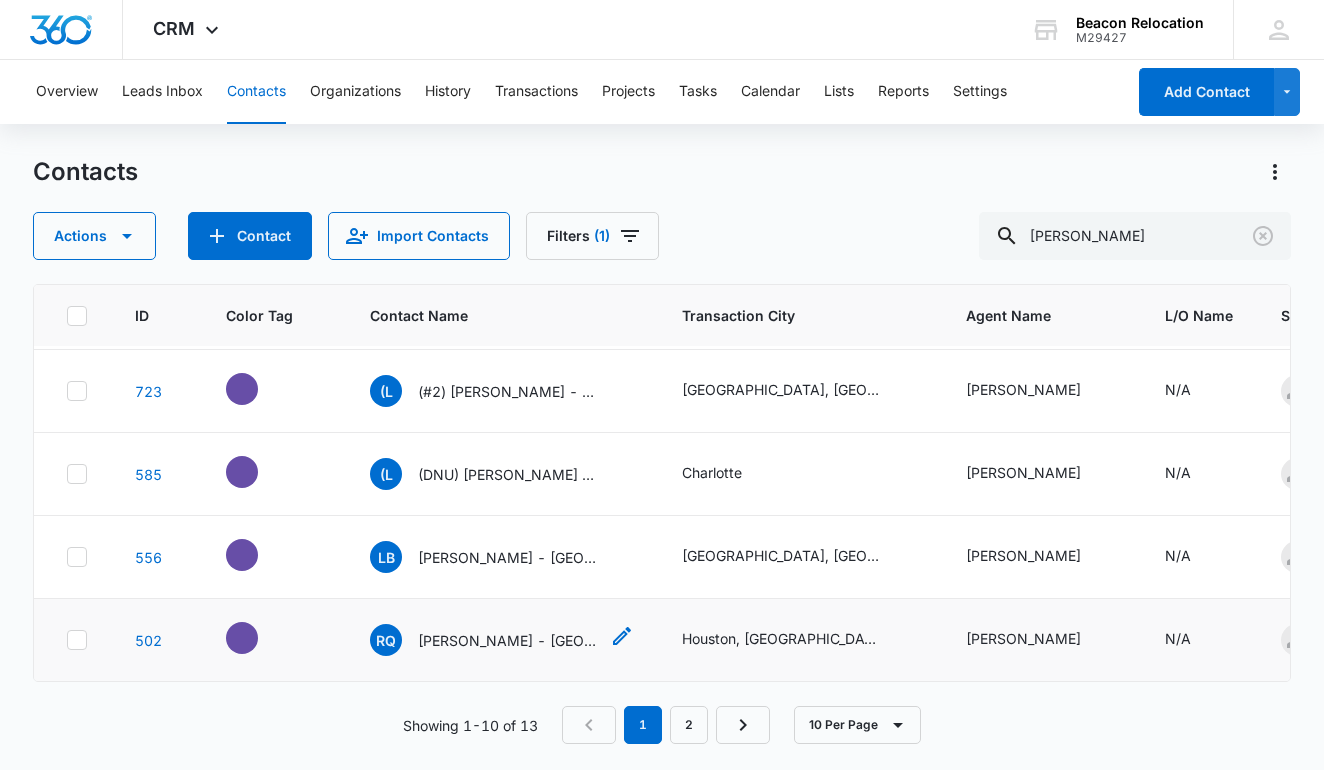 click on "[PERSON_NAME] - [GEOGRAPHIC_DATA], [GEOGRAPHIC_DATA]" at bounding box center (508, 640) 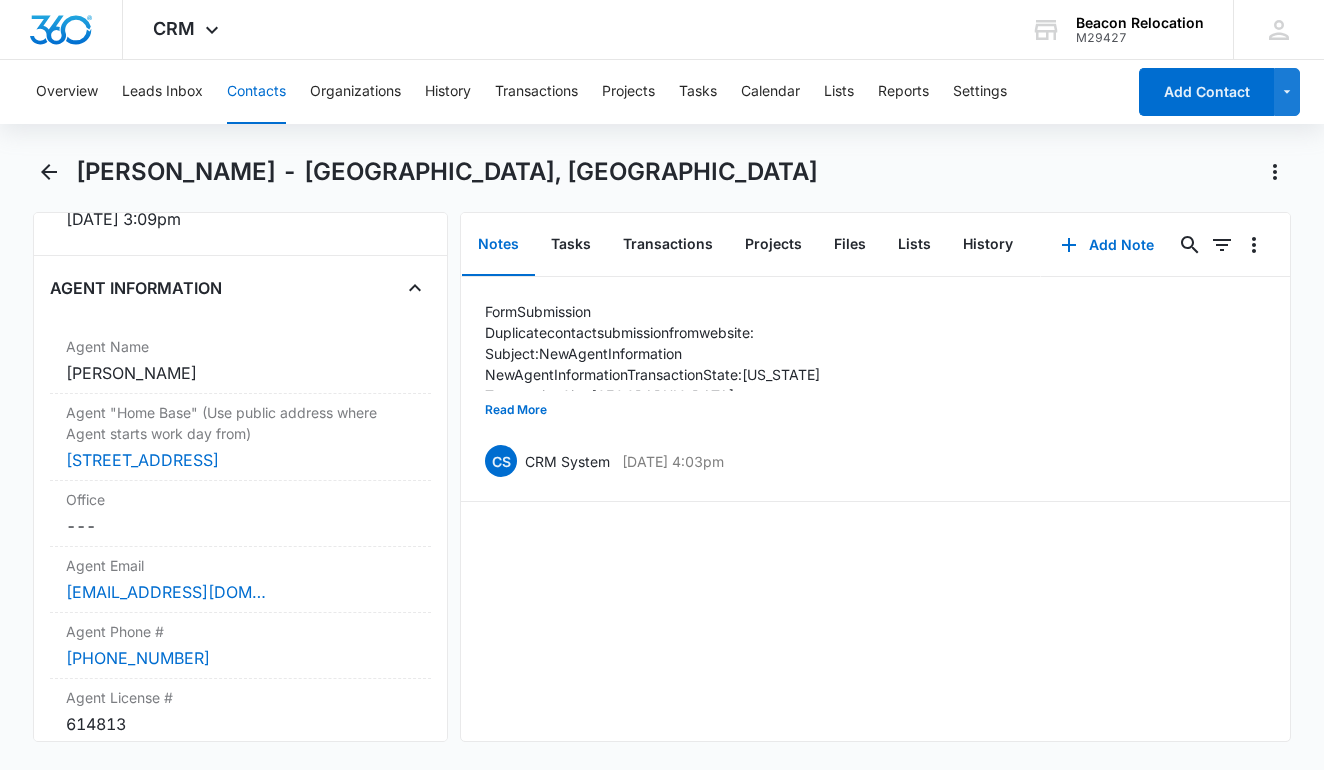 scroll, scrollTop: 1527, scrollLeft: 0, axis: vertical 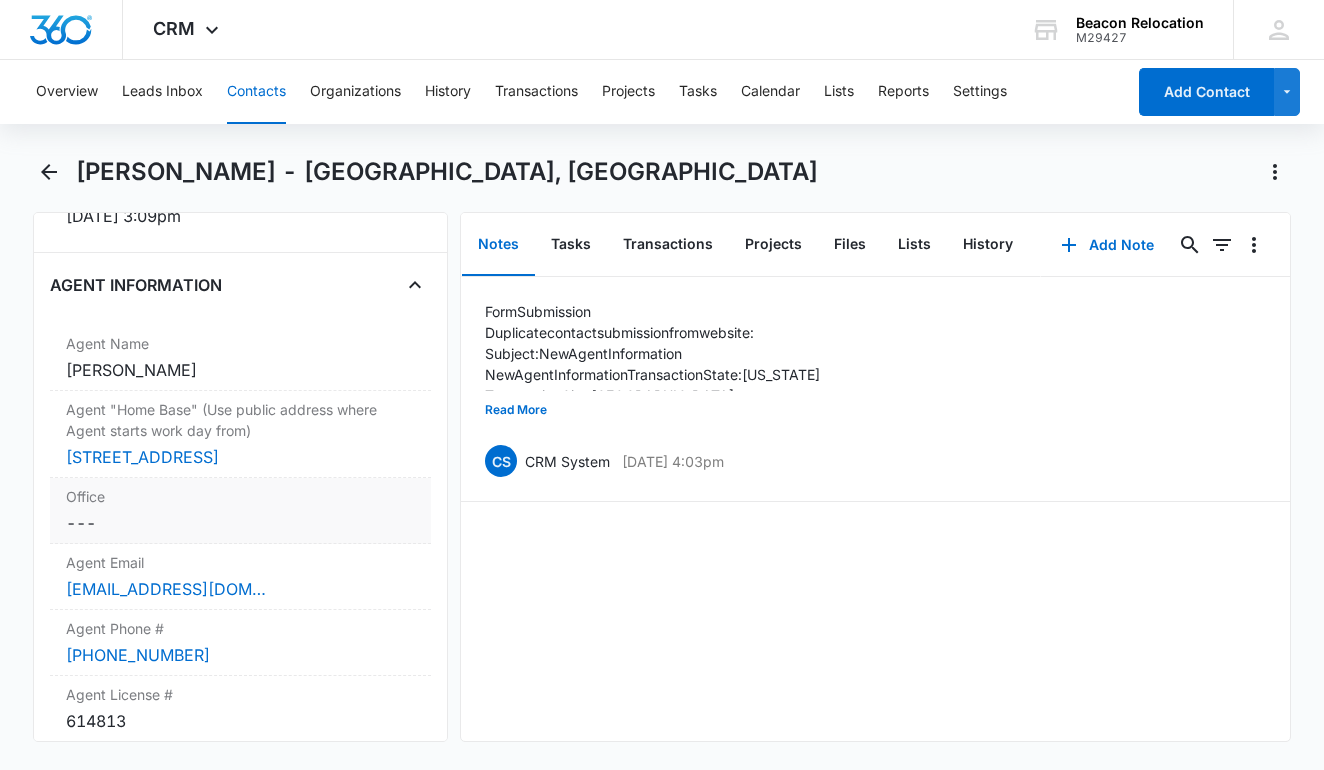 click on "Cancel Save Changes ---" at bounding box center (240, 523) 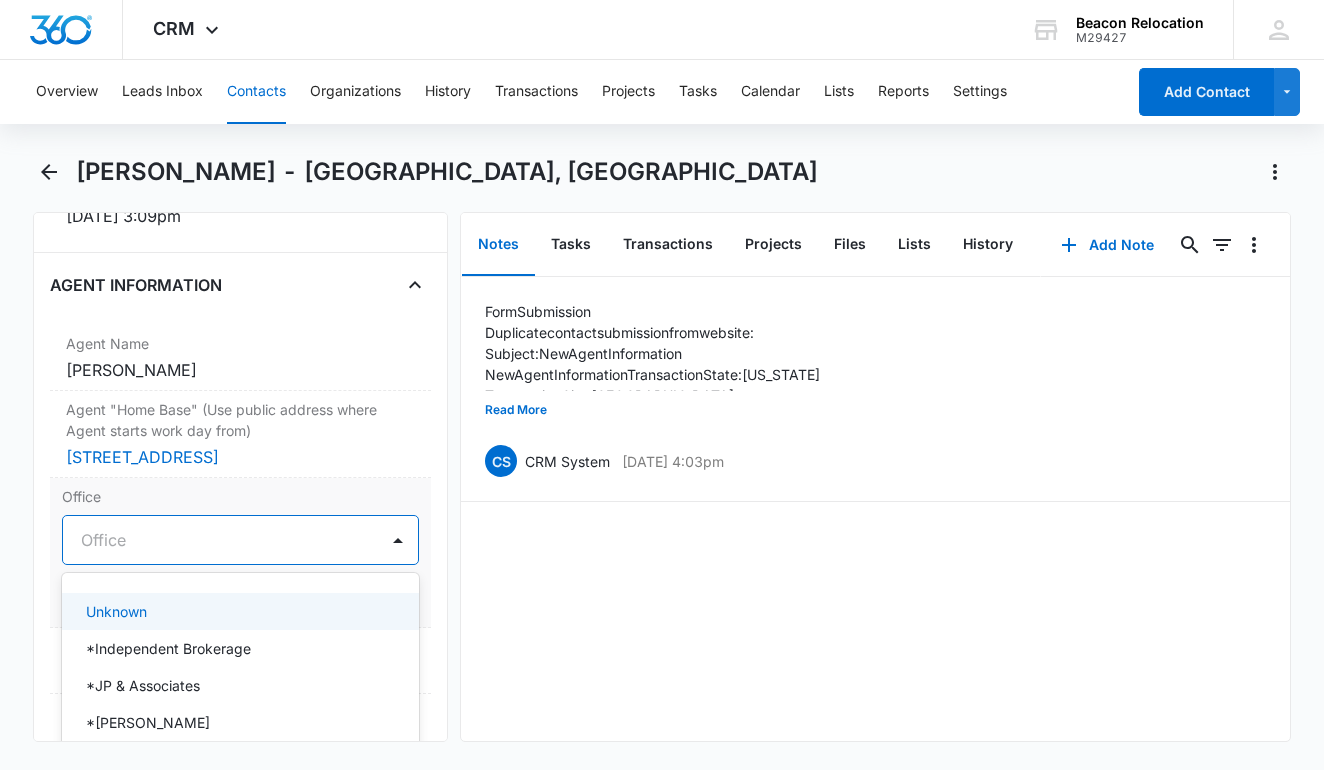 click at bounding box center (216, 540) 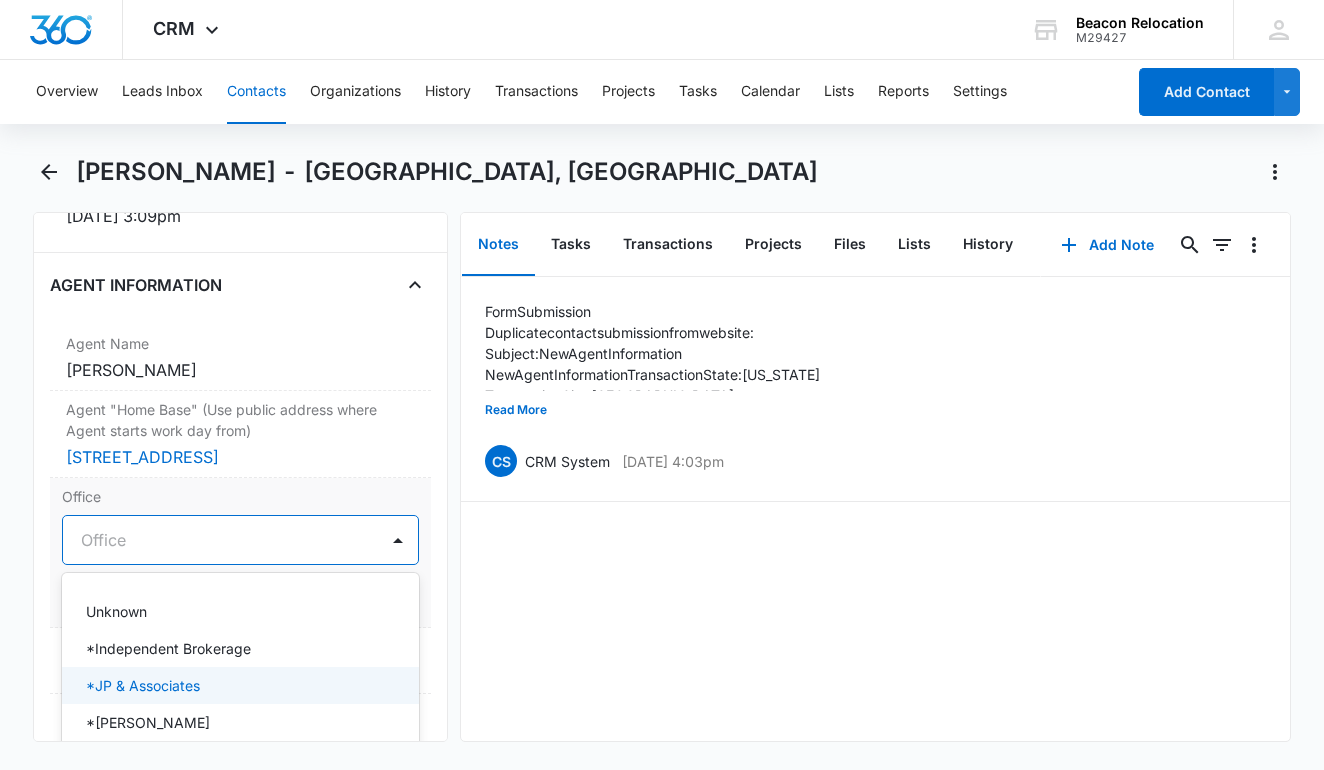 scroll, scrollTop: 46, scrollLeft: 0, axis: vertical 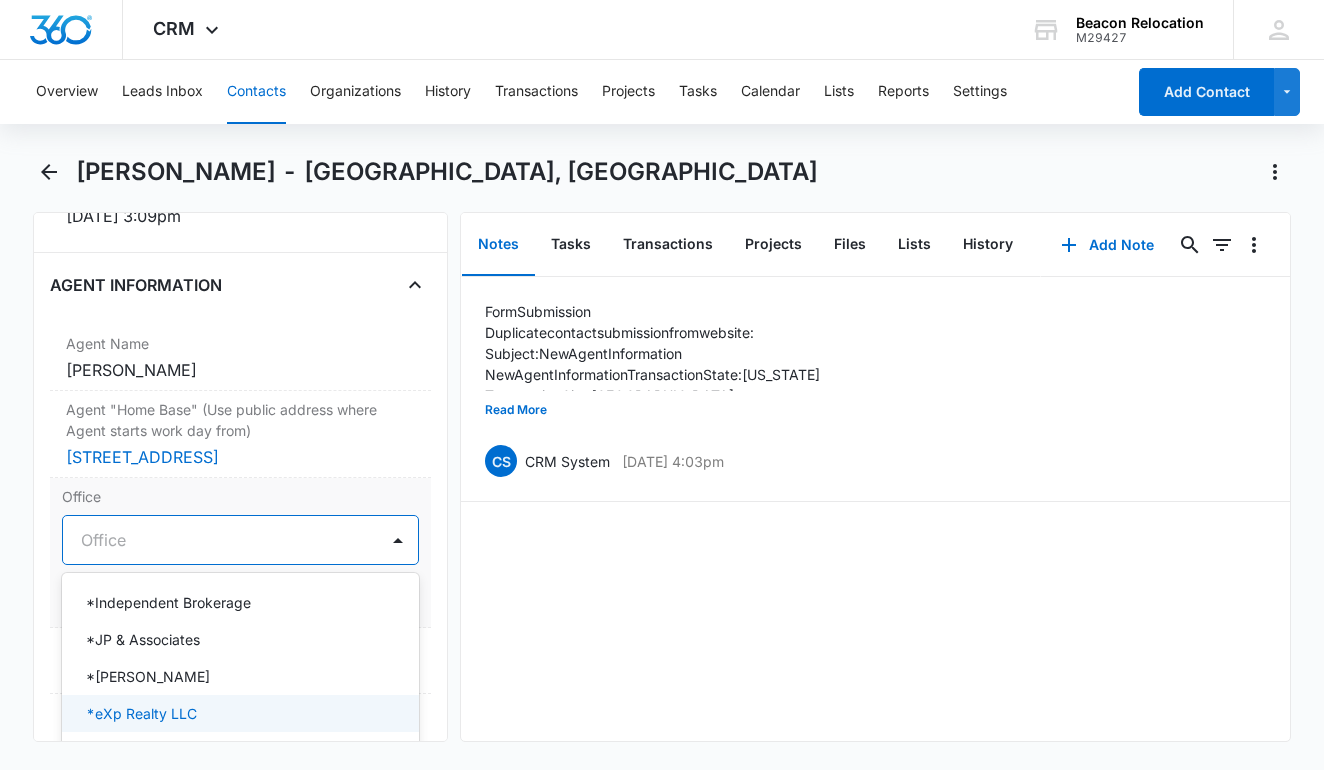 click on "*eXp Realty LLC" at bounding box center [141, 713] 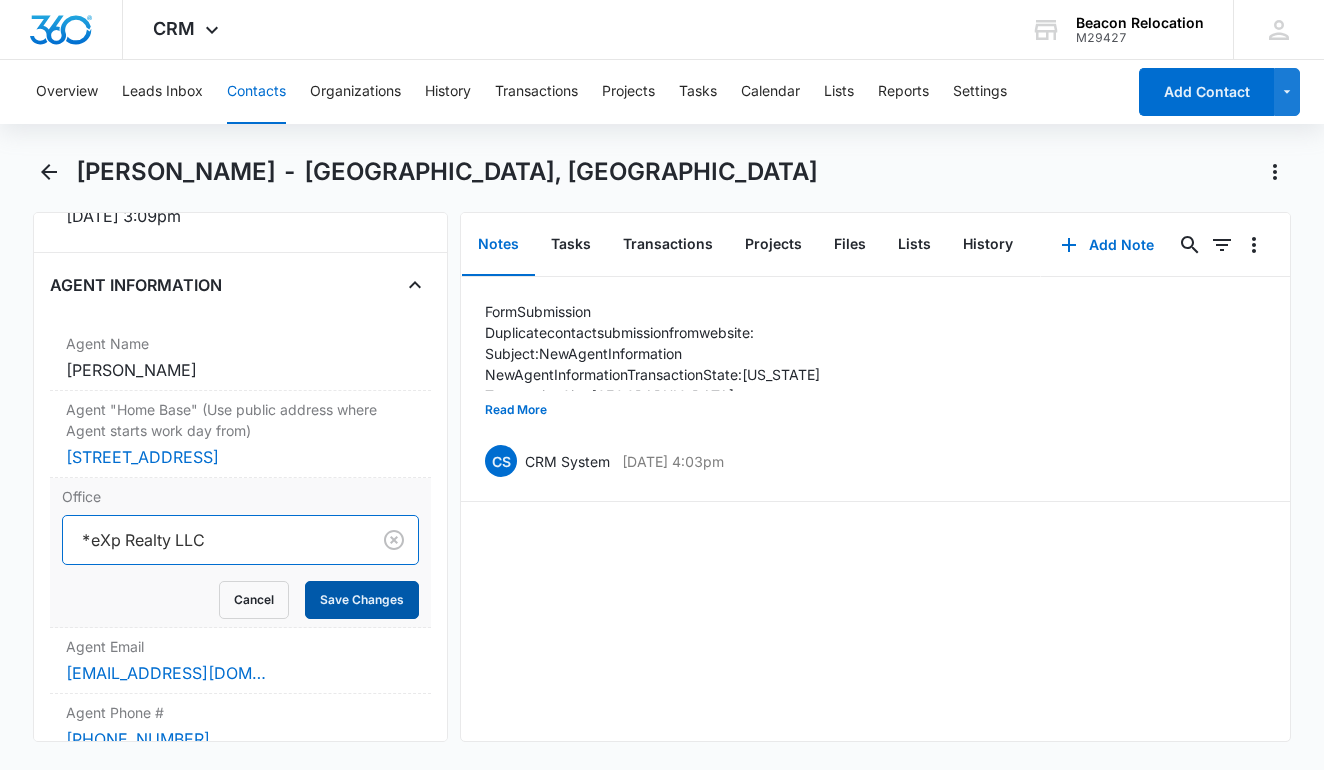 click on "Save Changes" at bounding box center [362, 600] 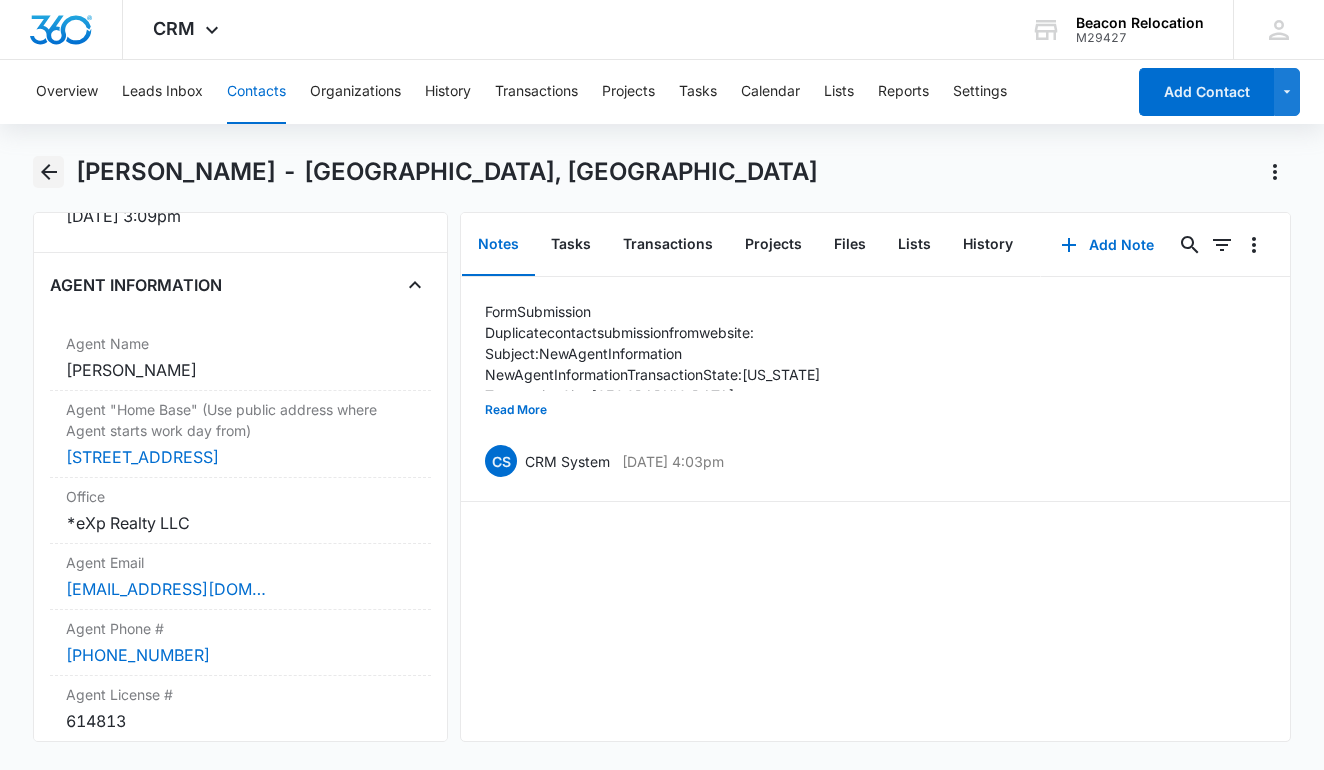 click 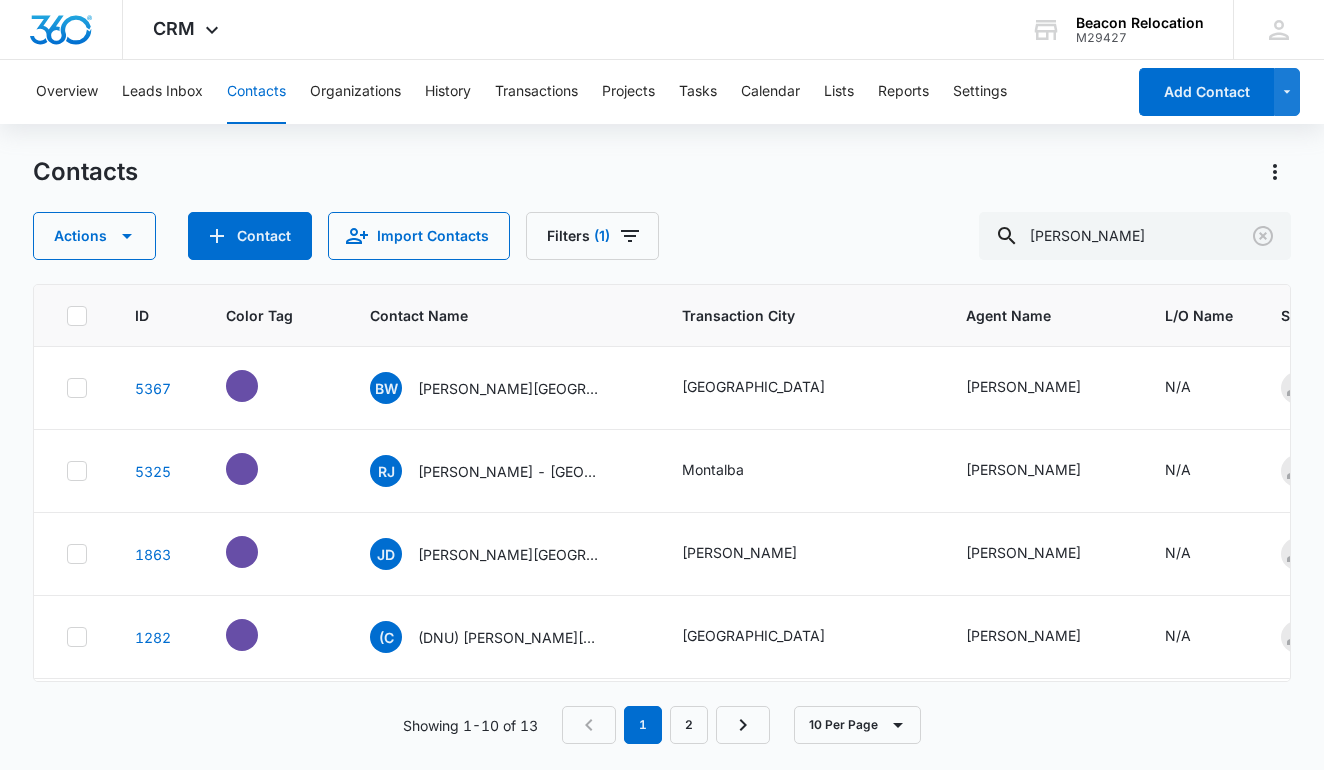 scroll, scrollTop: 495, scrollLeft: 0, axis: vertical 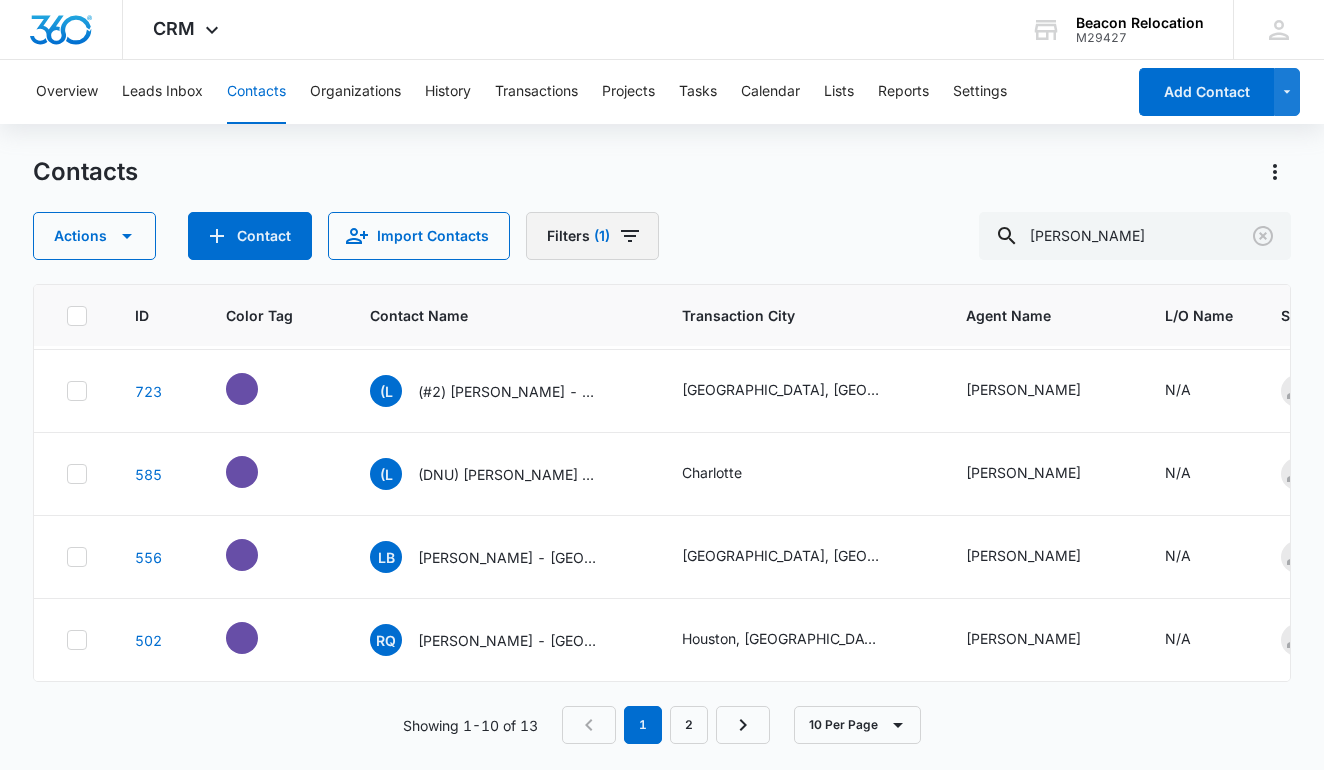 click 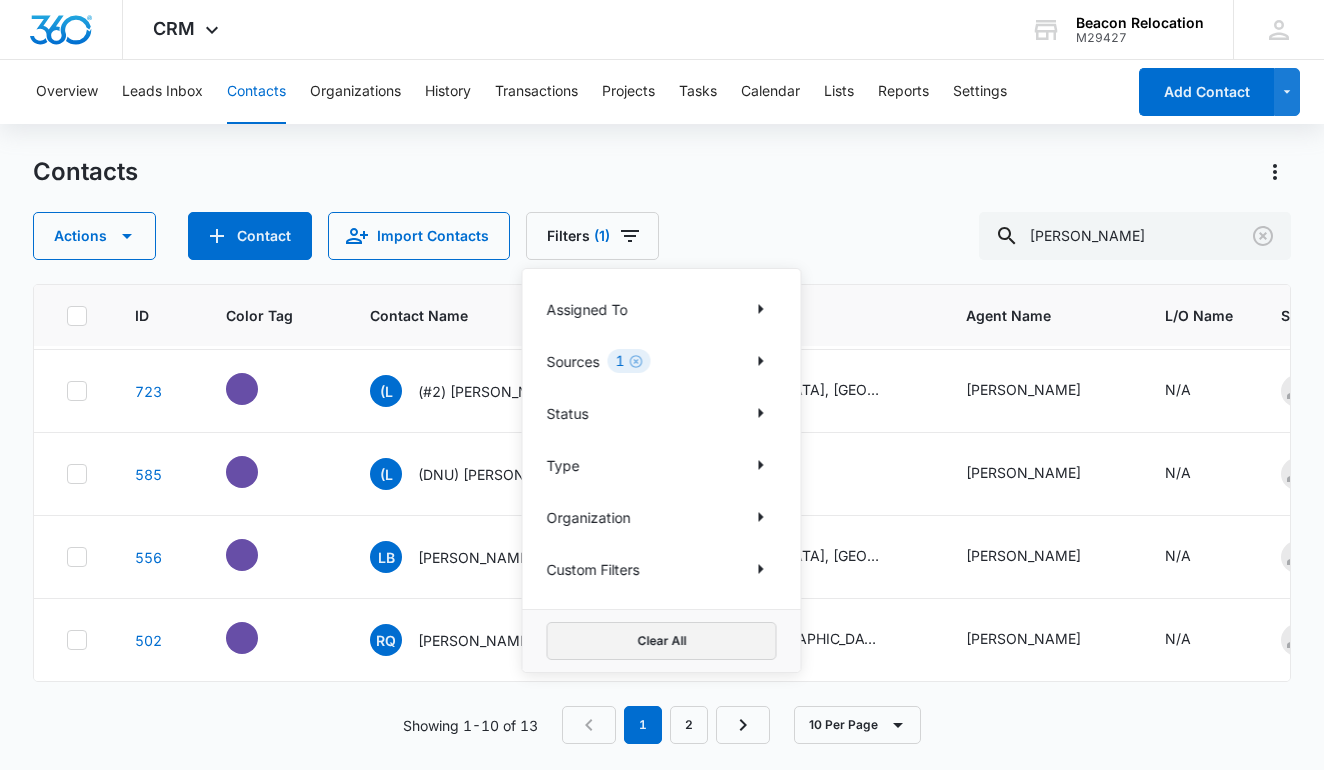 click on "Clear All" at bounding box center (662, 641) 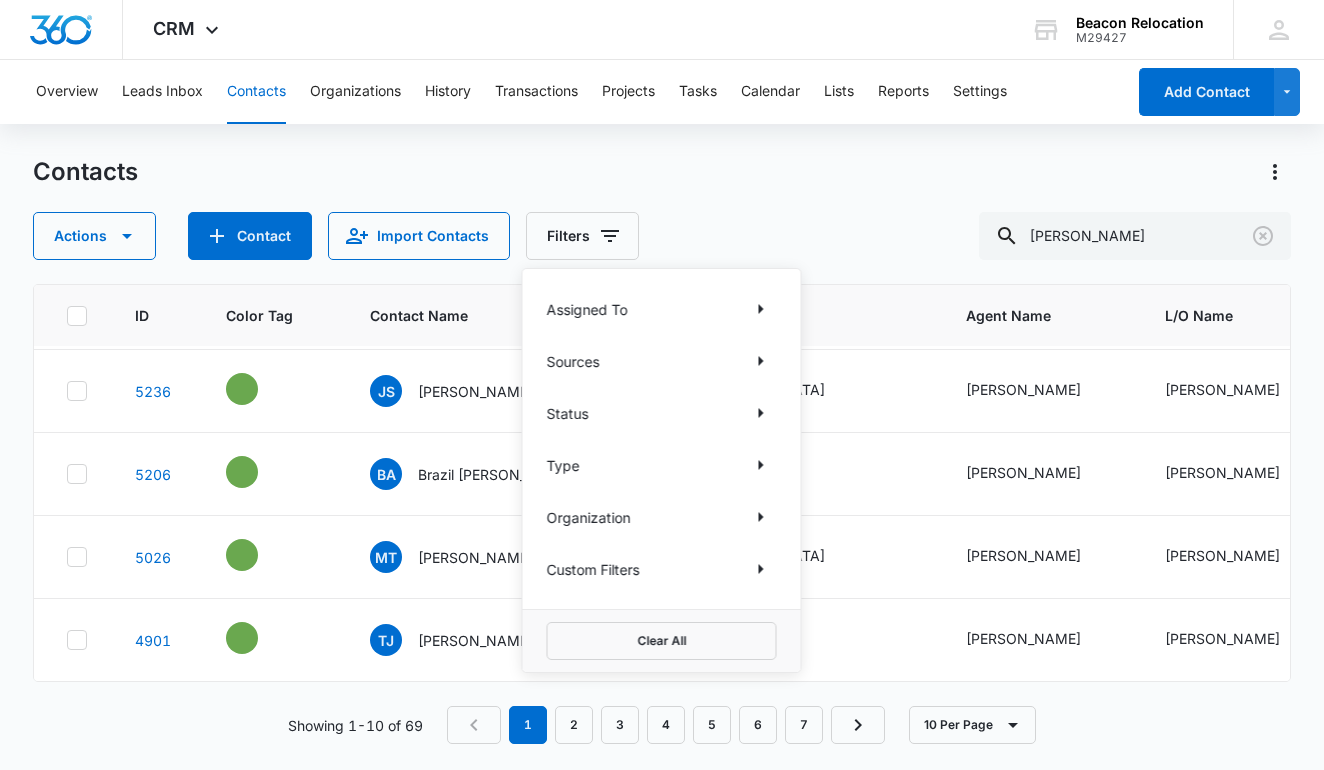 scroll, scrollTop: 0, scrollLeft: 0, axis: both 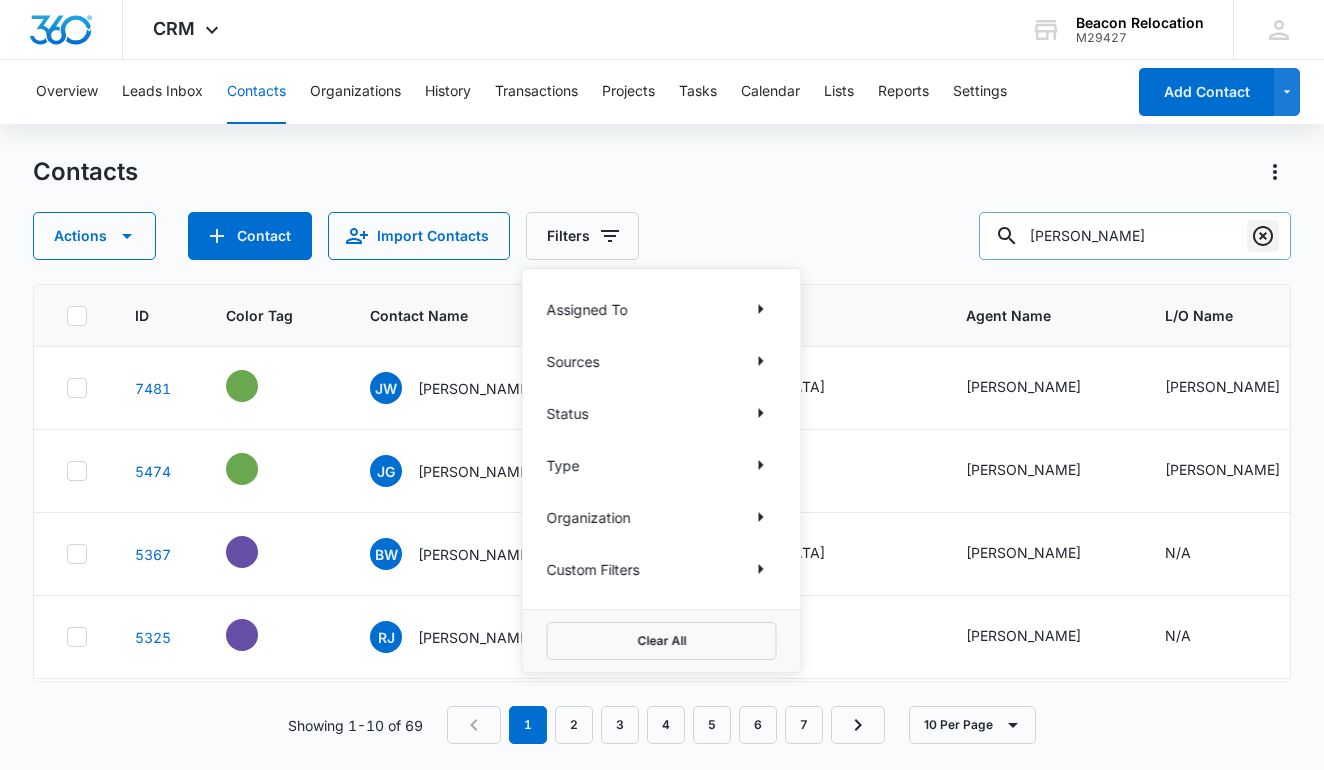click 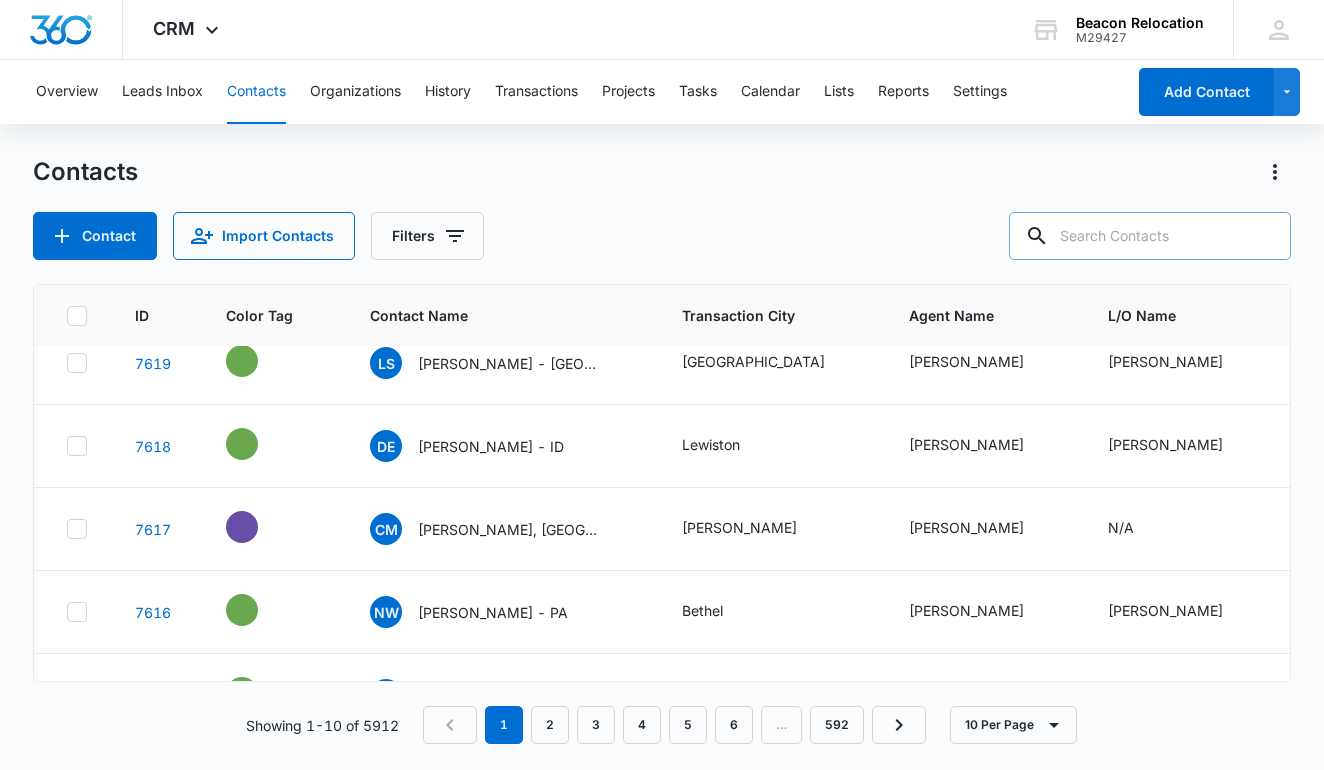 scroll, scrollTop: 495, scrollLeft: 0, axis: vertical 